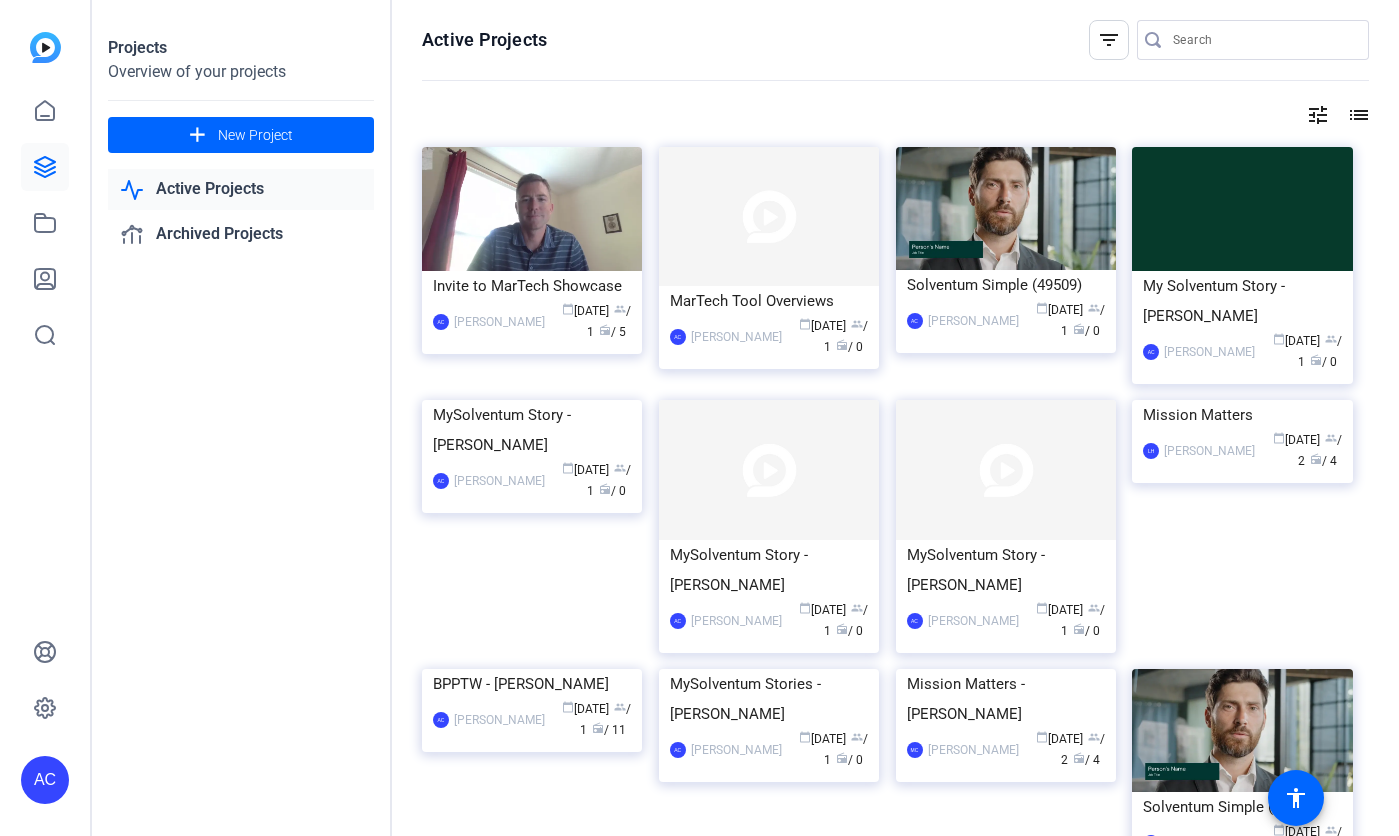 scroll, scrollTop: 0, scrollLeft: 0, axis: both 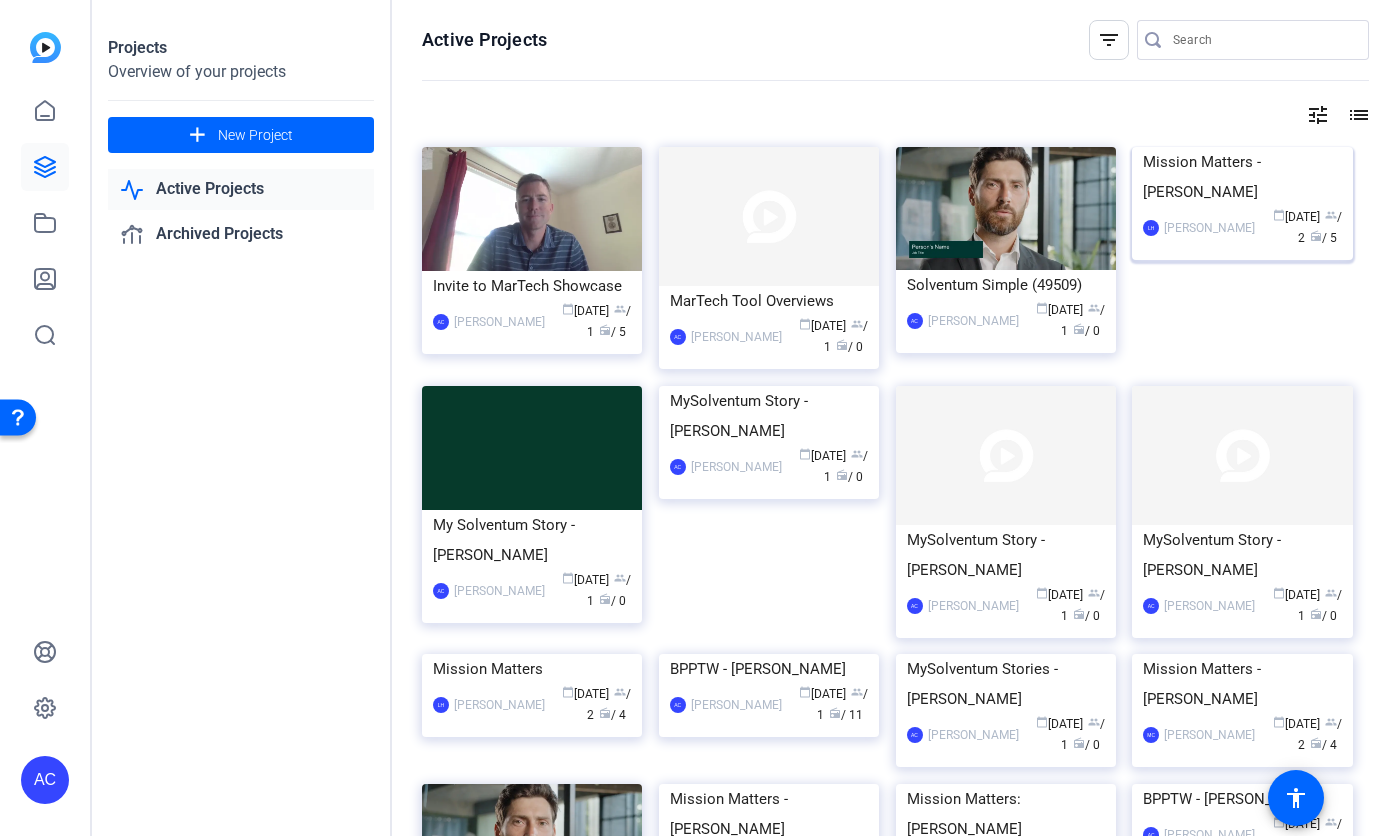 click on "LH  Lindsey Henry-Moss calendar_today  Jul 02  group  / 2  radio  / 5" 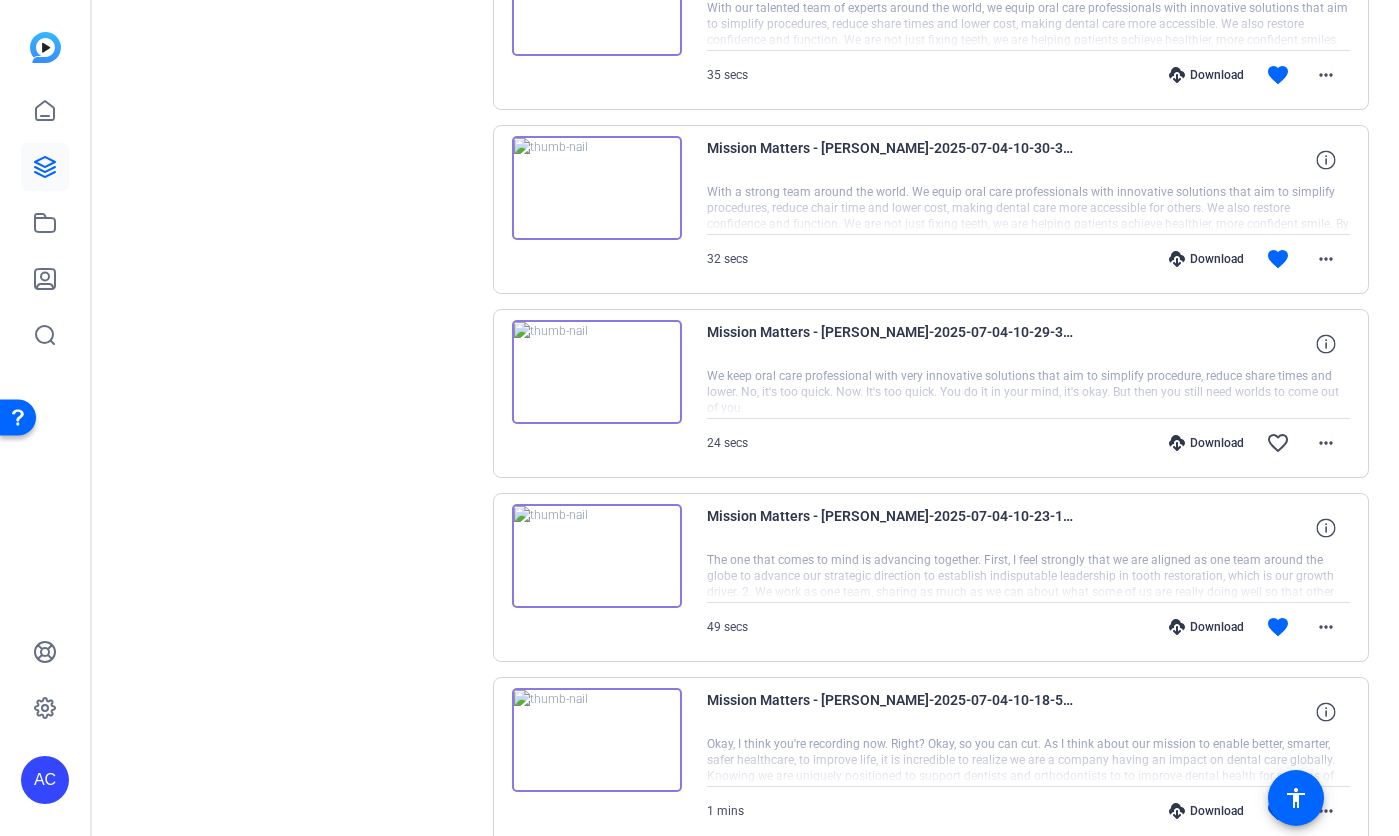 scroll, scrollTop: 598, scrollLeft: 0, axis: vertical 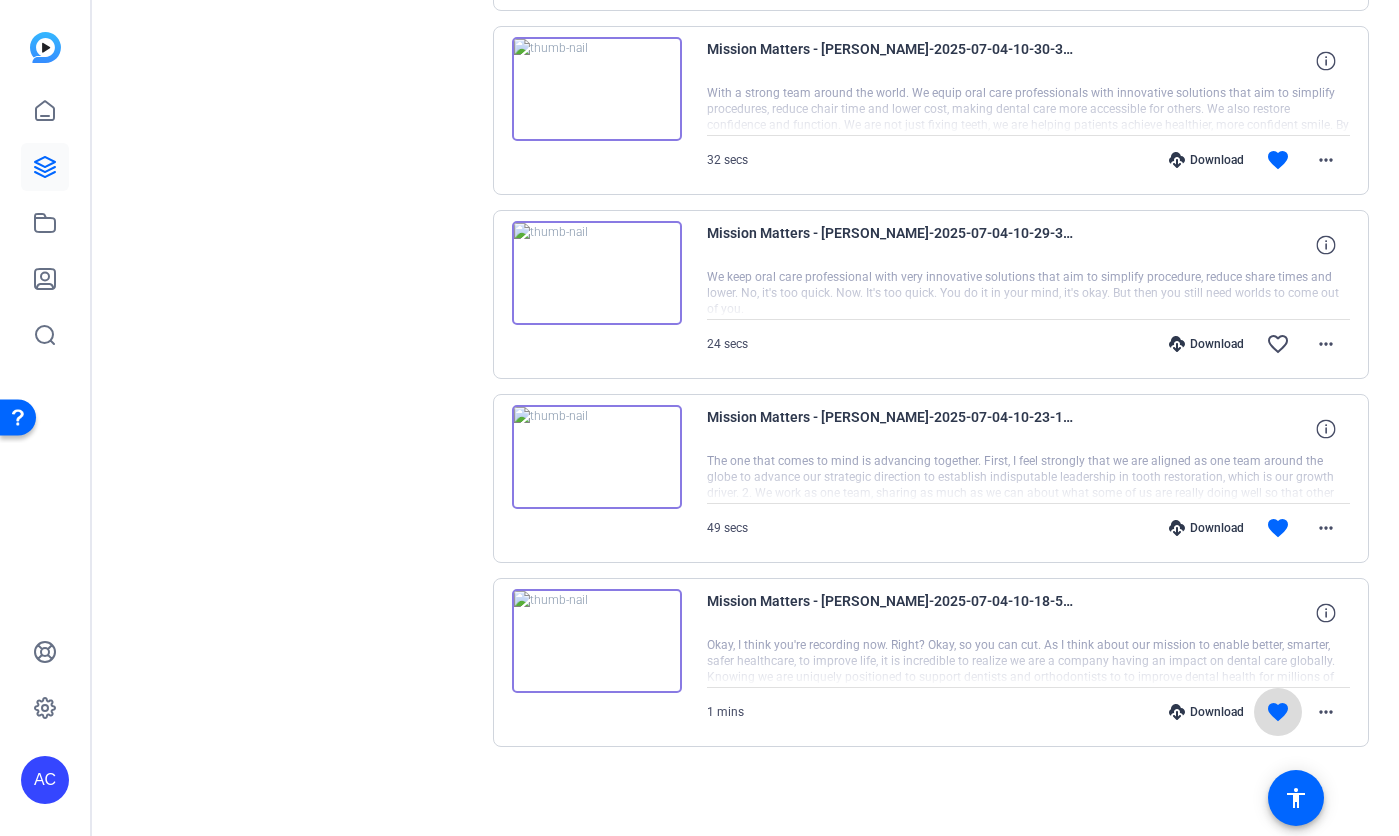 click on "favorite" at bounding box center (1278, 712) 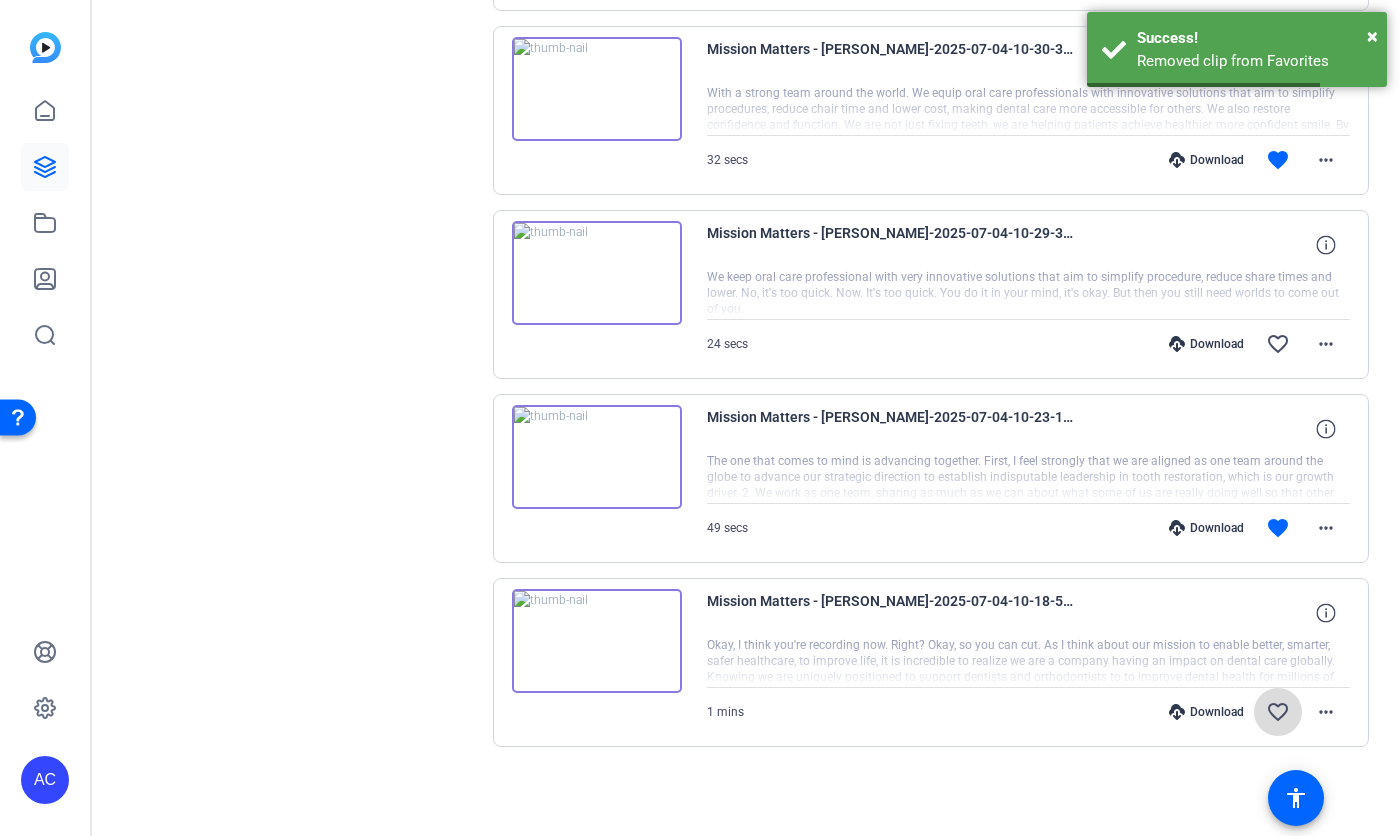 click on "favorite_border" at bounding box center [1278, 712] 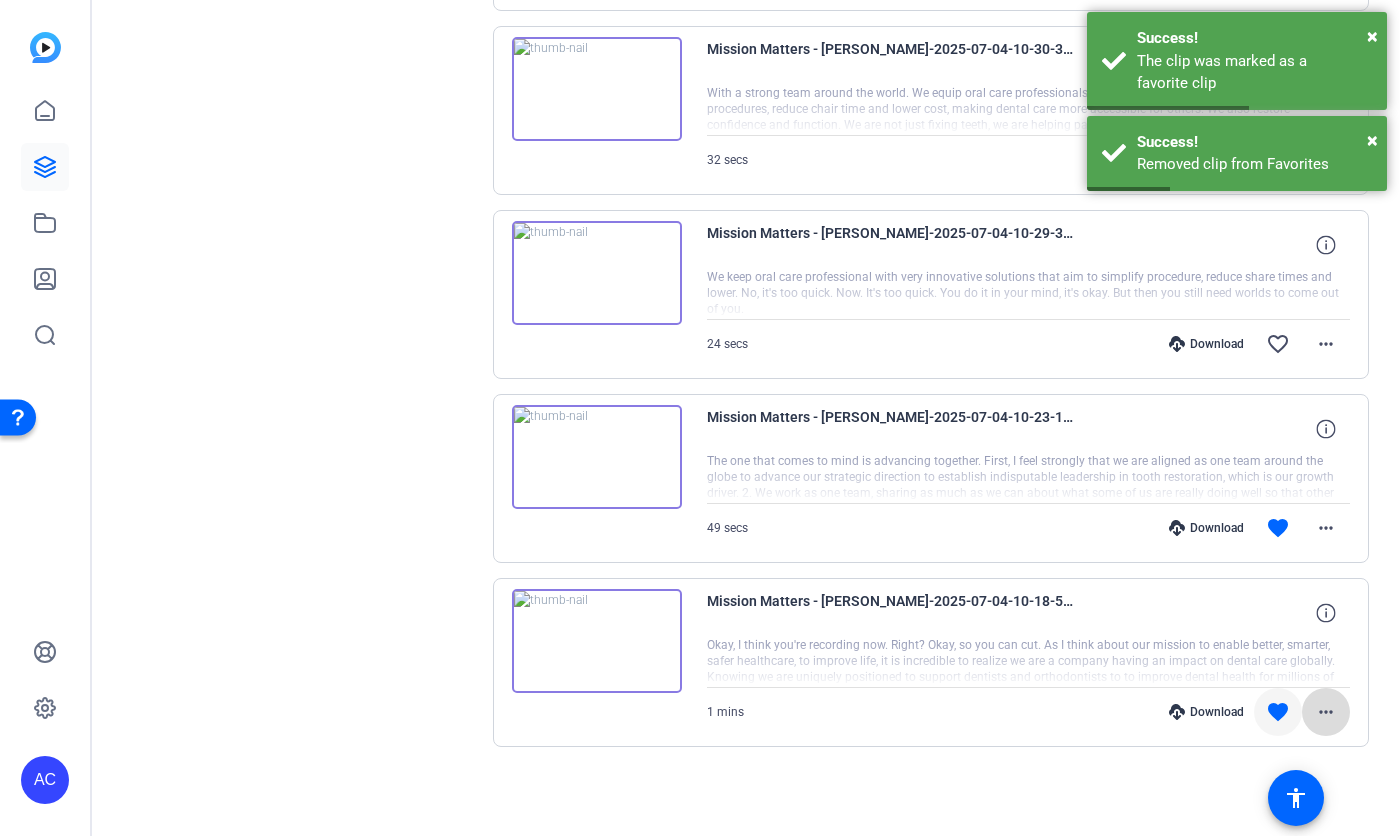 click on "more_horiz" at bounding box center (1326, 712) 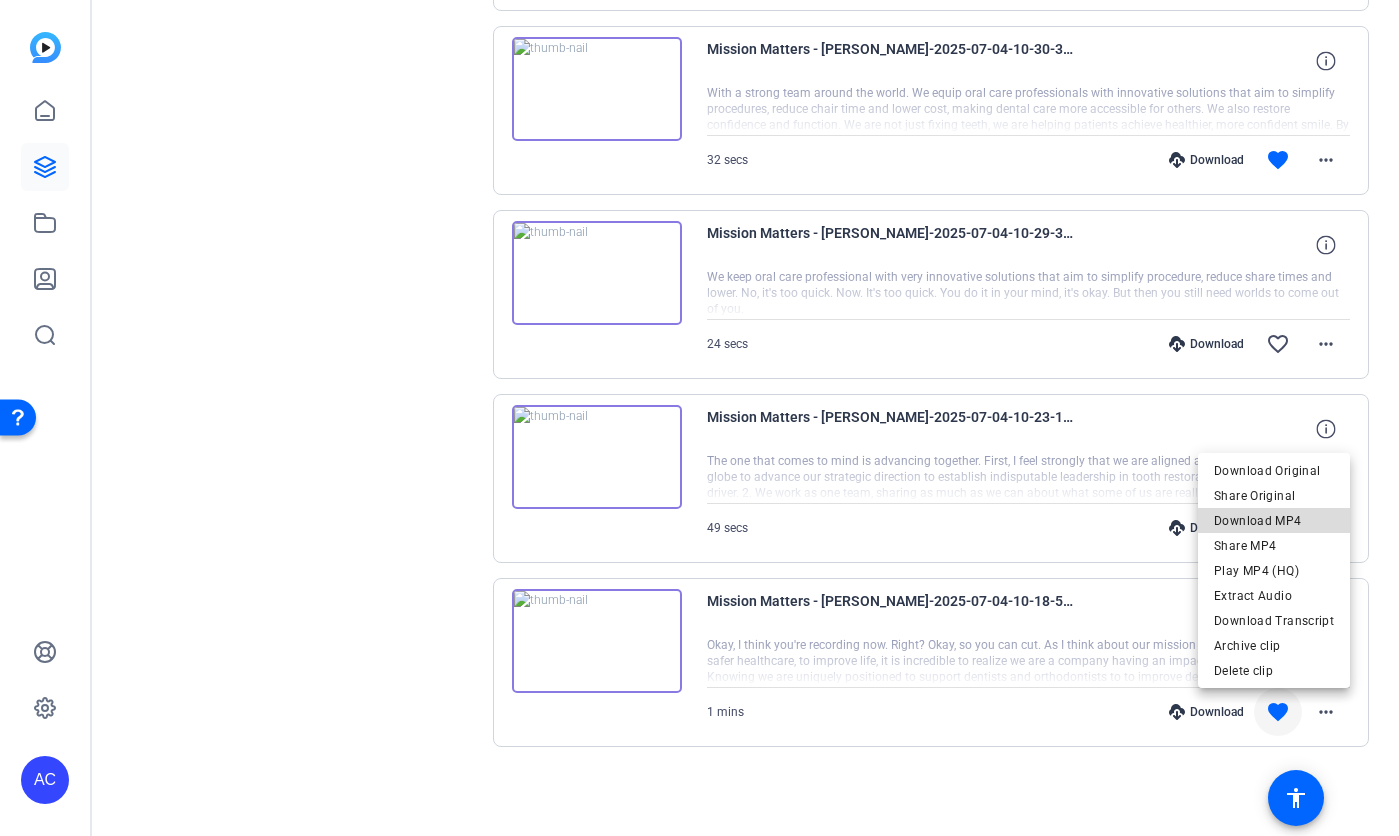 click on "Download MP4" at bounding box center [1274, 521] 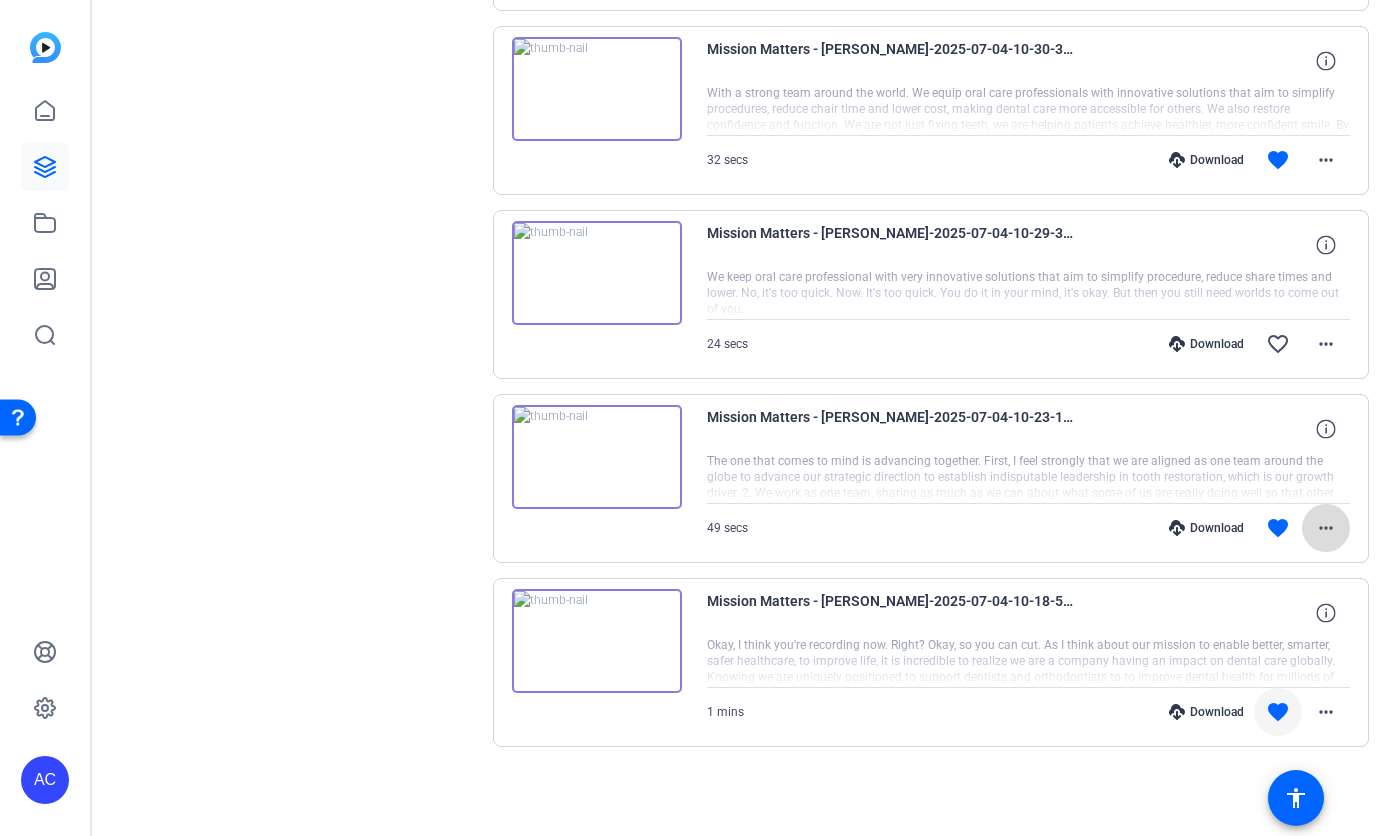 click on "more_horiz" at bounding box center (1326, 528) 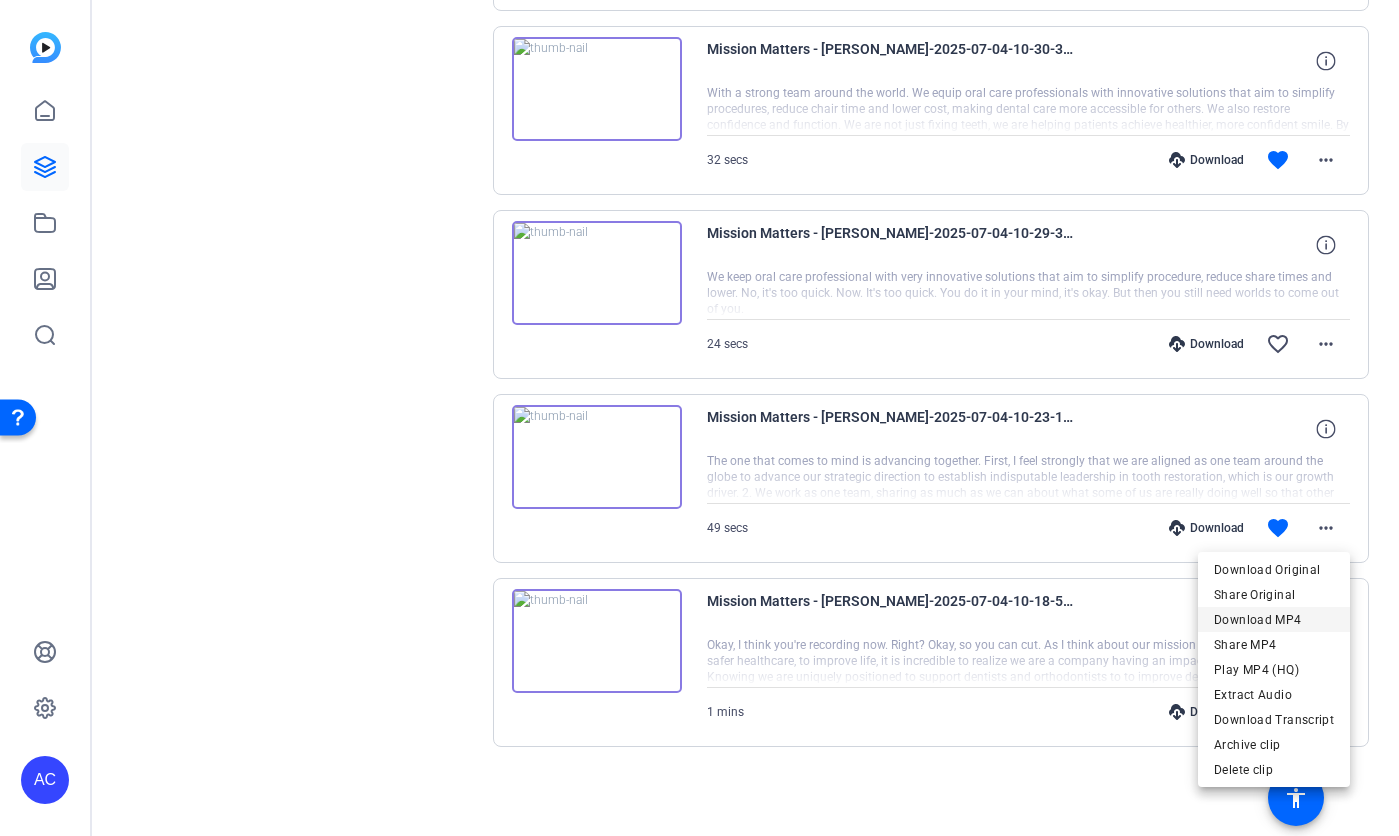 click on "Download MP4" at bounding box center [1274, 620] 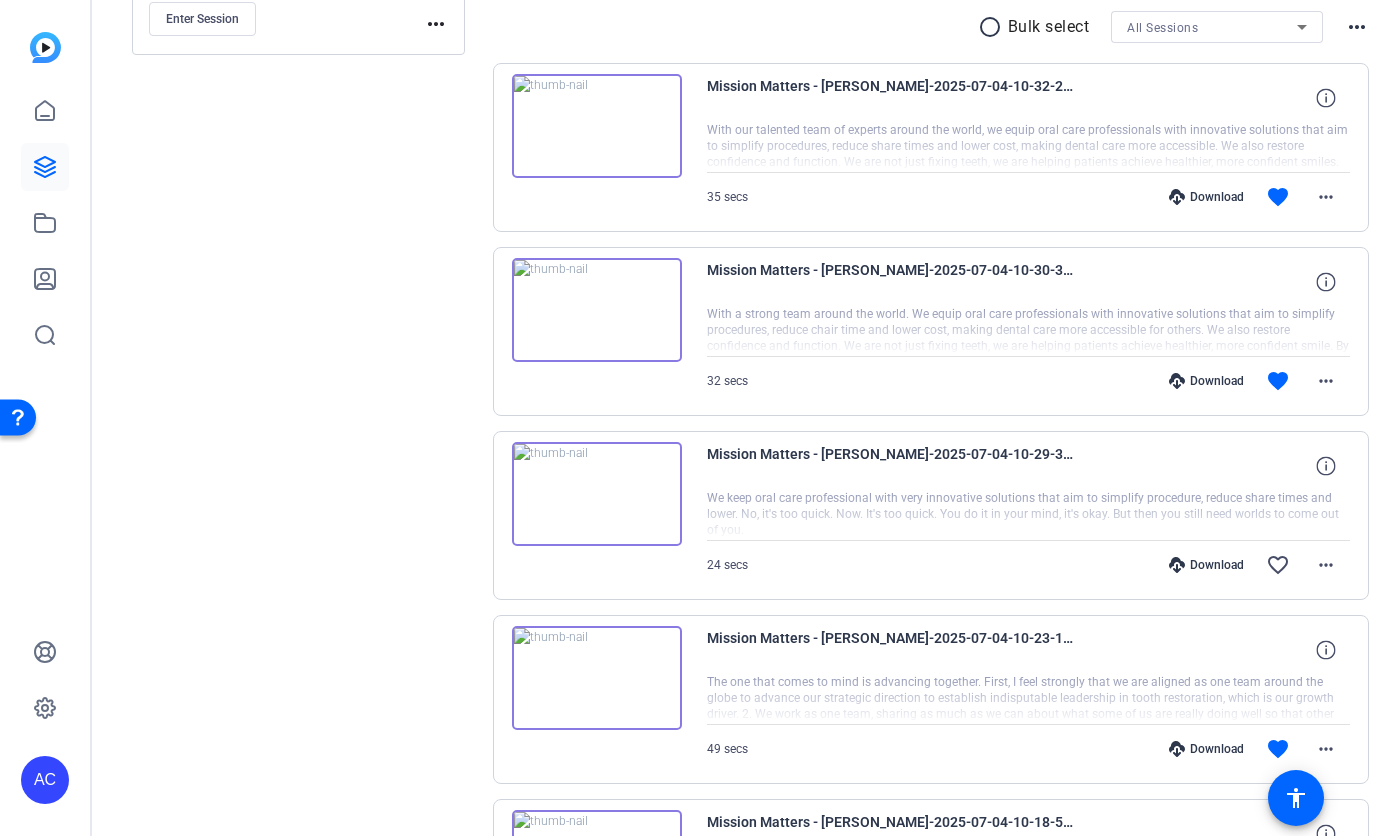 scroll, scrollTop: 349, scrollLeft: 0, axis: vertical 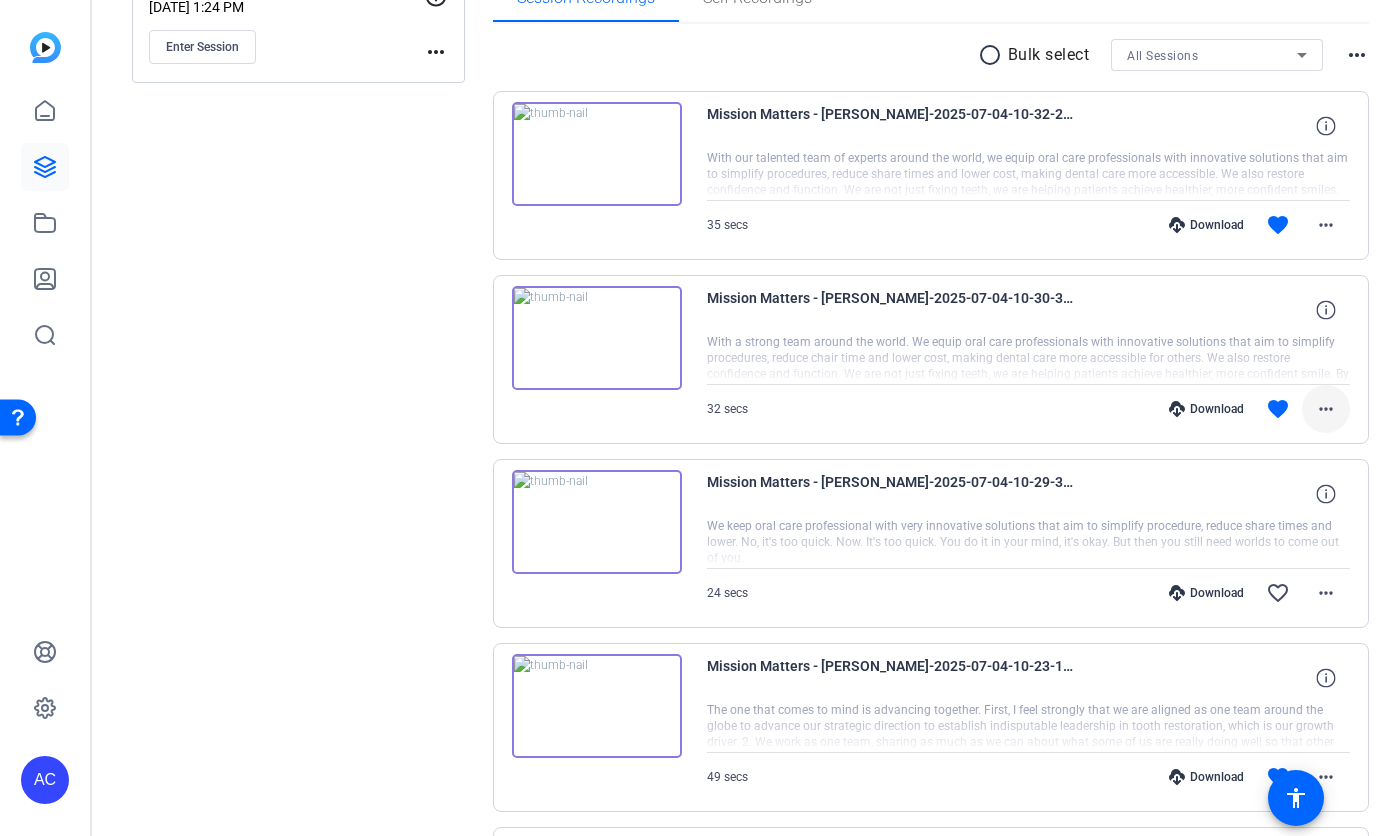 click on "more_horiz" at bounding box center [1326, 409] 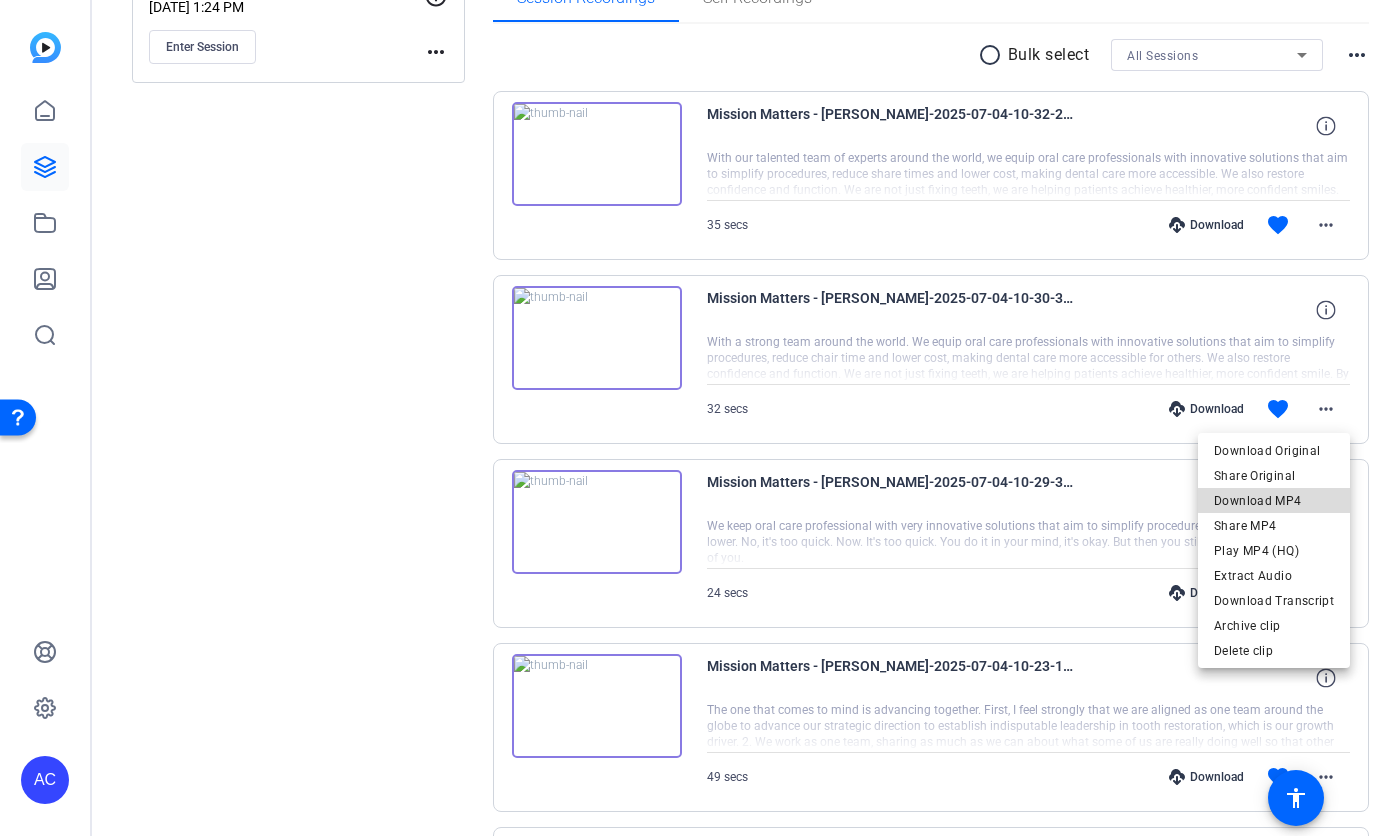 click on "Download MP4" at bounding box center (1274, 501) 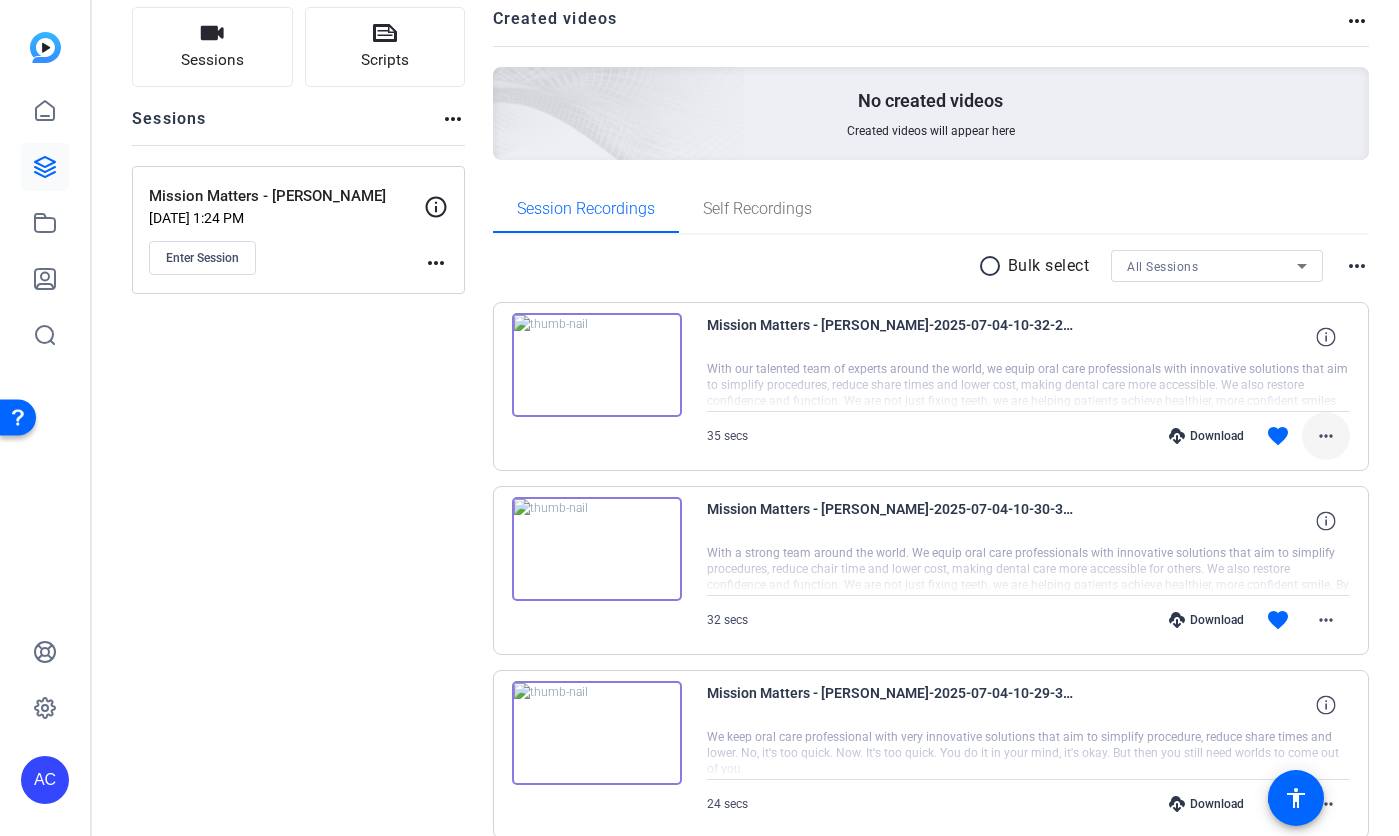scroll, scrollTop: 128, scrollLeft: 0, axis: vertical 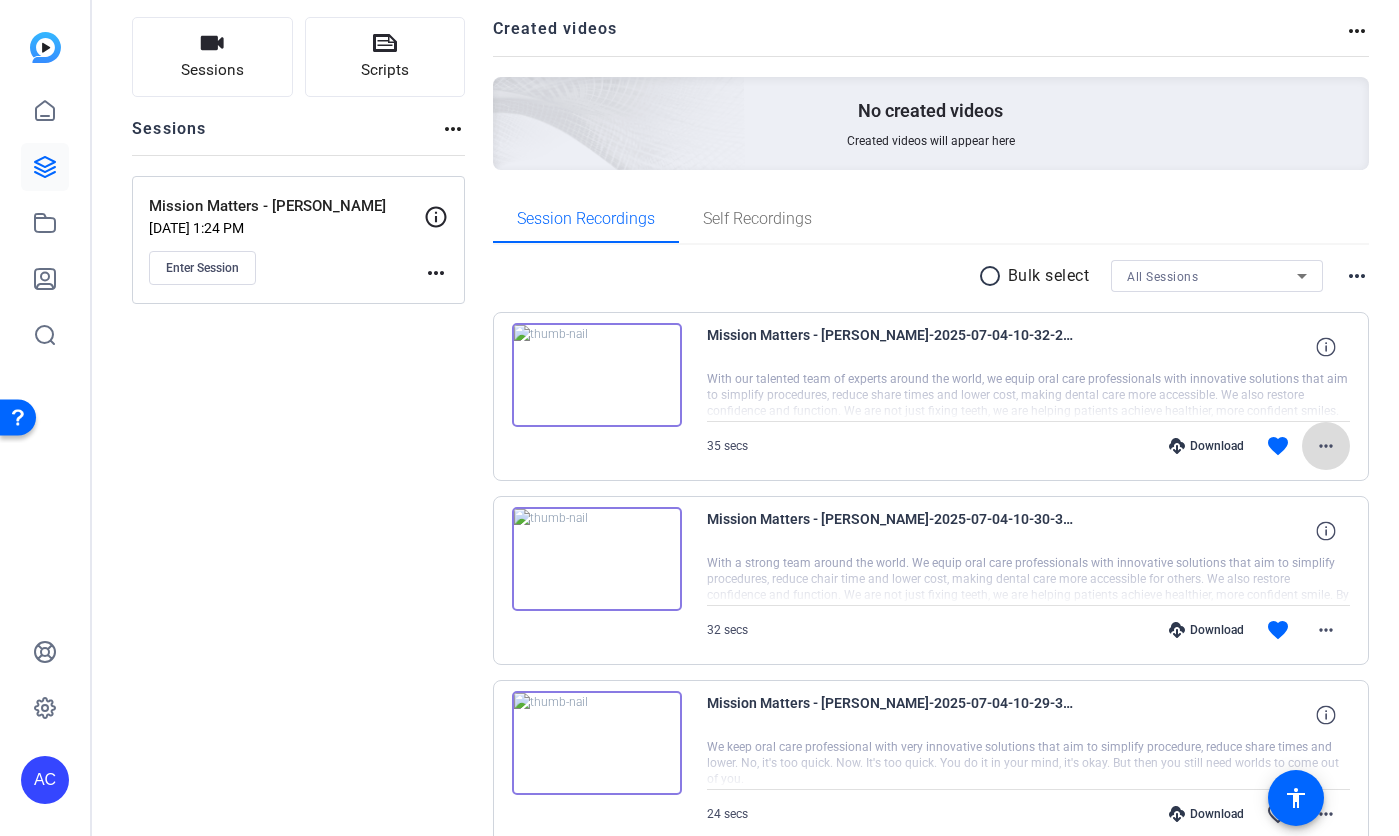 click on "more_horiz" at bounding box center [1326, 446] 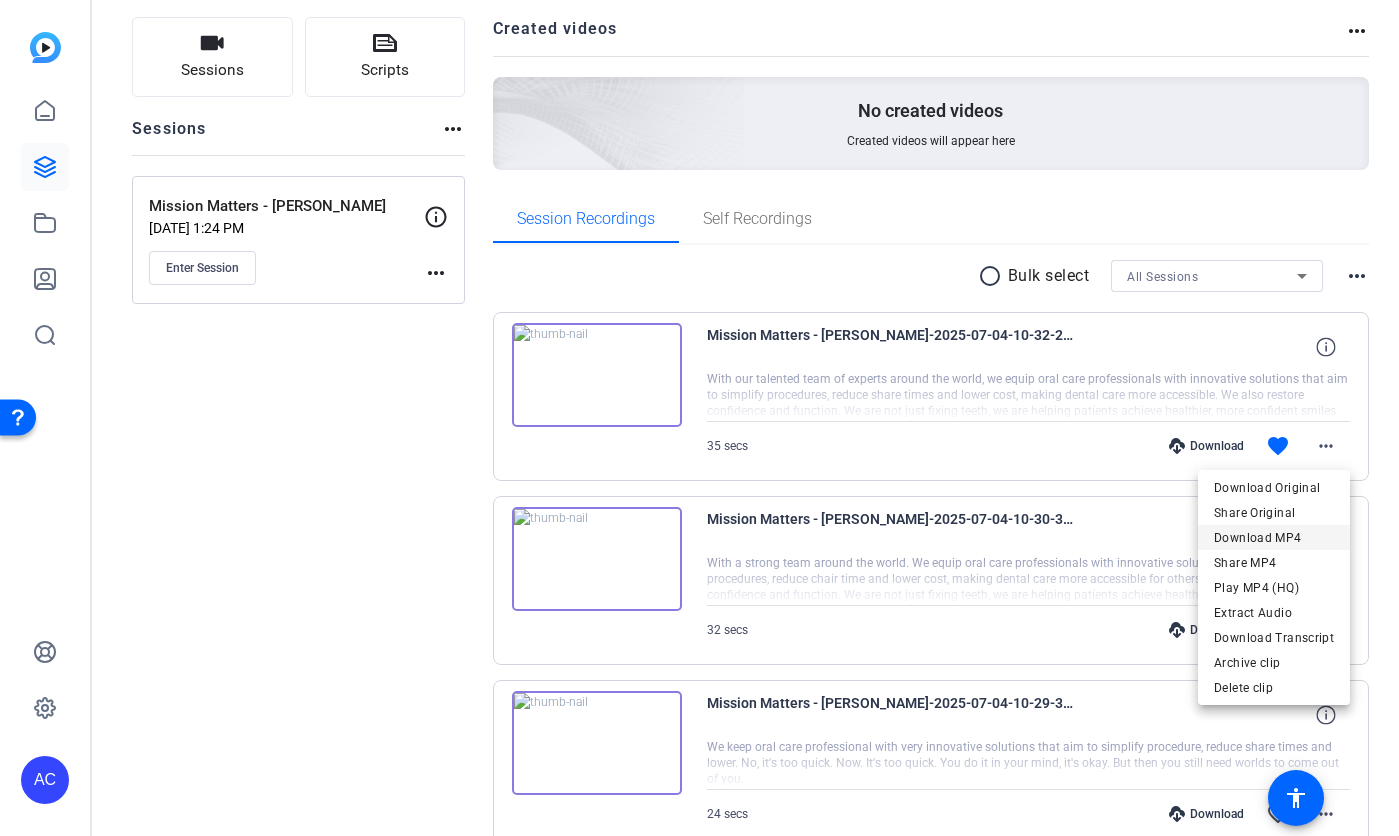 click on "Download MP4" at bounding box center (1274, 538) 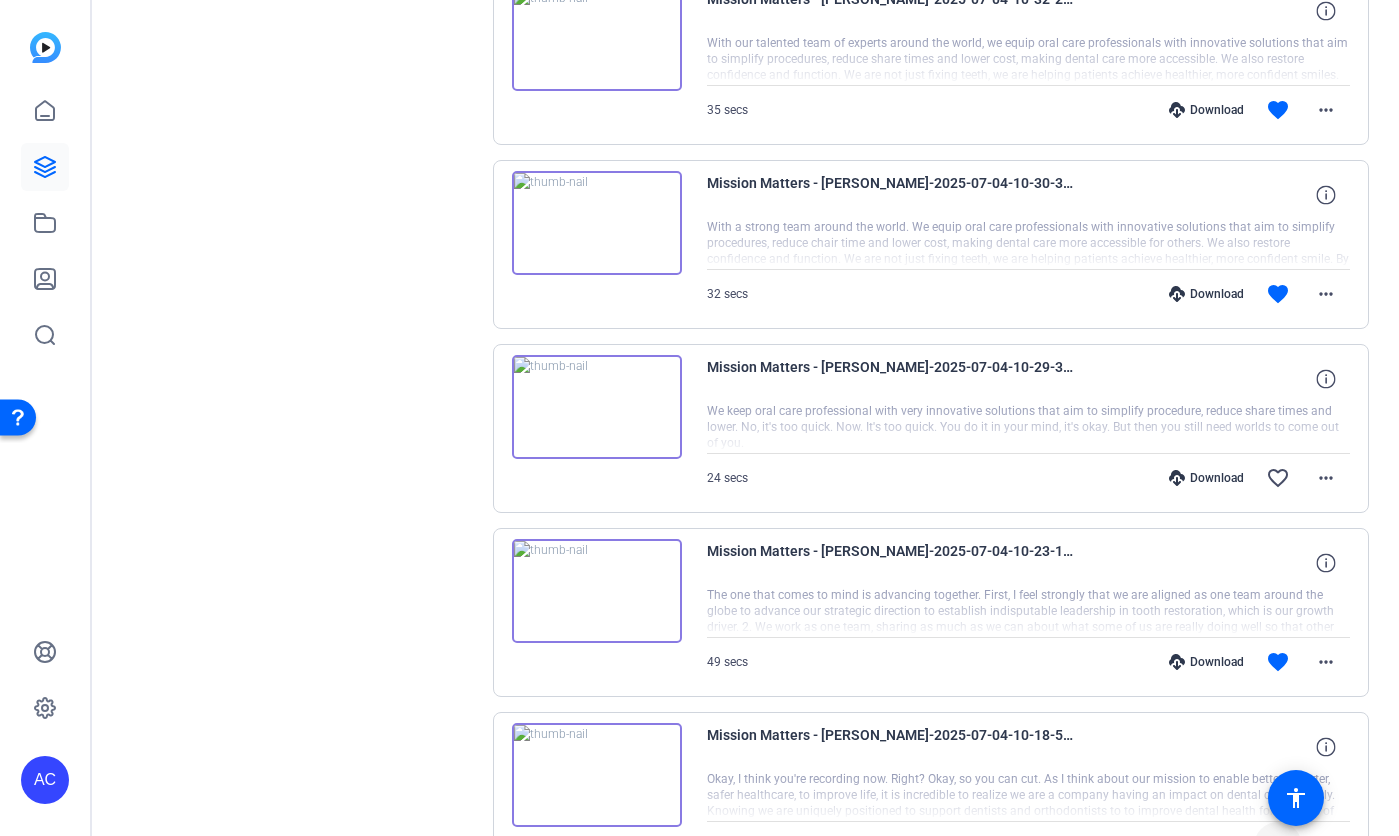 scroll, scrollTop: 598, scrollLeft: 0, axis: vertical 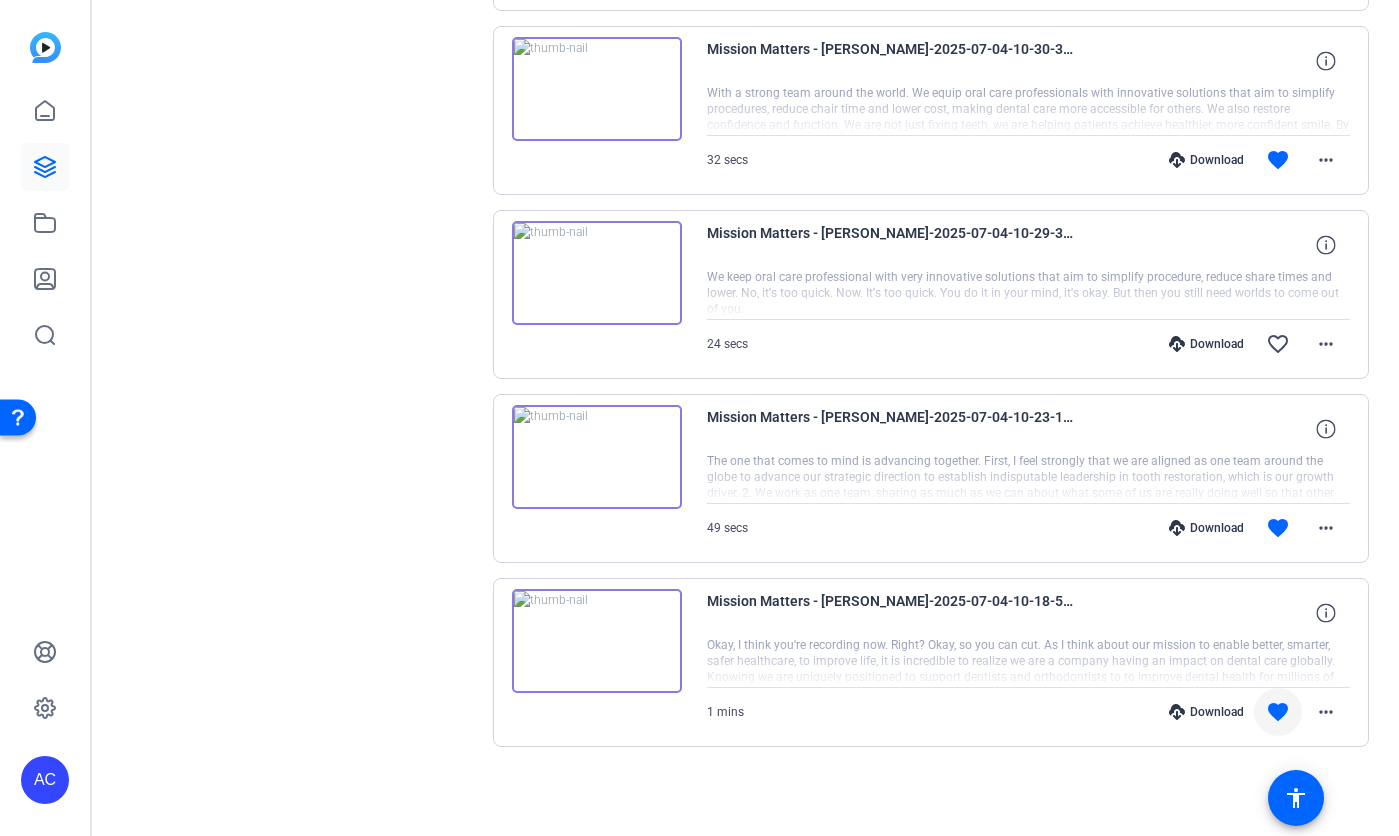 click on "Sessions
Scripts  Sessions more_horiz  Mission Matters - Karim   Jul 03, 2025 @ 1:24 PM  Enter Session
more_horiz" 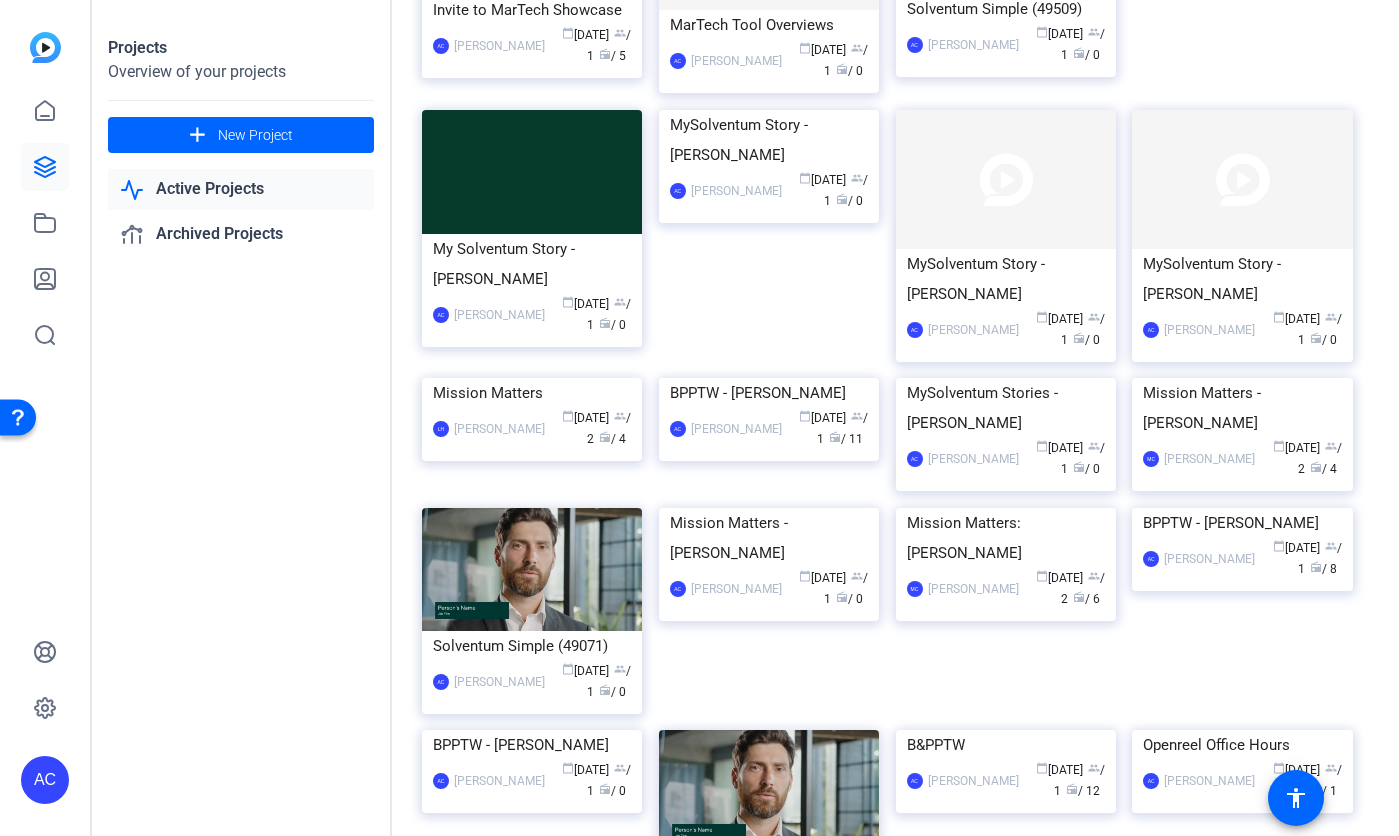 scroll, scrollTop: 278, scrollLeft: 0, axis: vertical 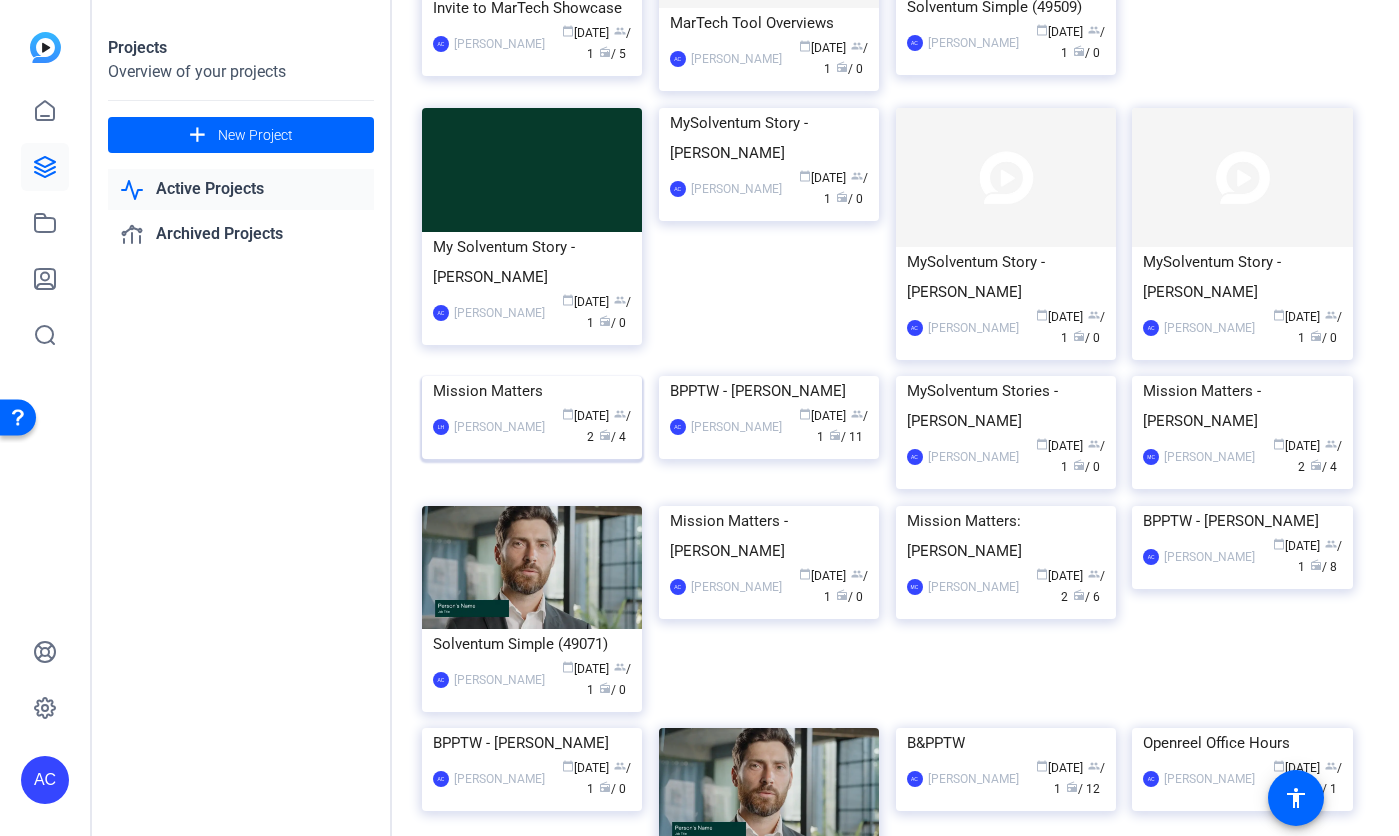 click on "LH  Lindsey Henry-Moss calendar_today  Jun 26  group  / 2  radio  / 4" 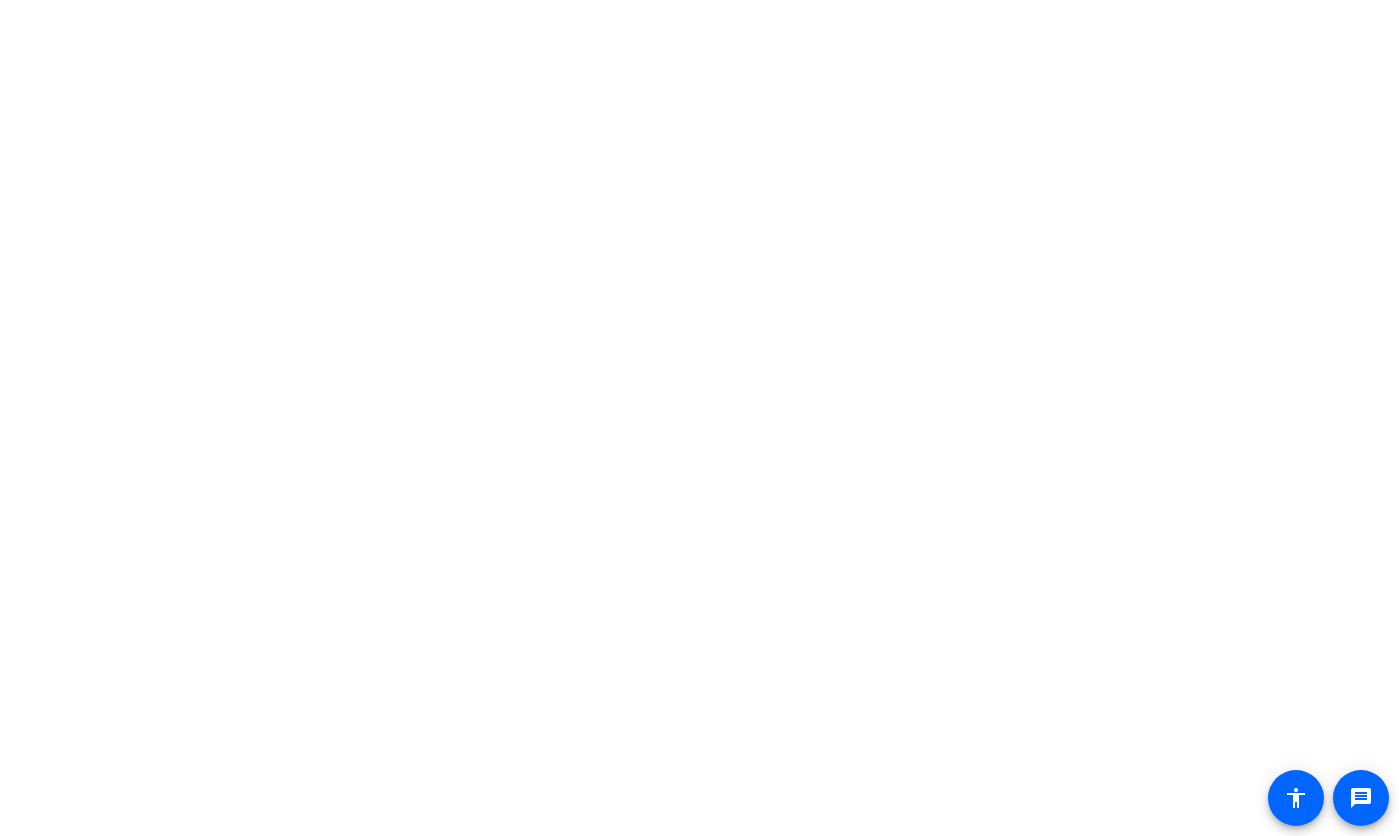 scroll, scrollTop: 0, scrollLeft: 0, axis: both 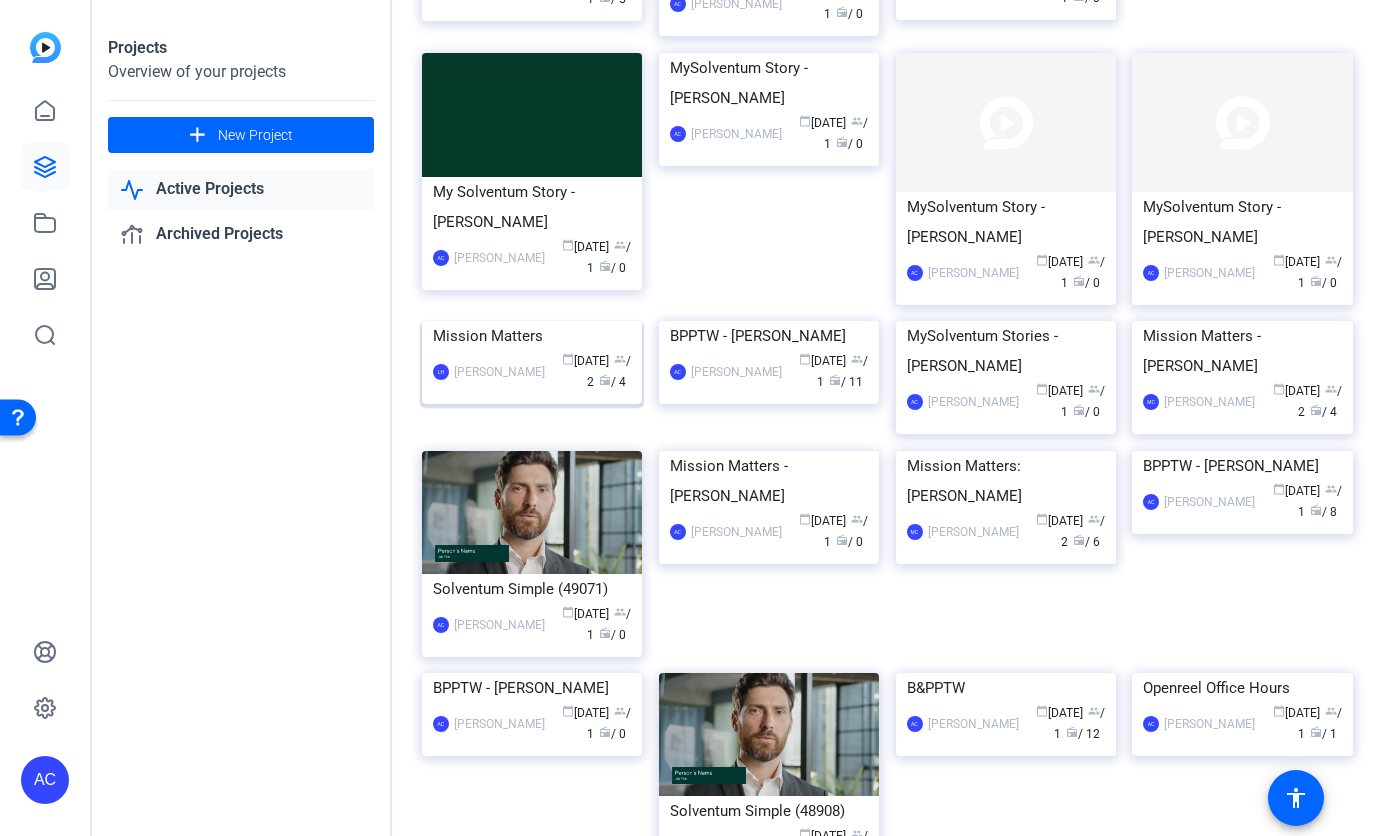 click on "LH  Lindsey Henry-Moss calendar_today  Jun 26  group  / 2  radio  / 4" 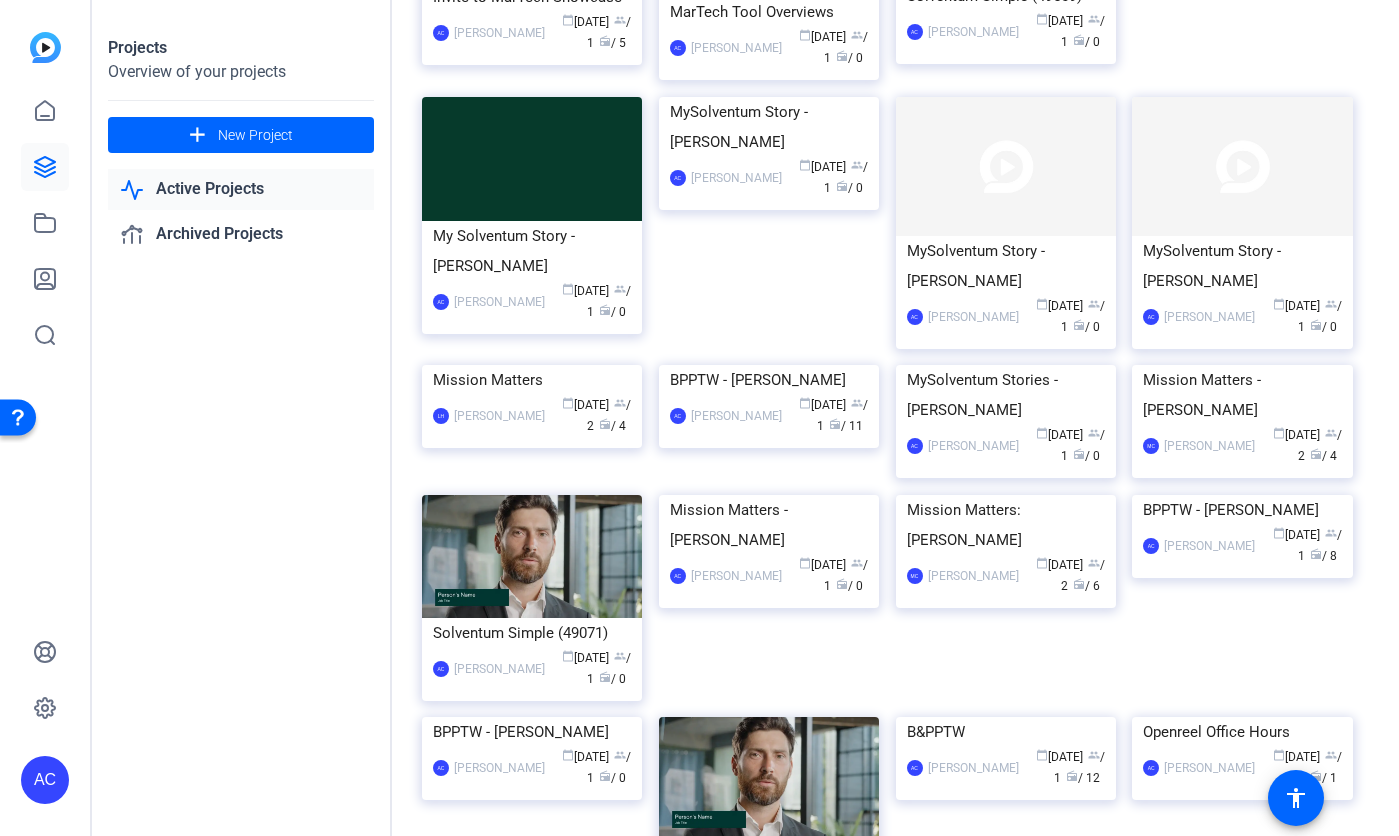 scroll, scrollTop: 326, scrollLeft: 0, axis: vertical 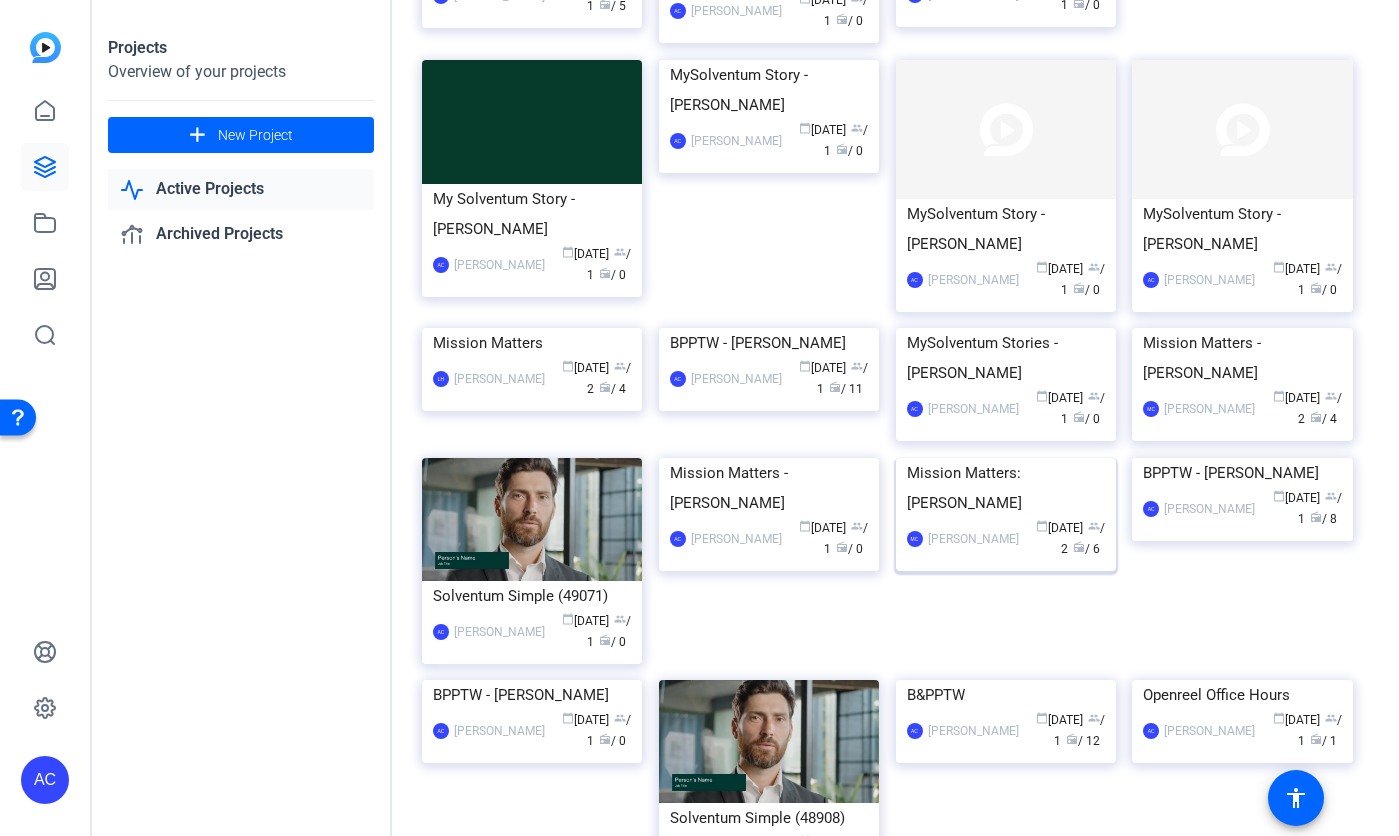 click on "Mission Matters: [PERSON_NAME]" 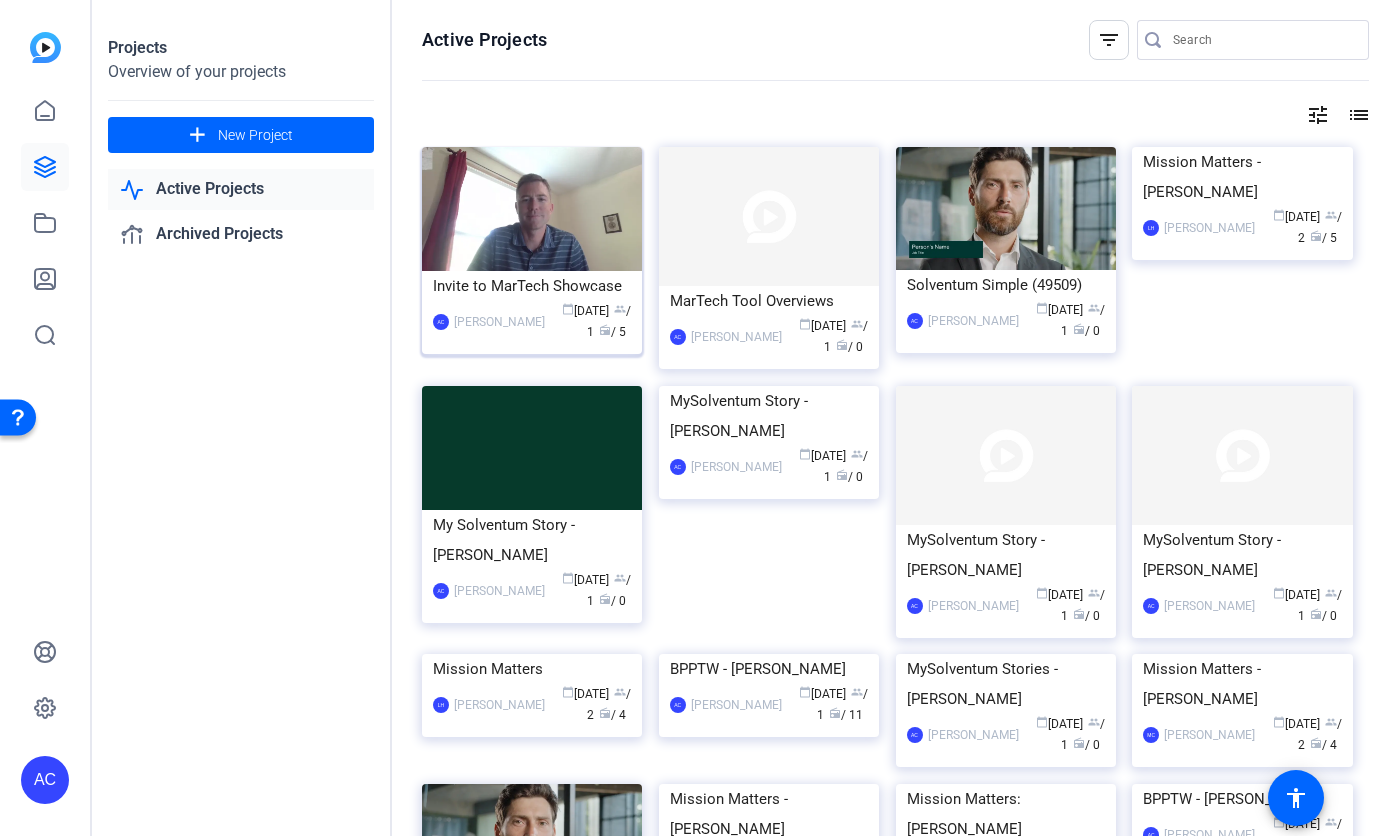 click on "[PERSON_NAME]" 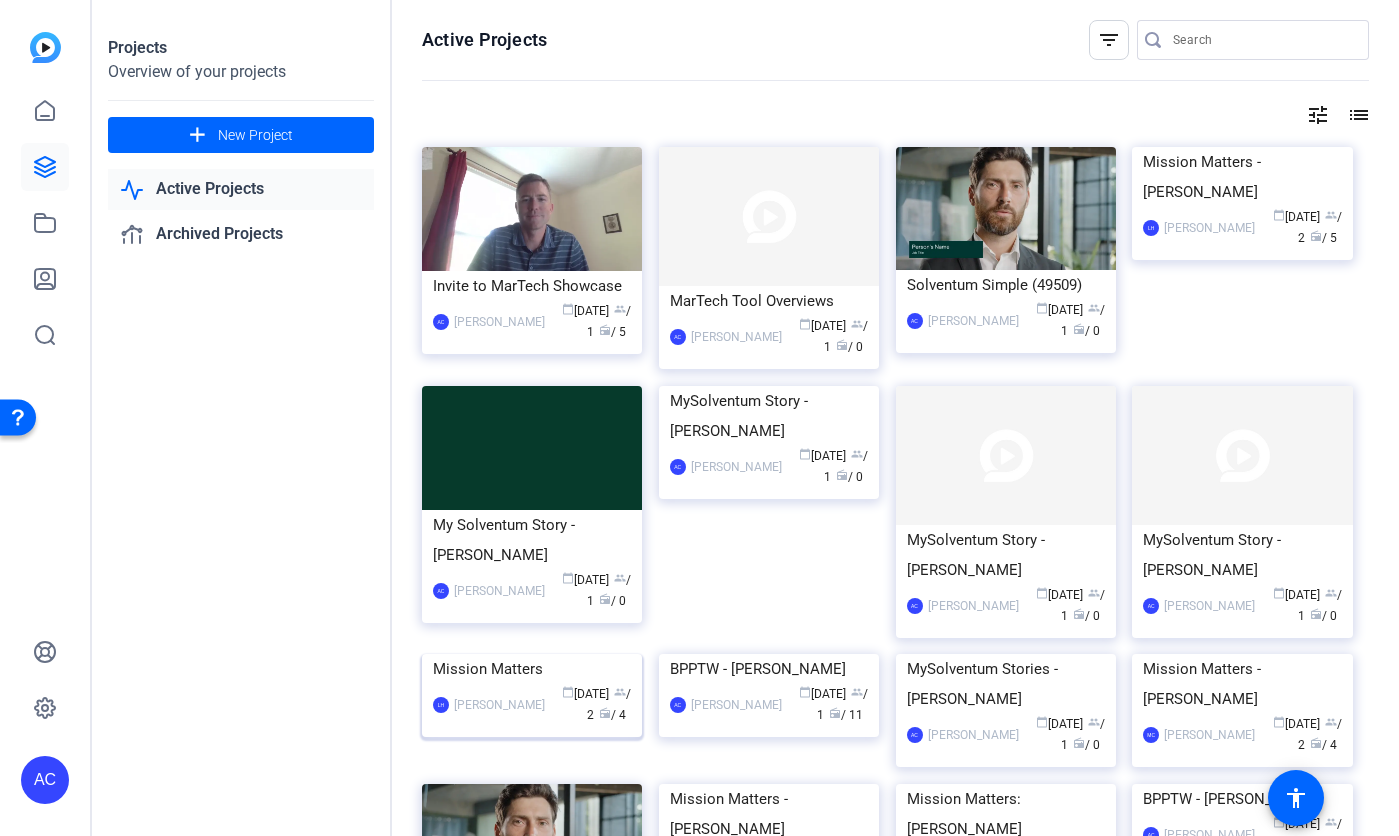 click 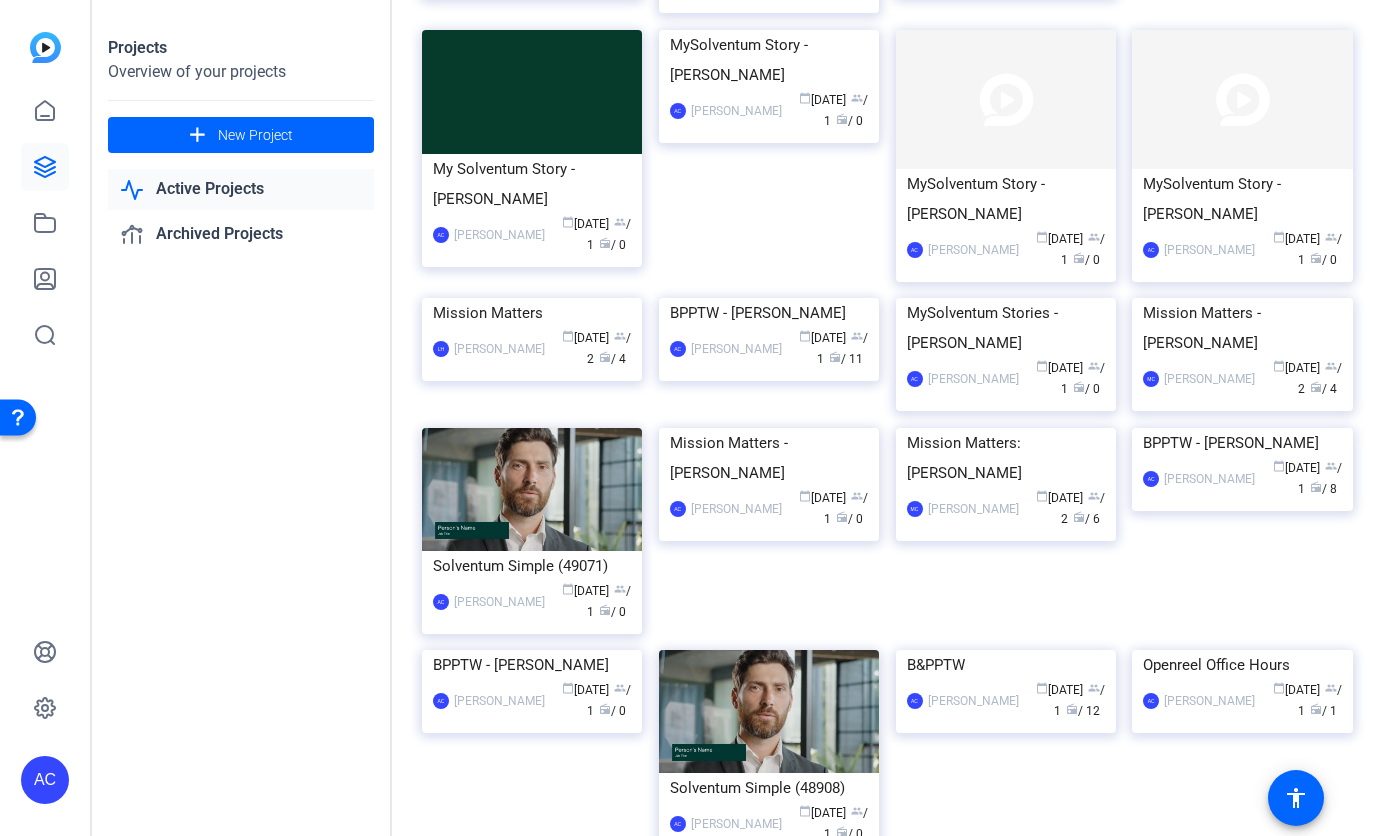 scroll, scrollTop: 357, scrollLeft: 0, axis: vertical 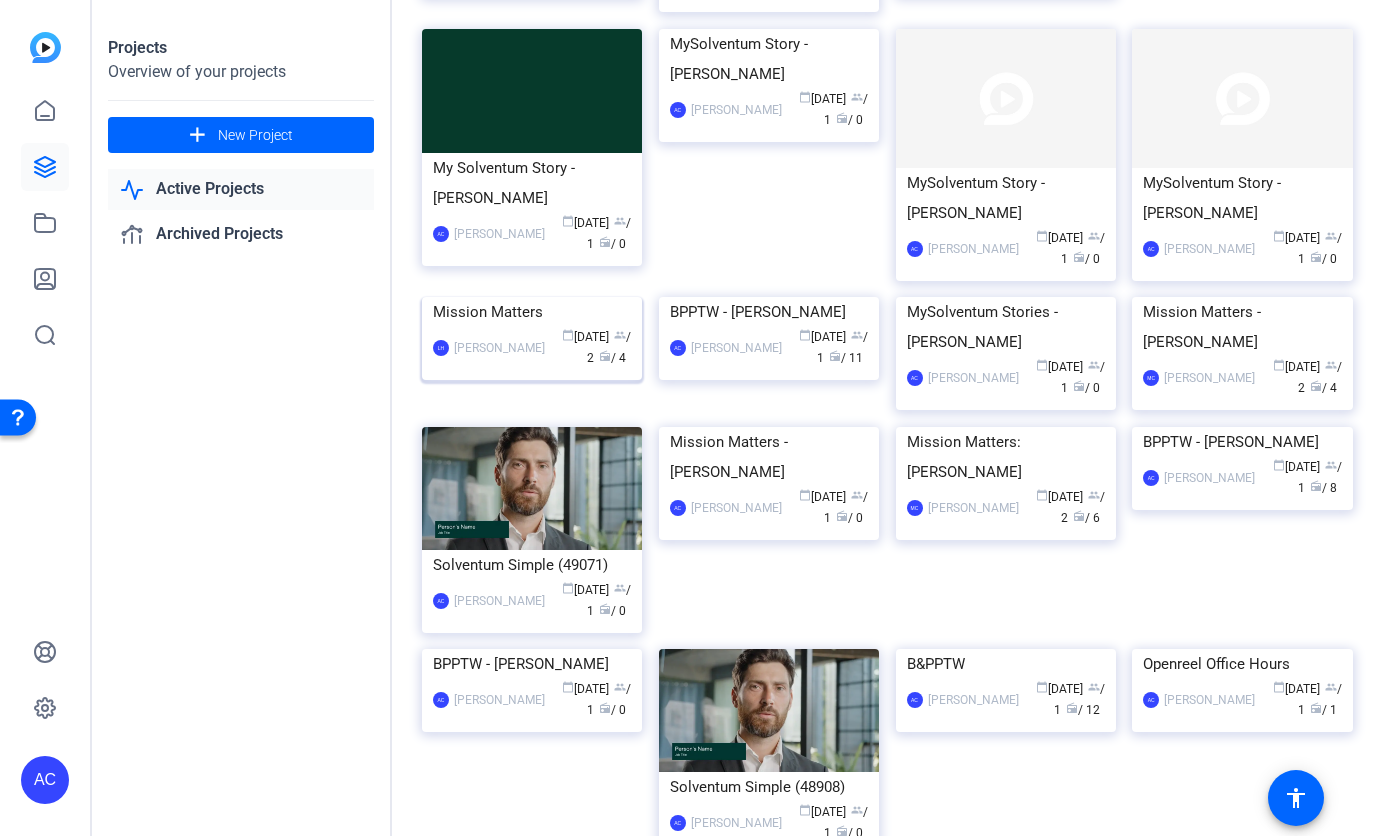 click on "LH  Lindsey Henry-Moss calendar_today  Jun 26  group  / 2  radio  / 4" 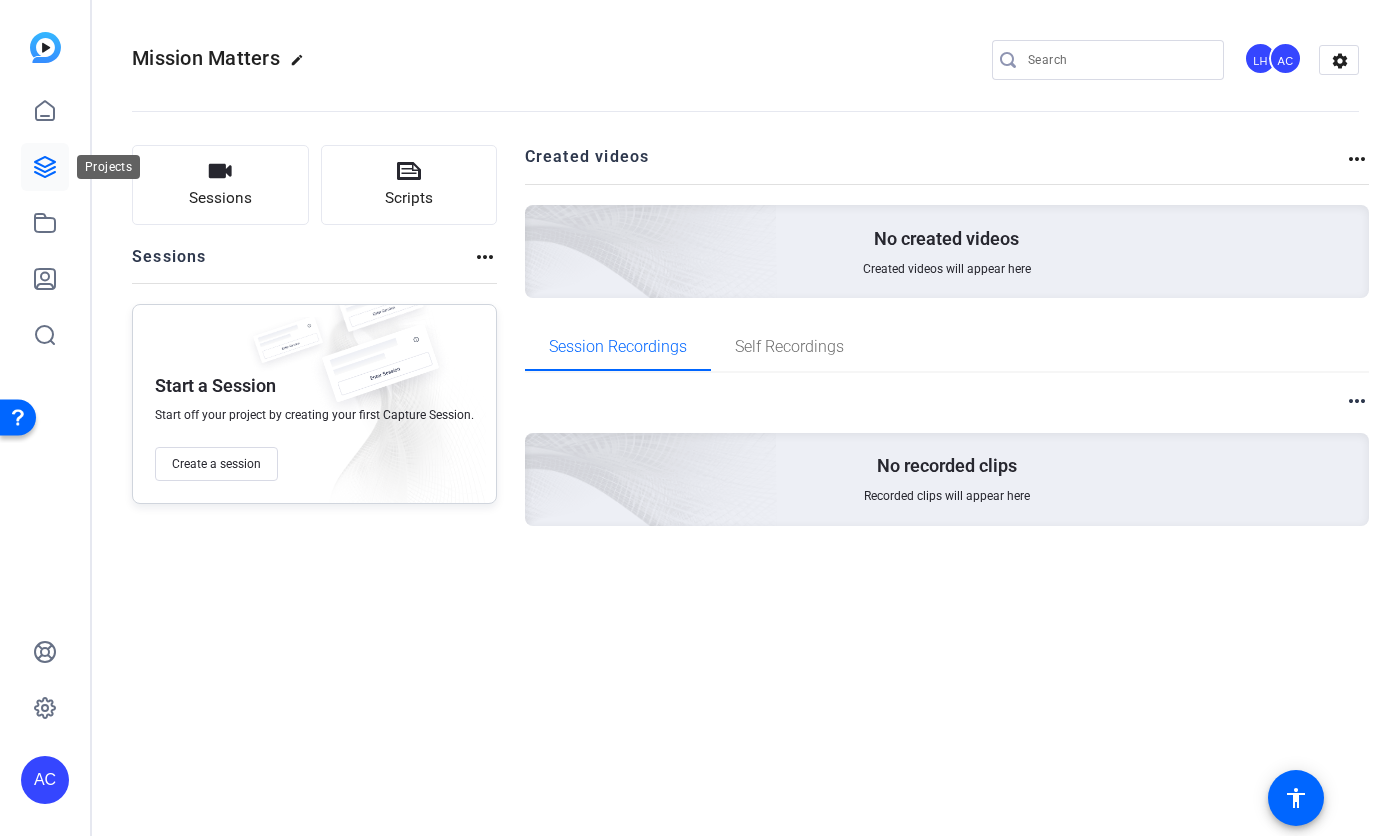 click 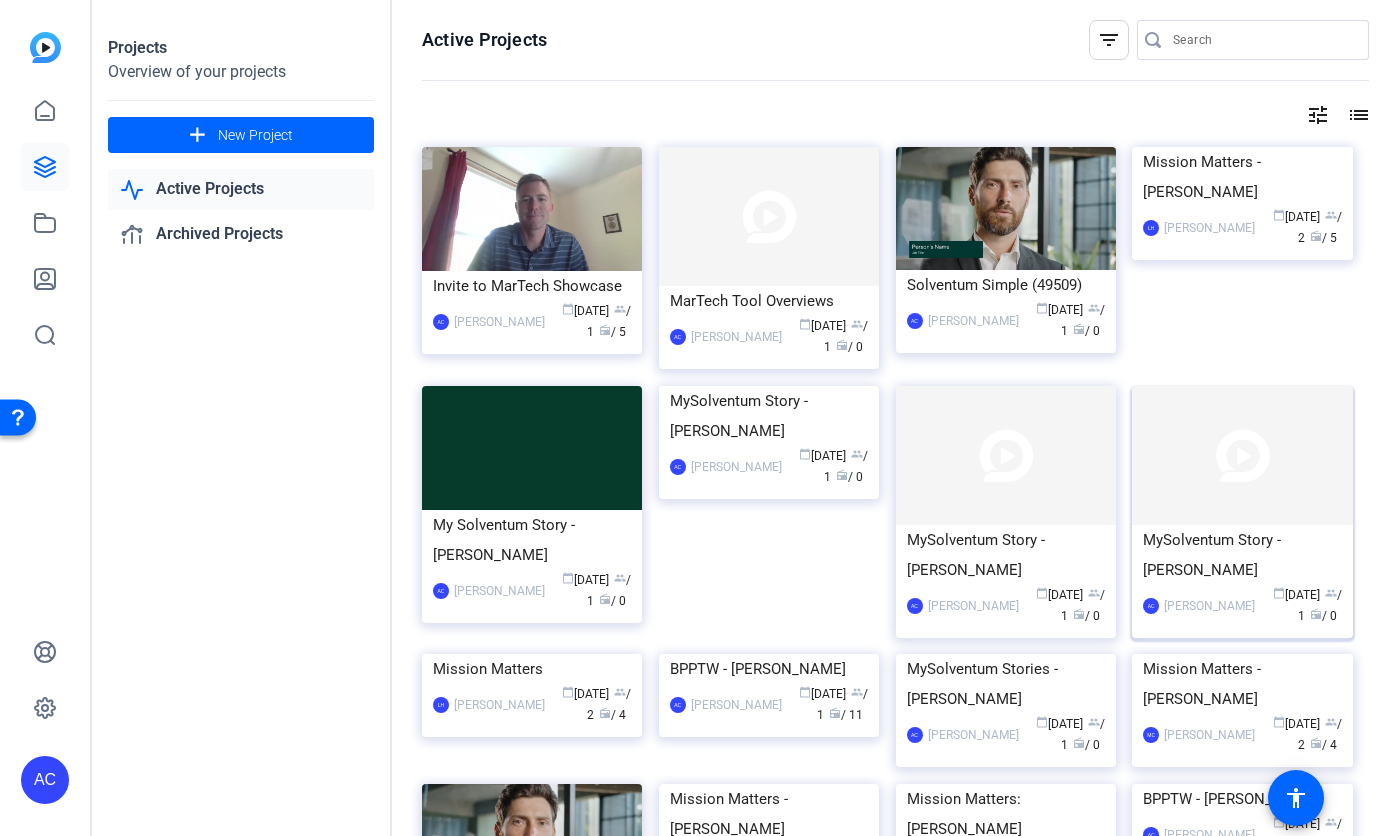 click on "MySolventum Story - [PERSON_NAME]" 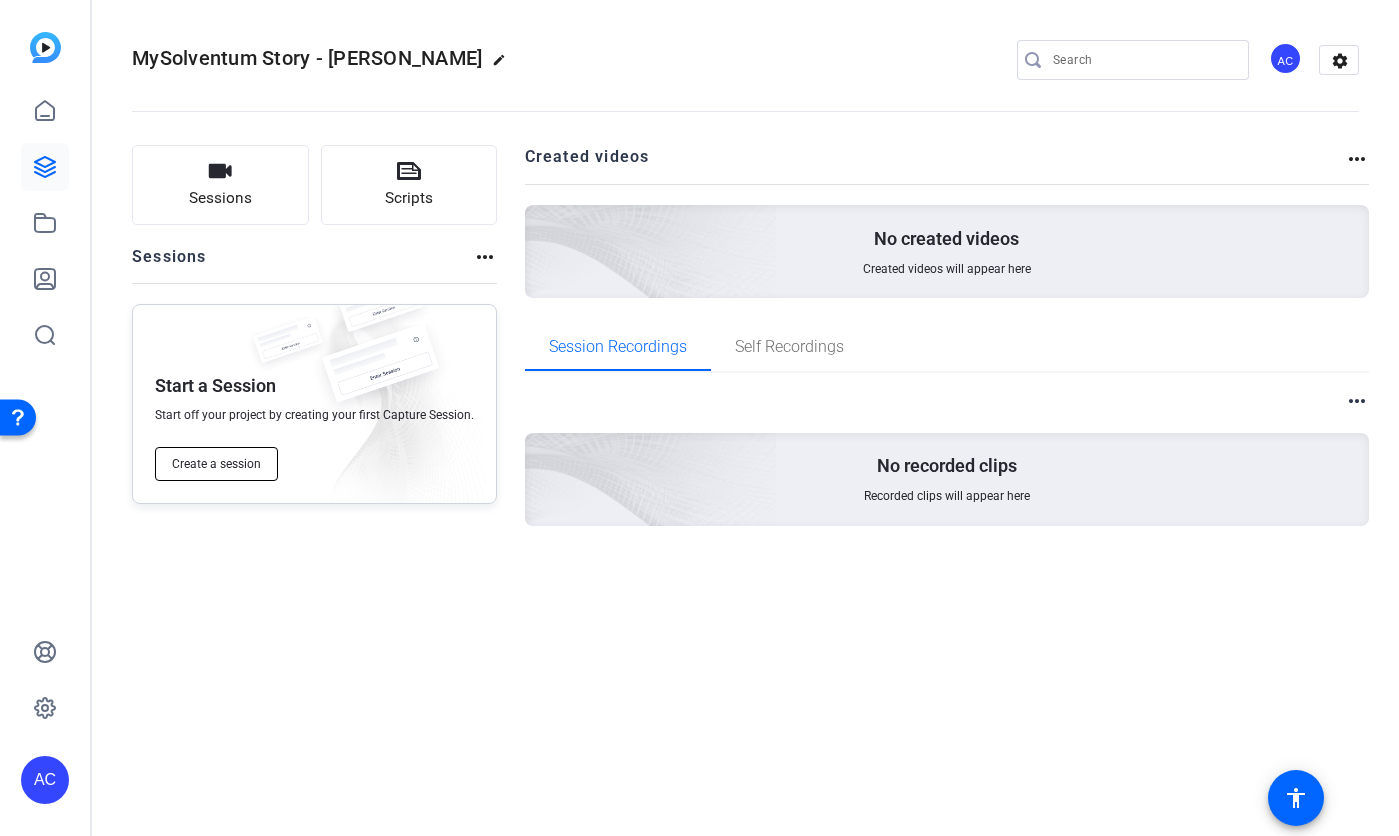 click on "Create a session" 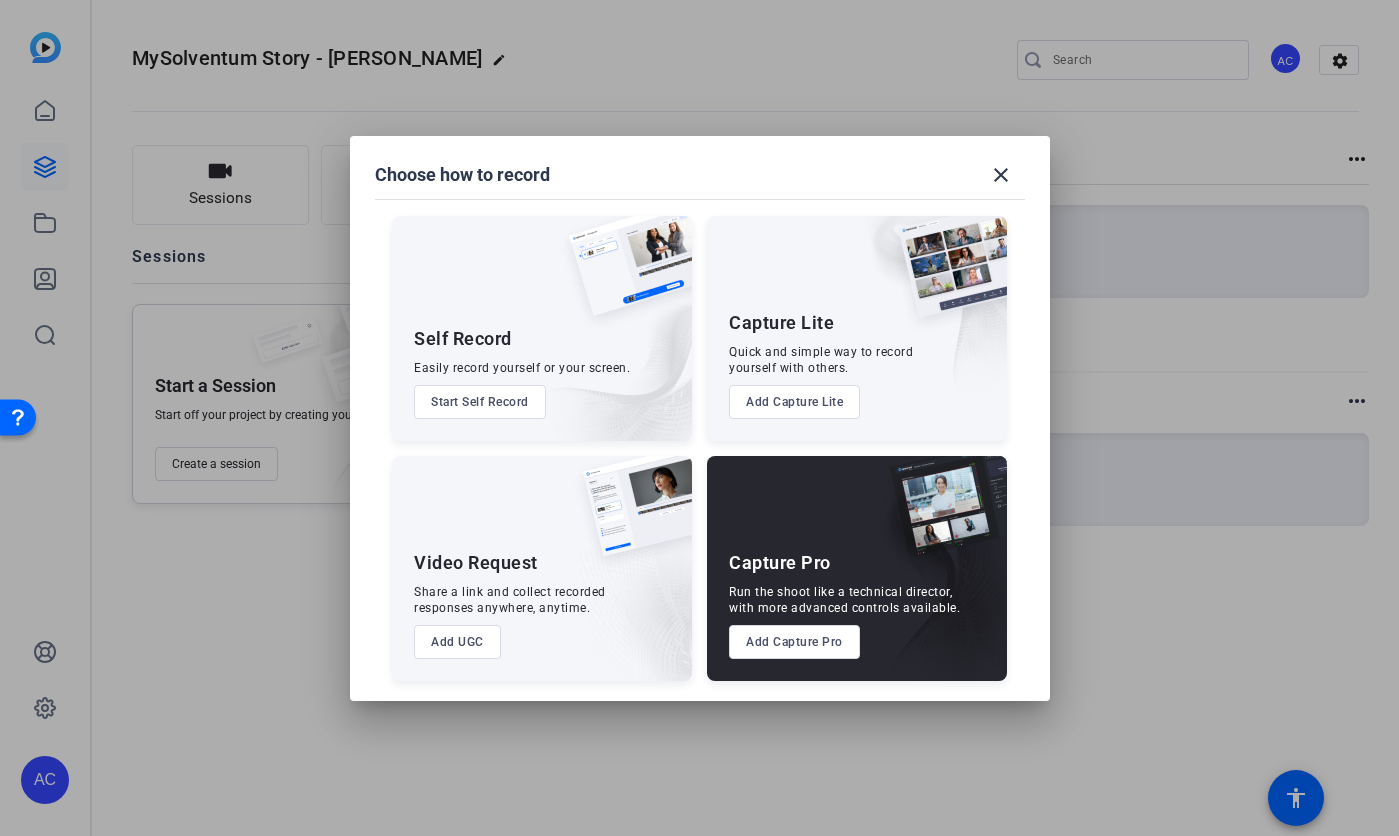 click on "Add Capture Pro" at bounding box center (794, 642) 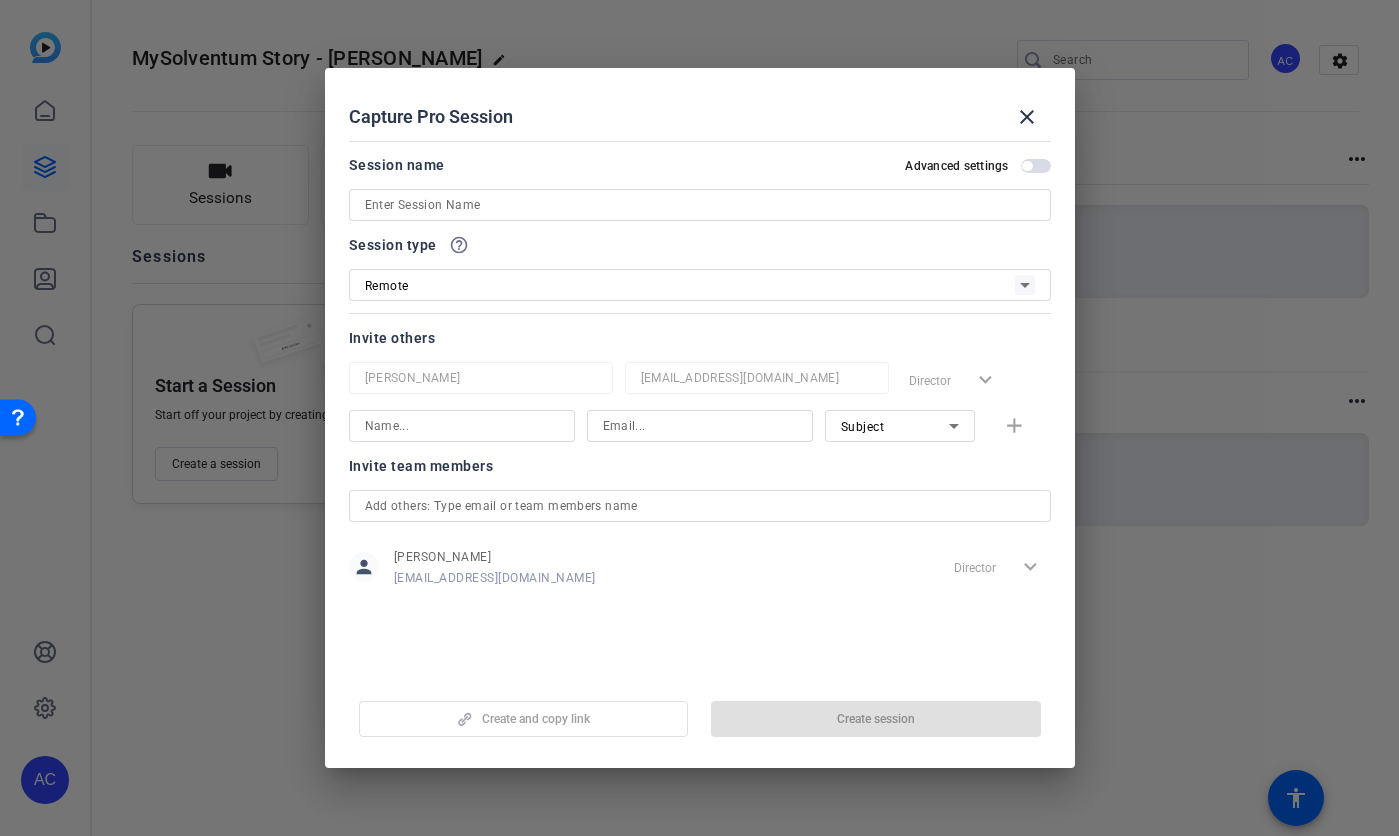 click at bounding box center [700, 205] 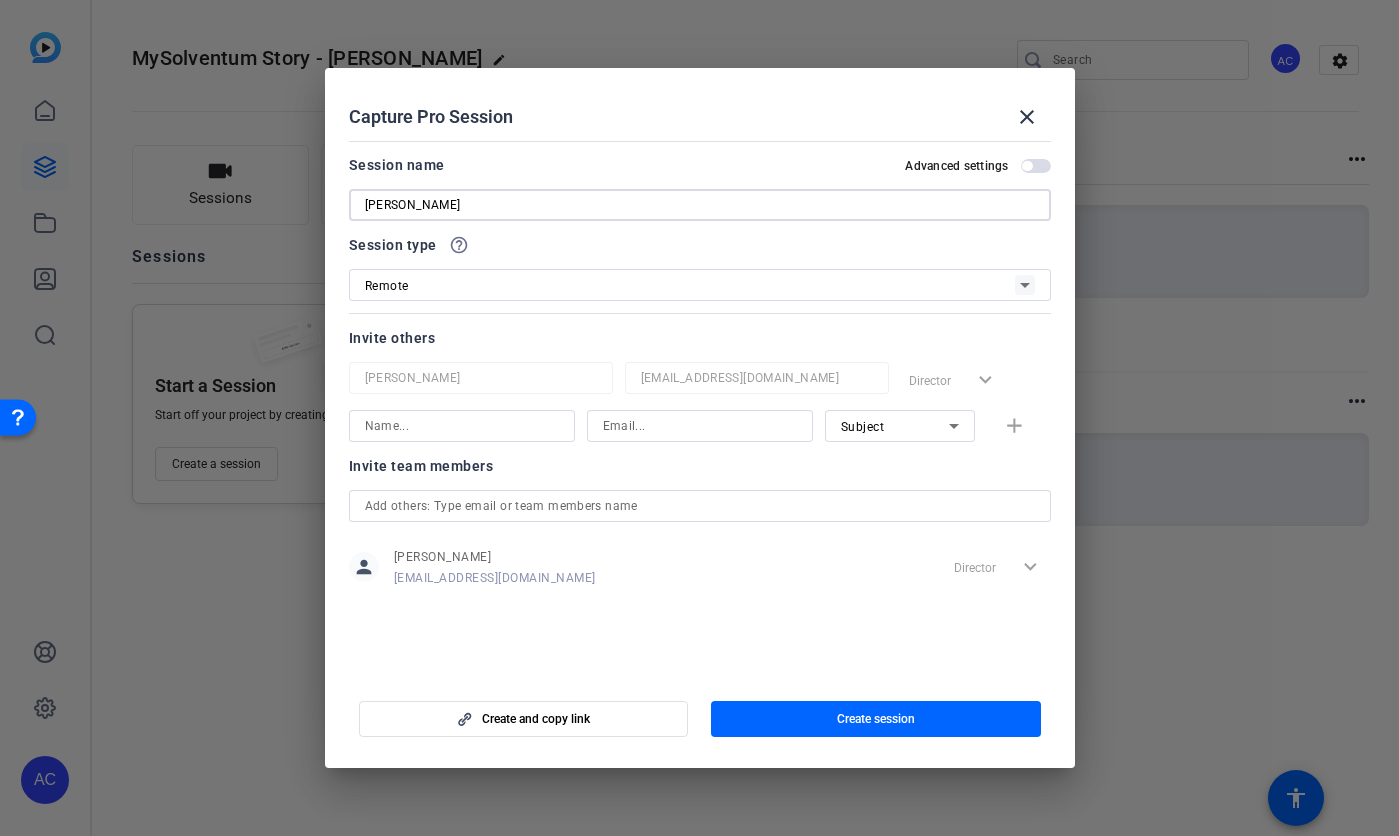 type on "Aleksandra" 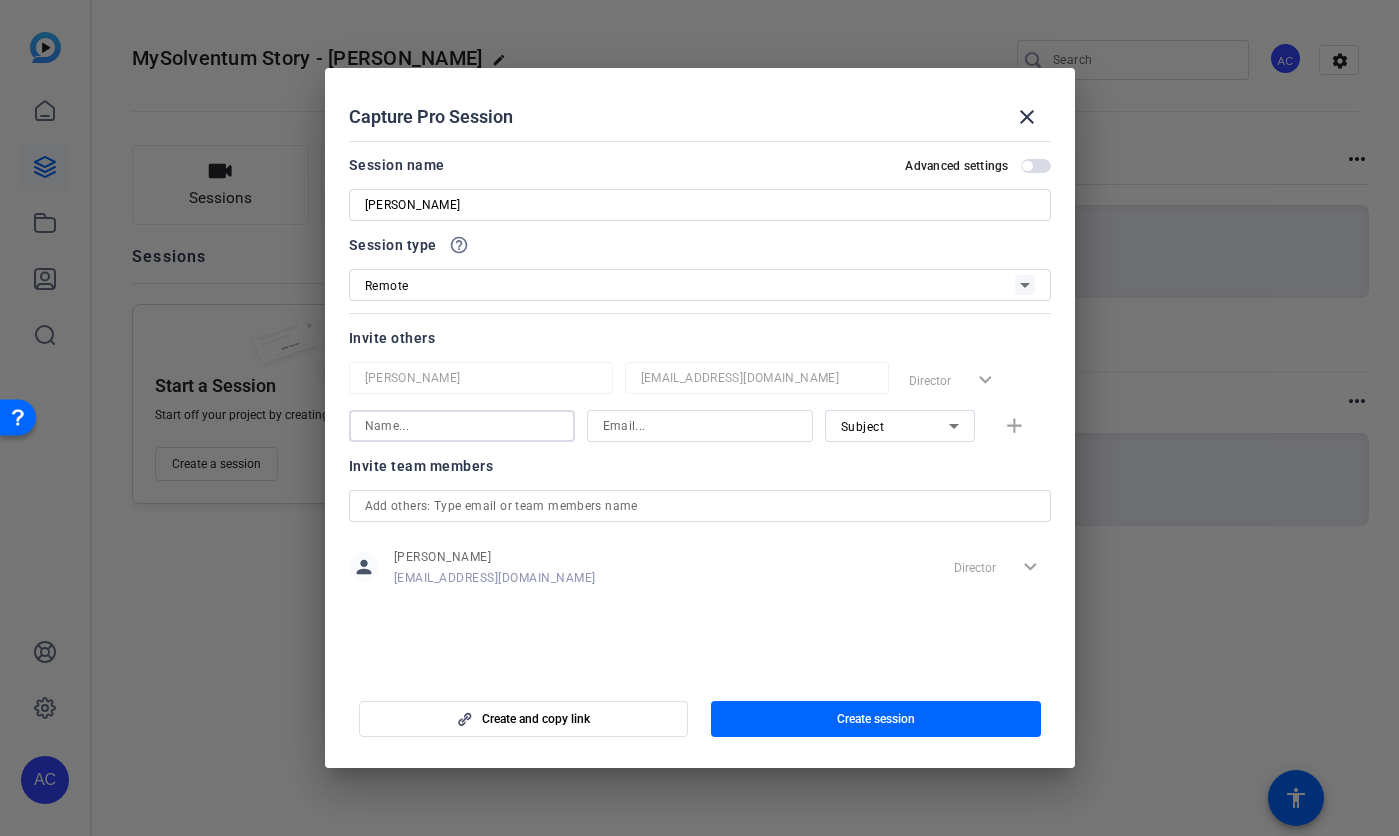 click at bounding box center [462, 426] 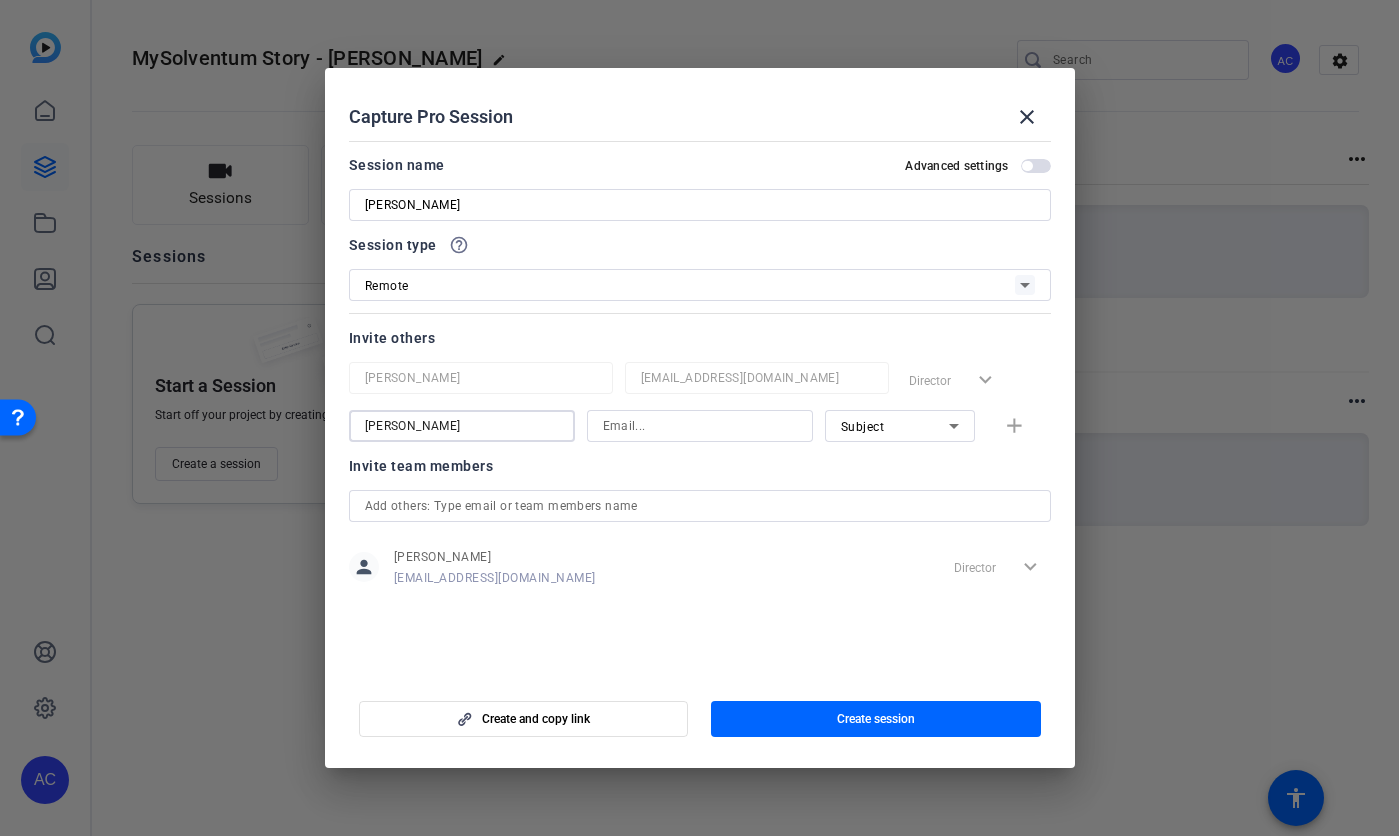 type on "Sue Casement" 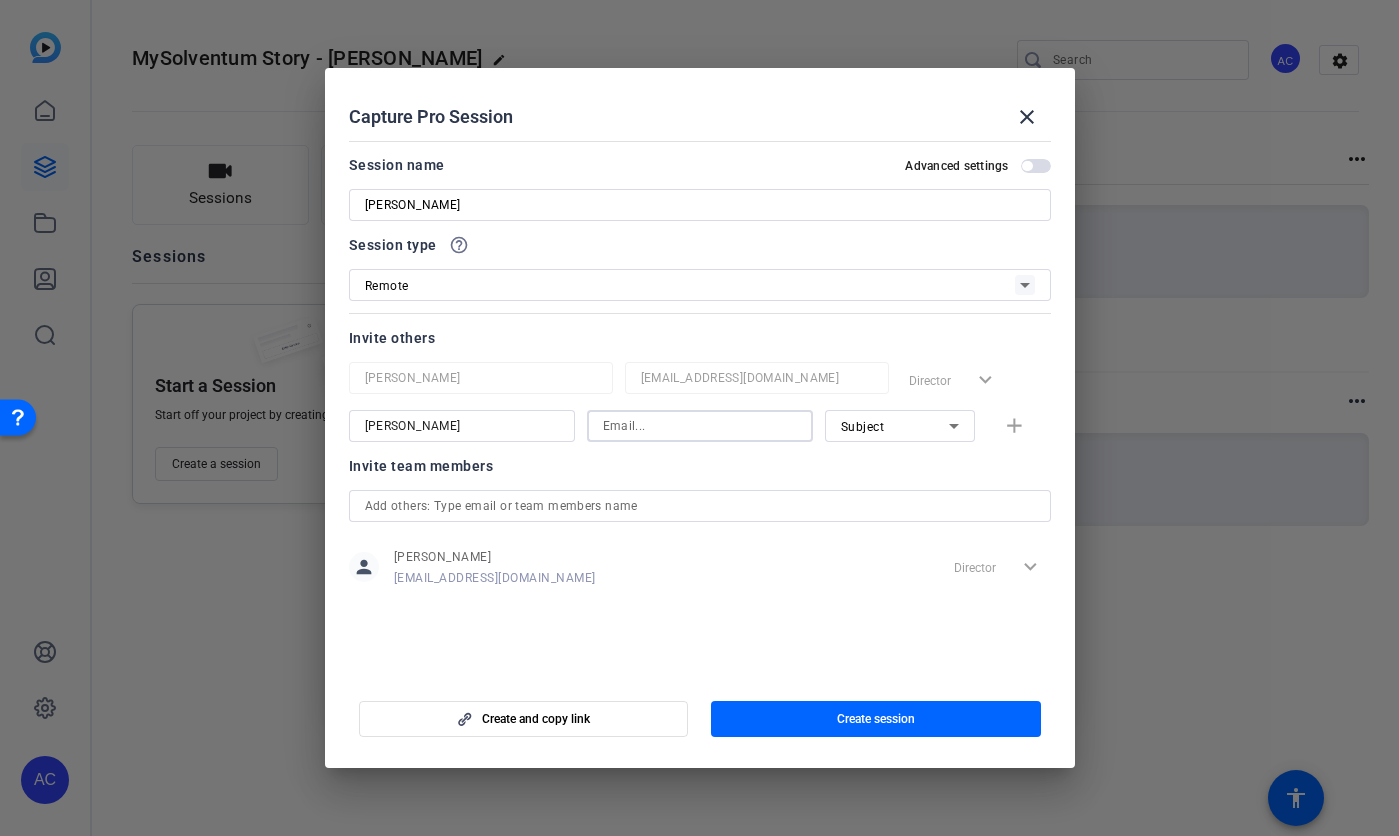 paste on "sacasement@solventum.com" 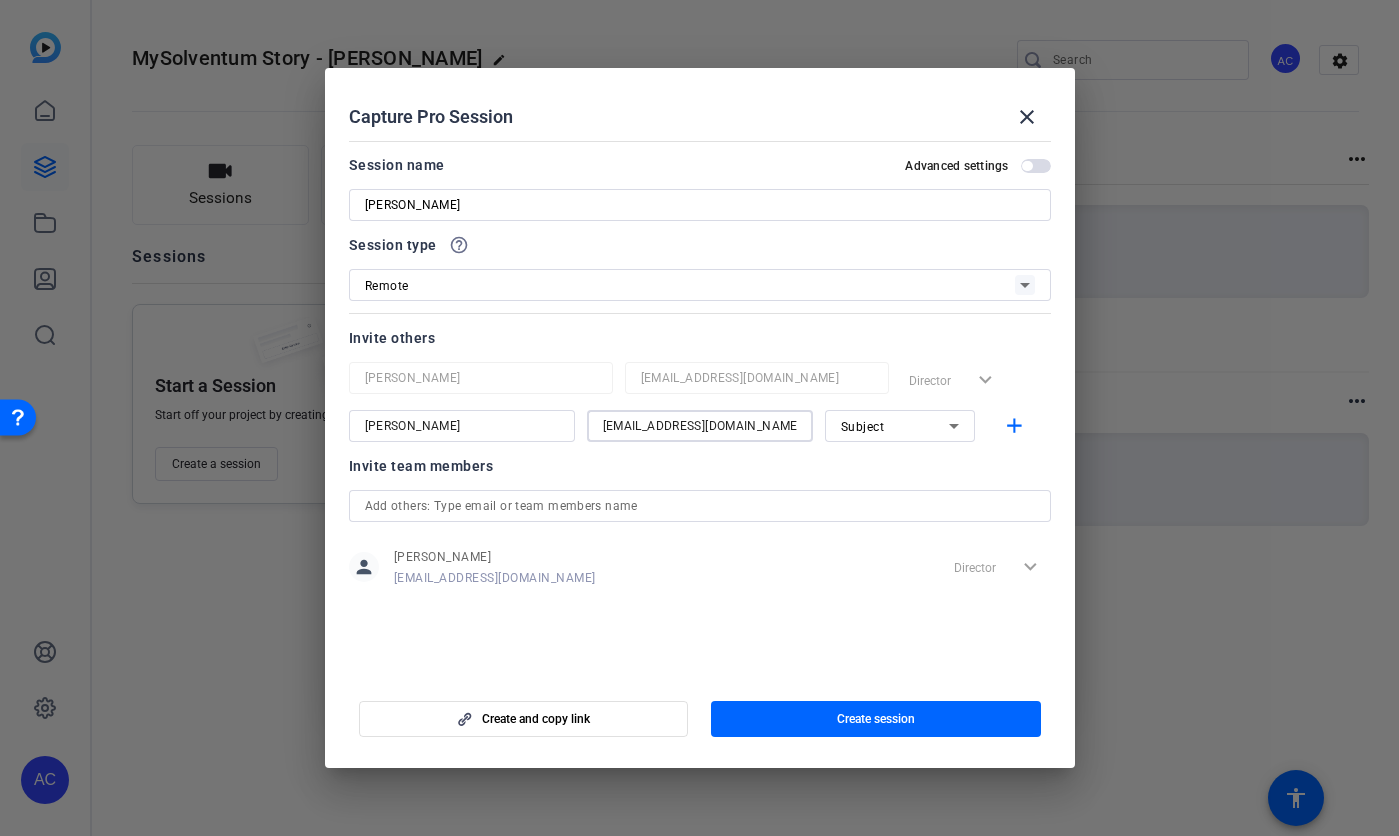 type on "sacasement@solventum.com" 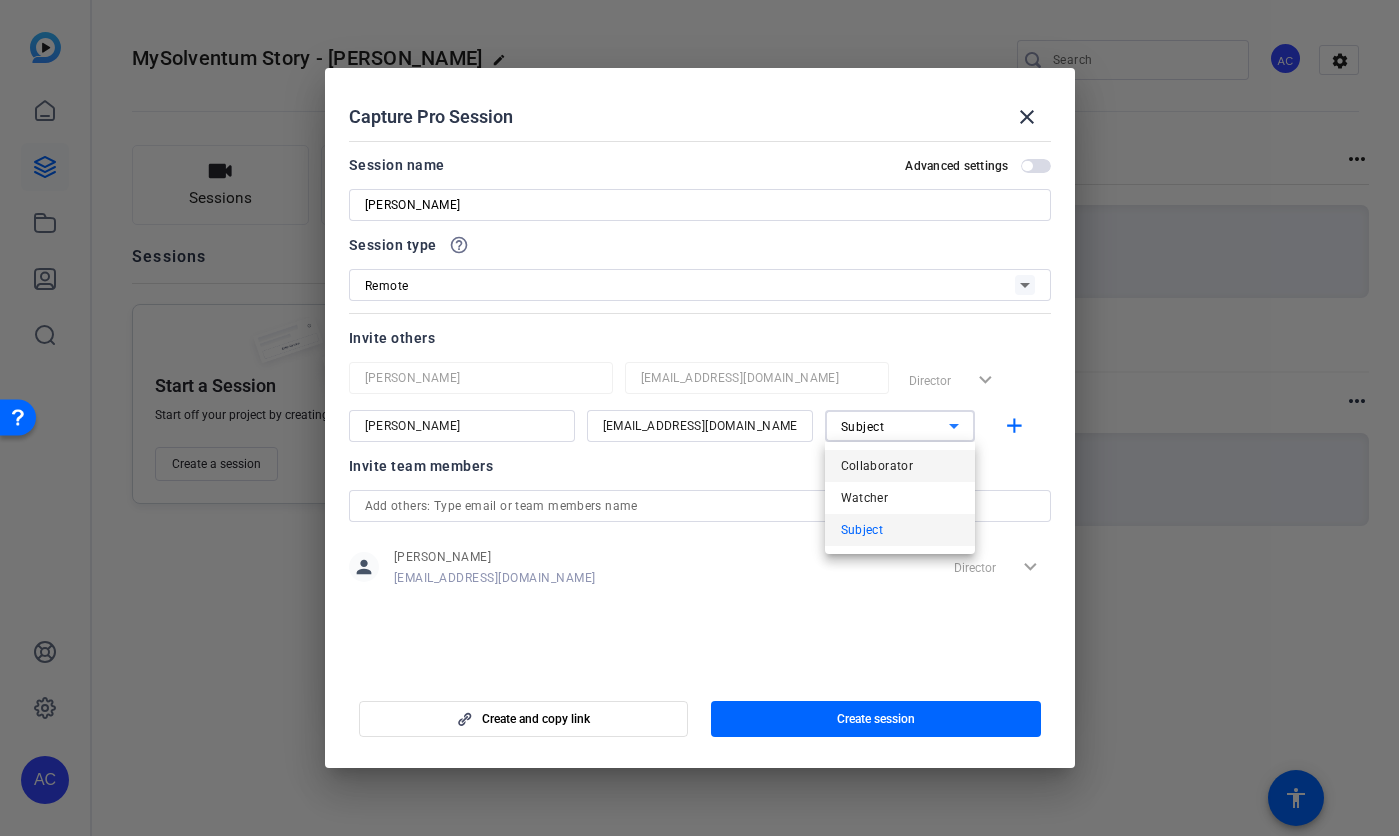 click on "Collaborator" at bounding box center [900, 466] 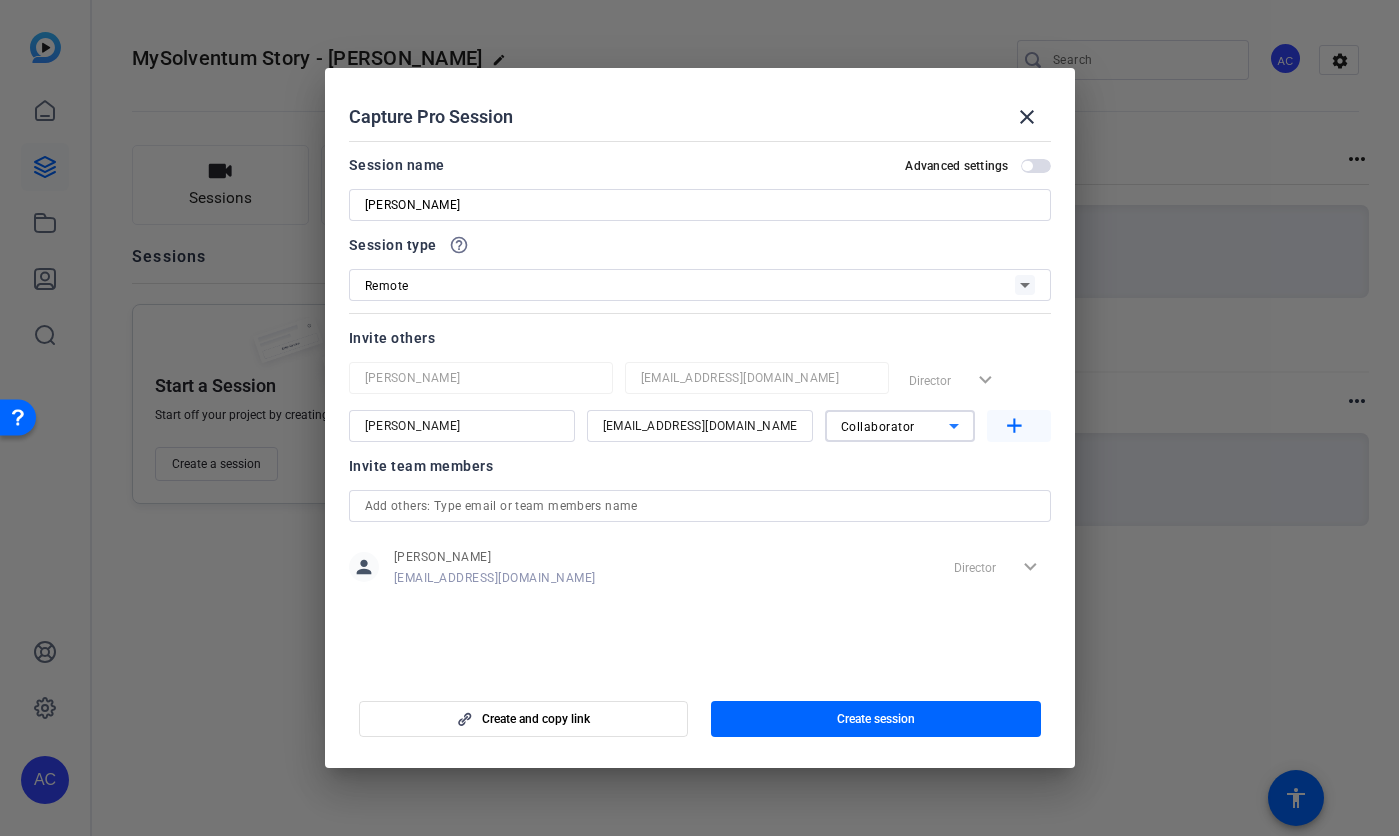 click on "add" 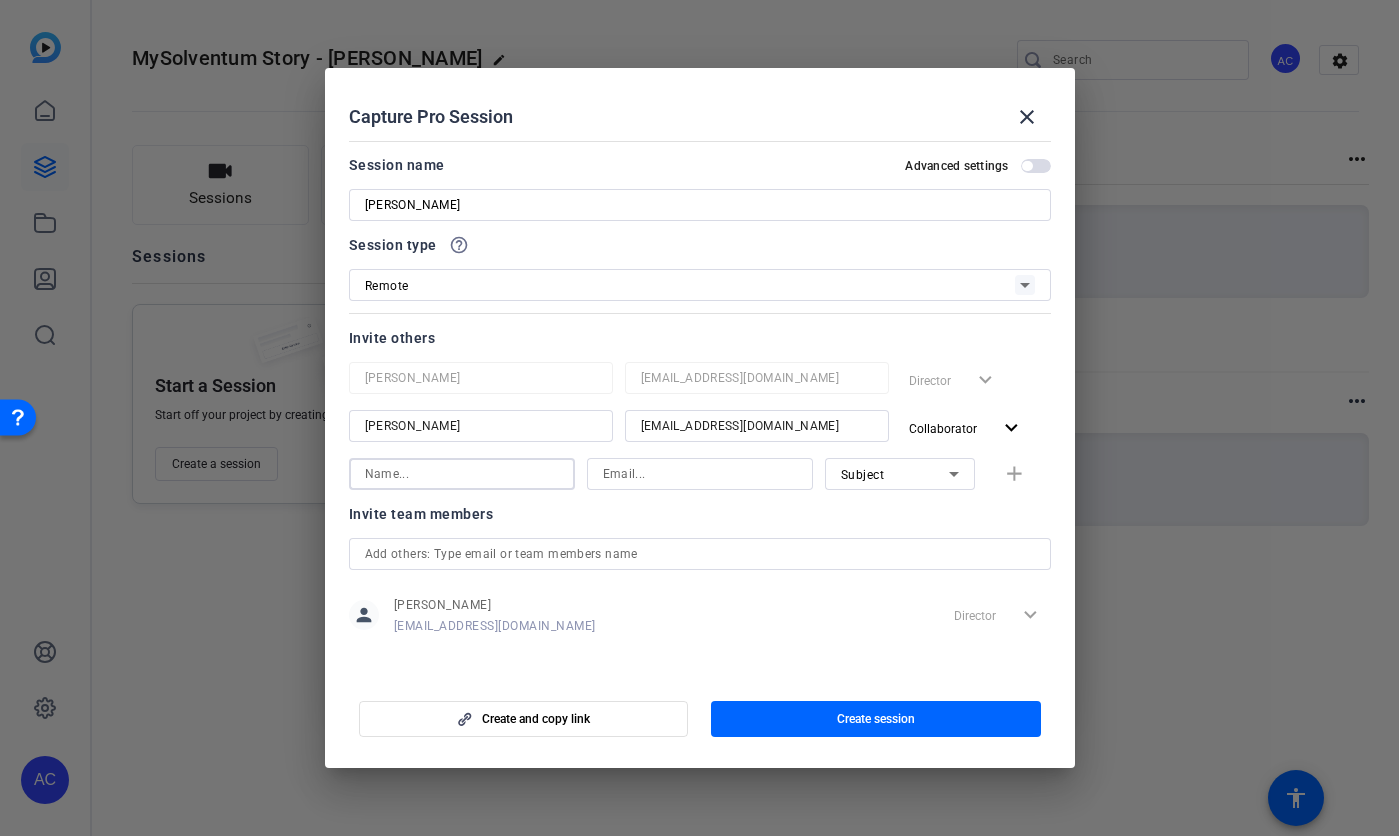 click at bounding box center (462, 474) 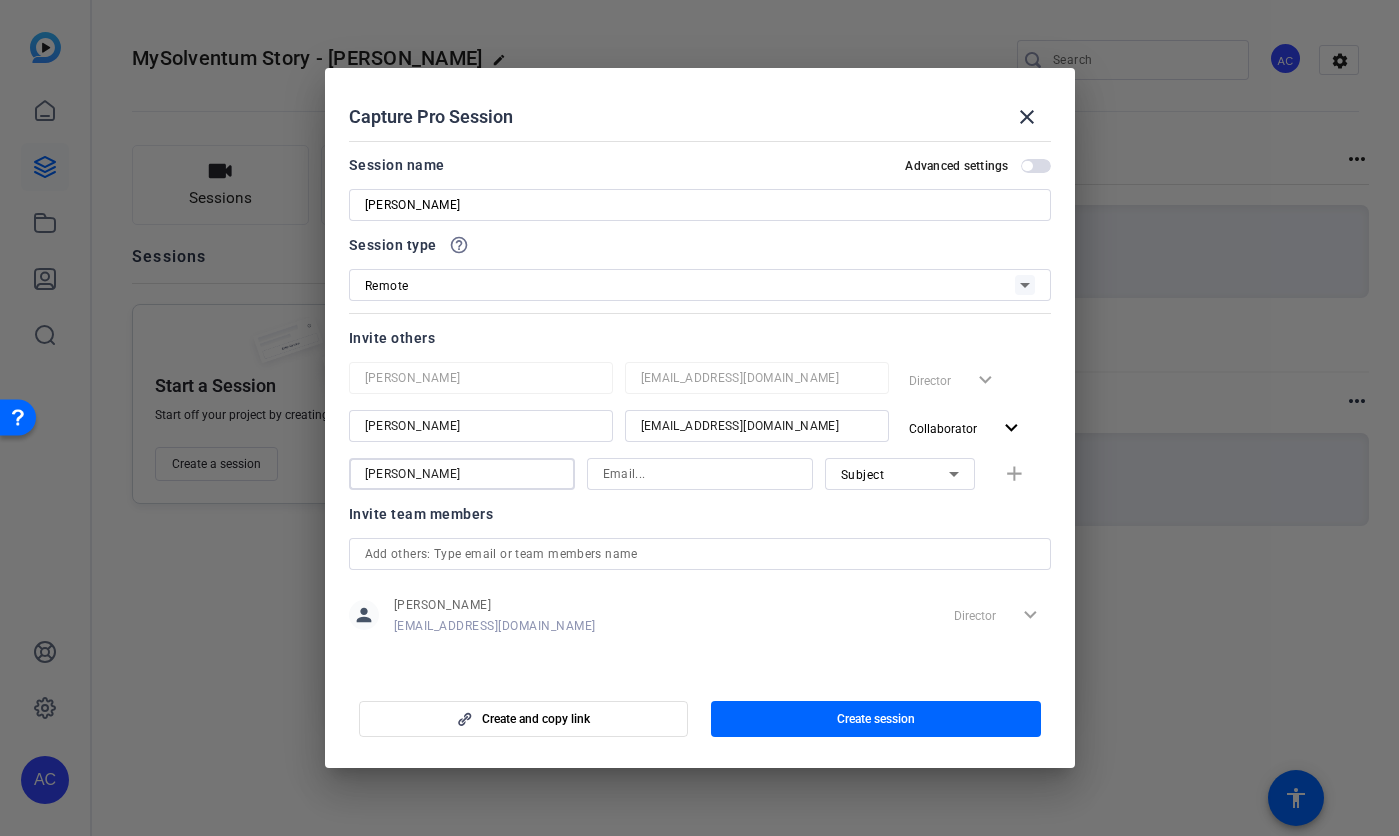 type on "Brenna Cogle" 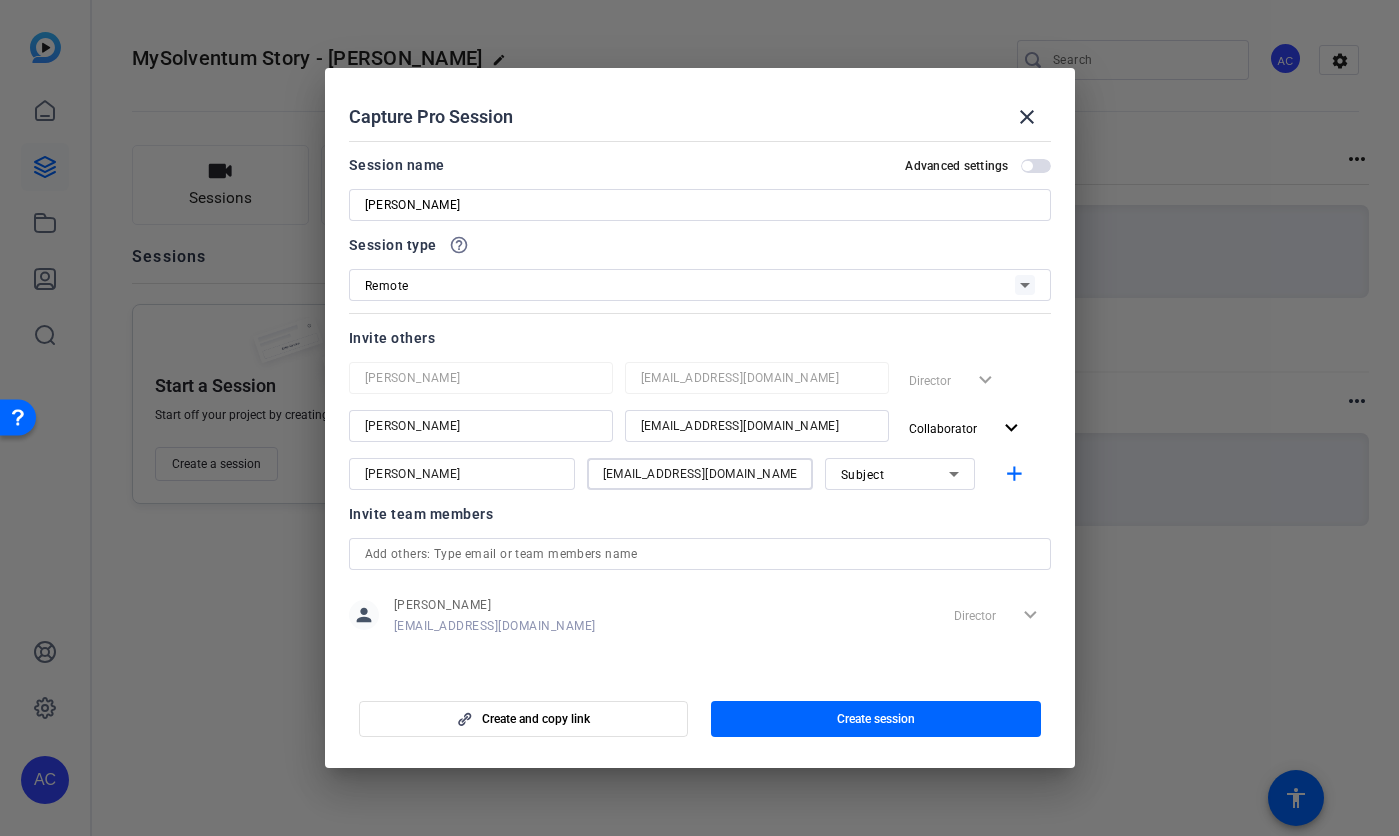 type on "bcogle@solventum.com" 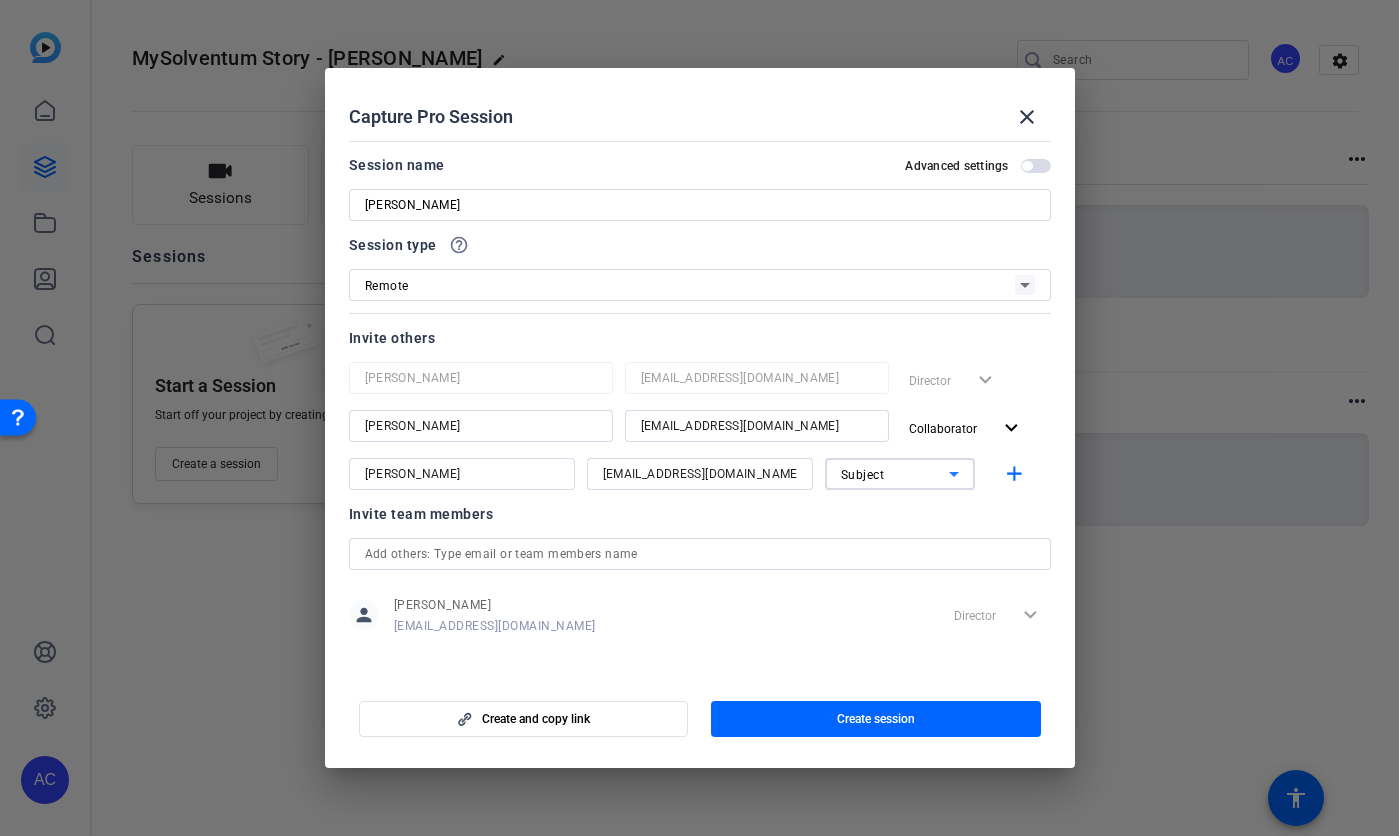 click on "Subject" at bounding box center [895, 474] 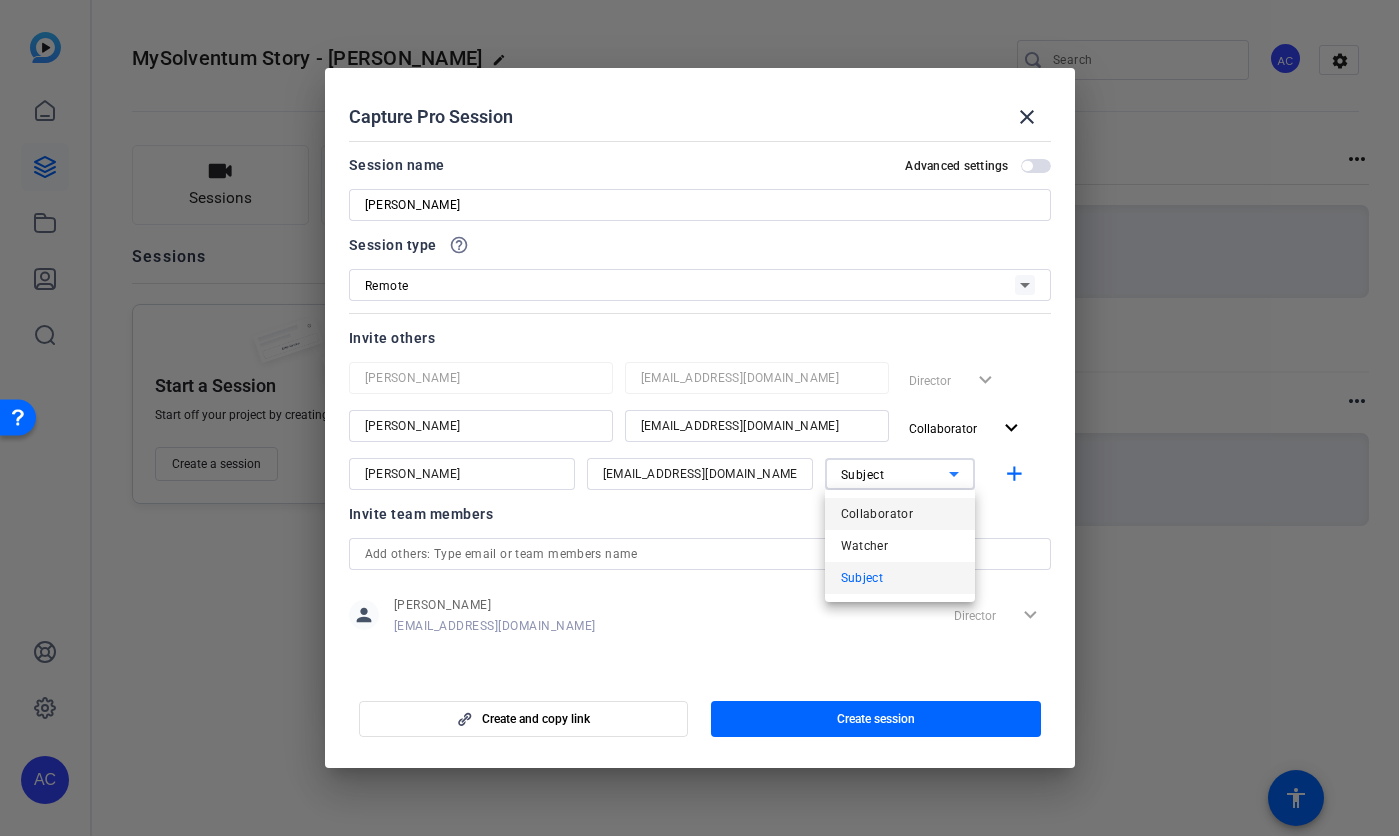 click on "Collaborator" at bounding box center [900, 514] 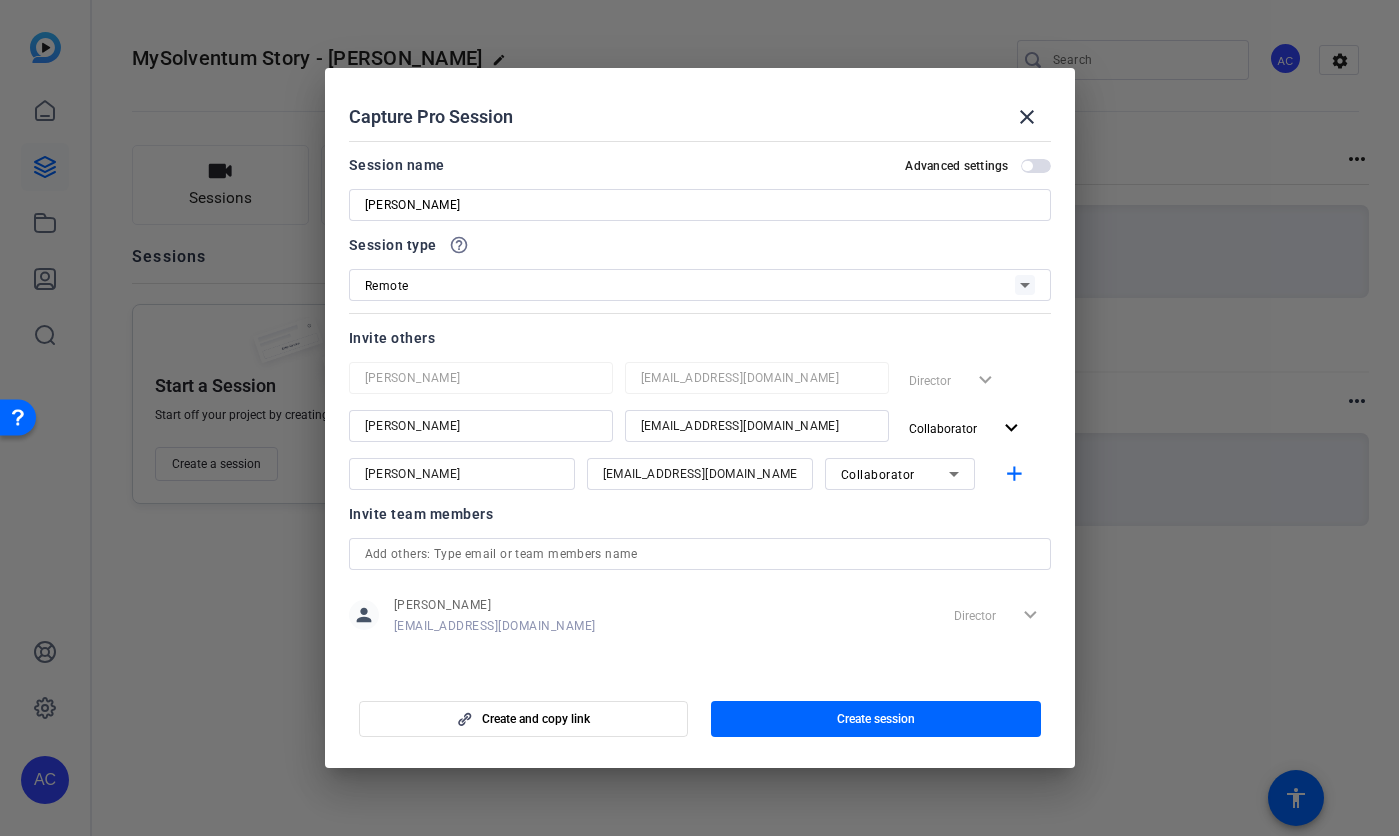 click on "person Alennah Curran akcurran@solventum.com Director expand_more" 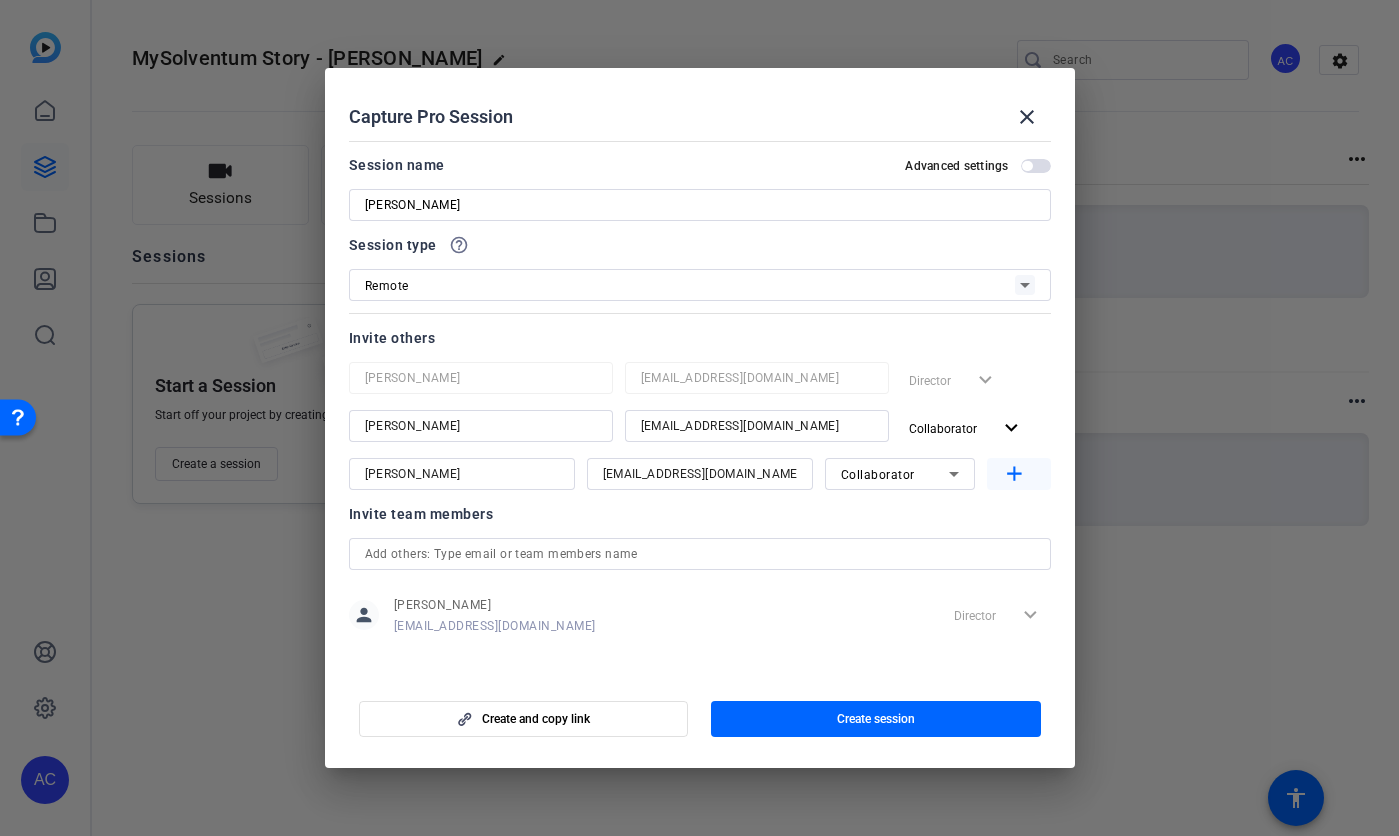 click on "add" 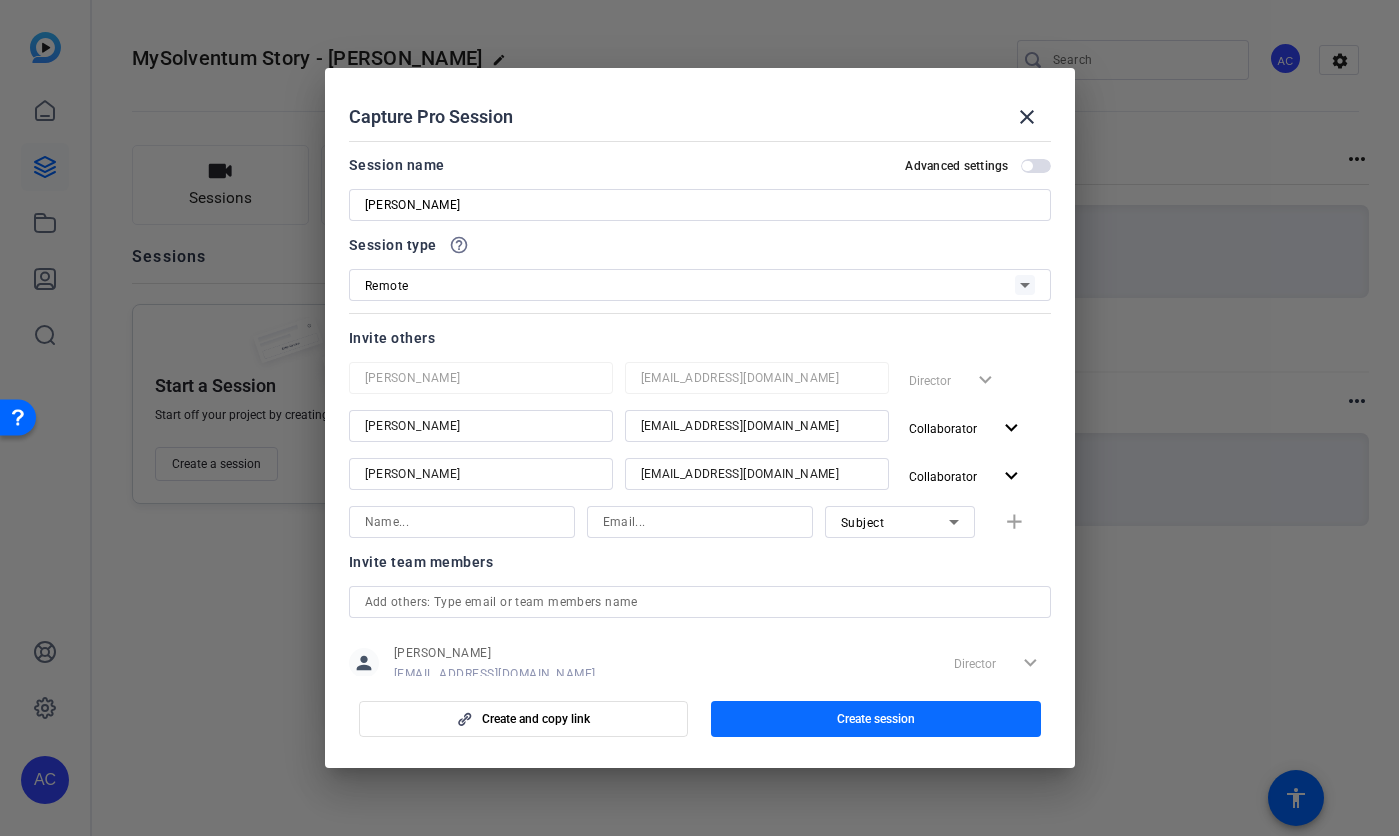 click 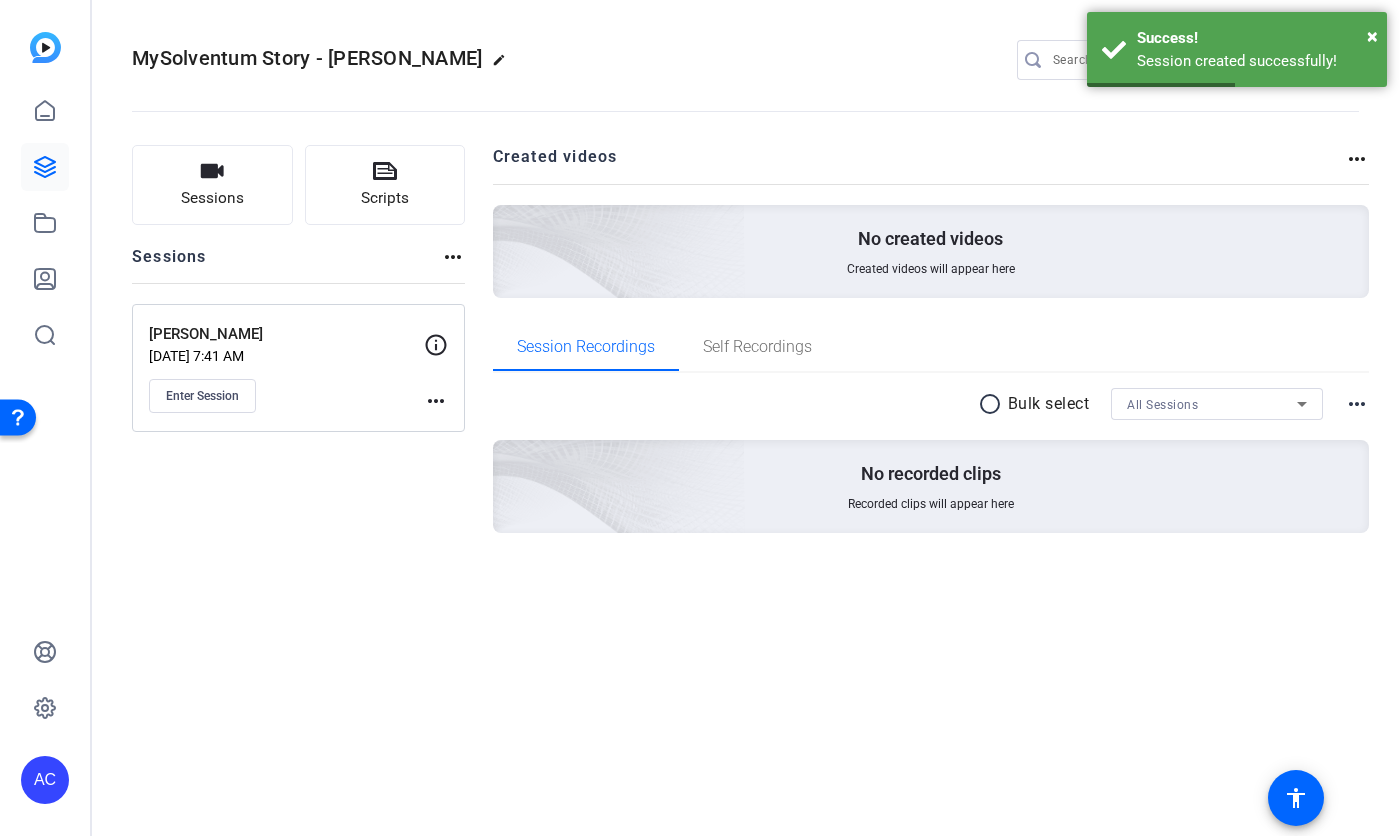 click on "more_horiz" 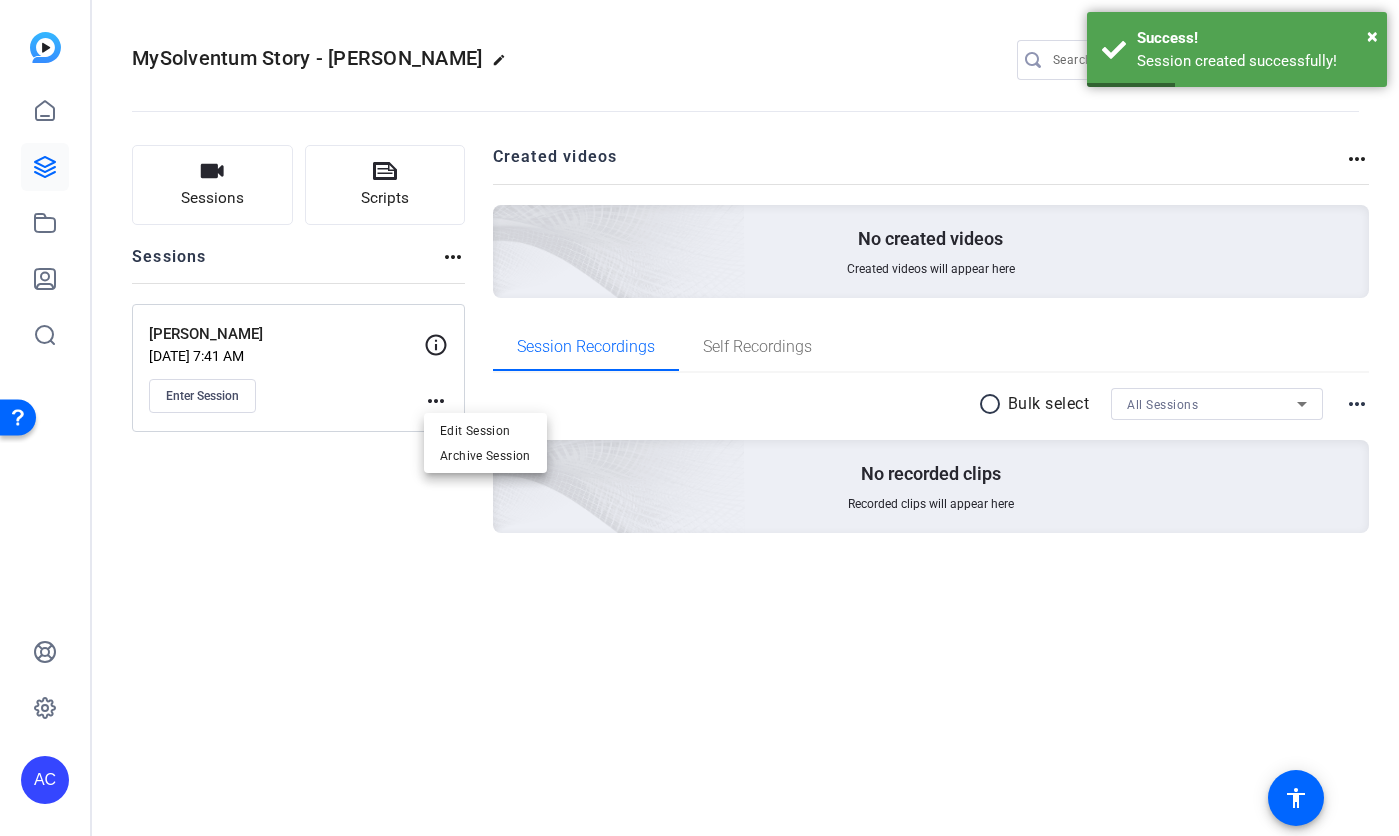 click at bounding box center [699, 418] 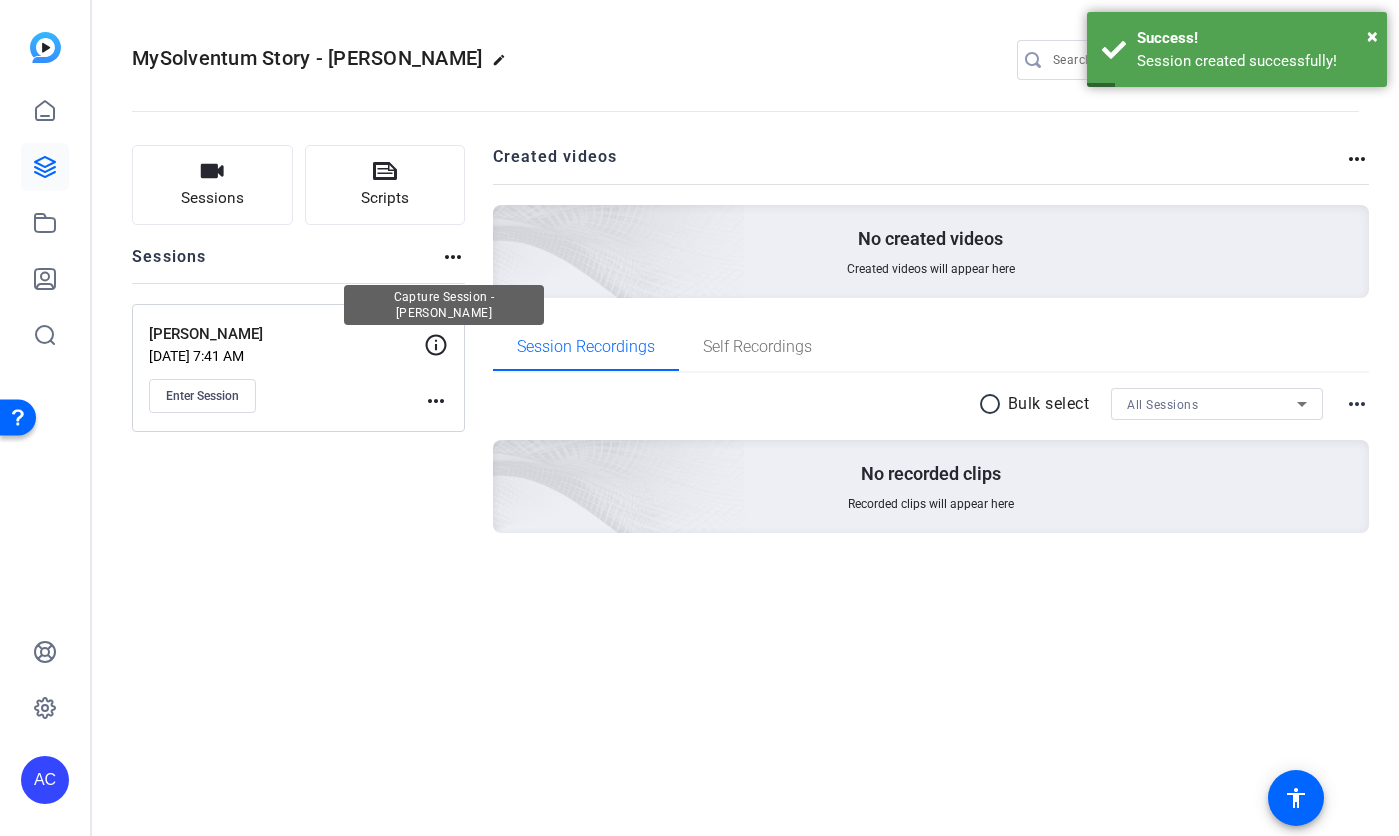 click 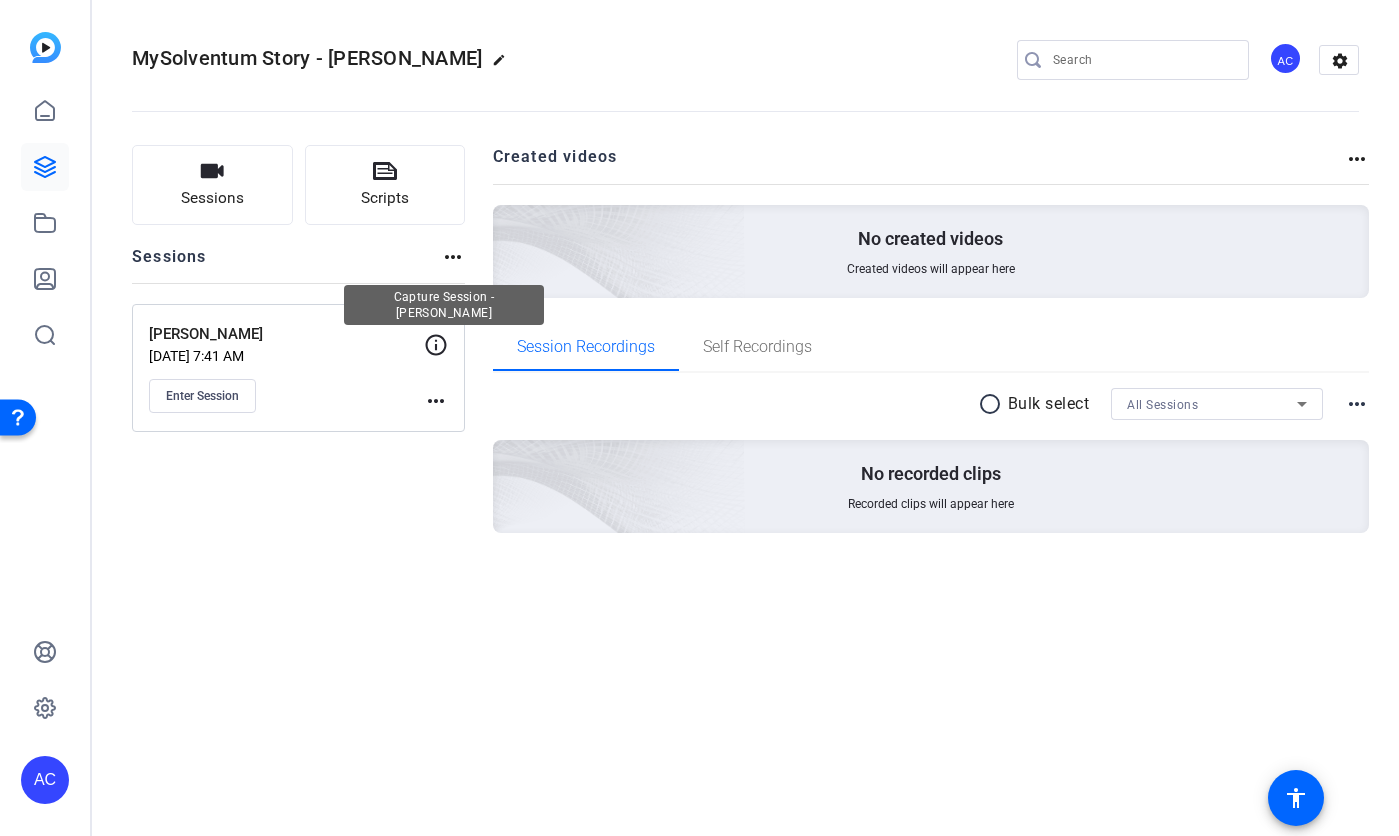 click 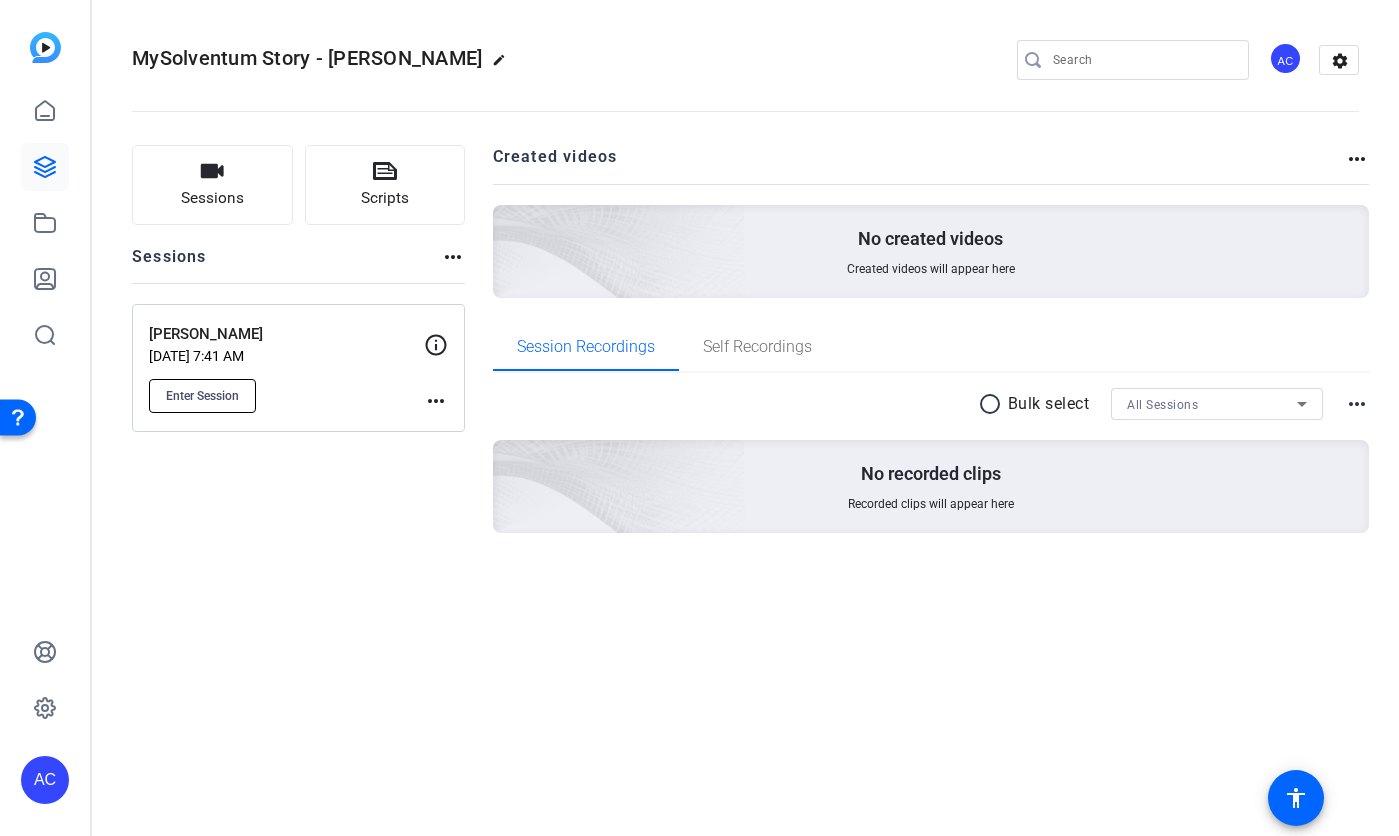 click on "Enter Session" 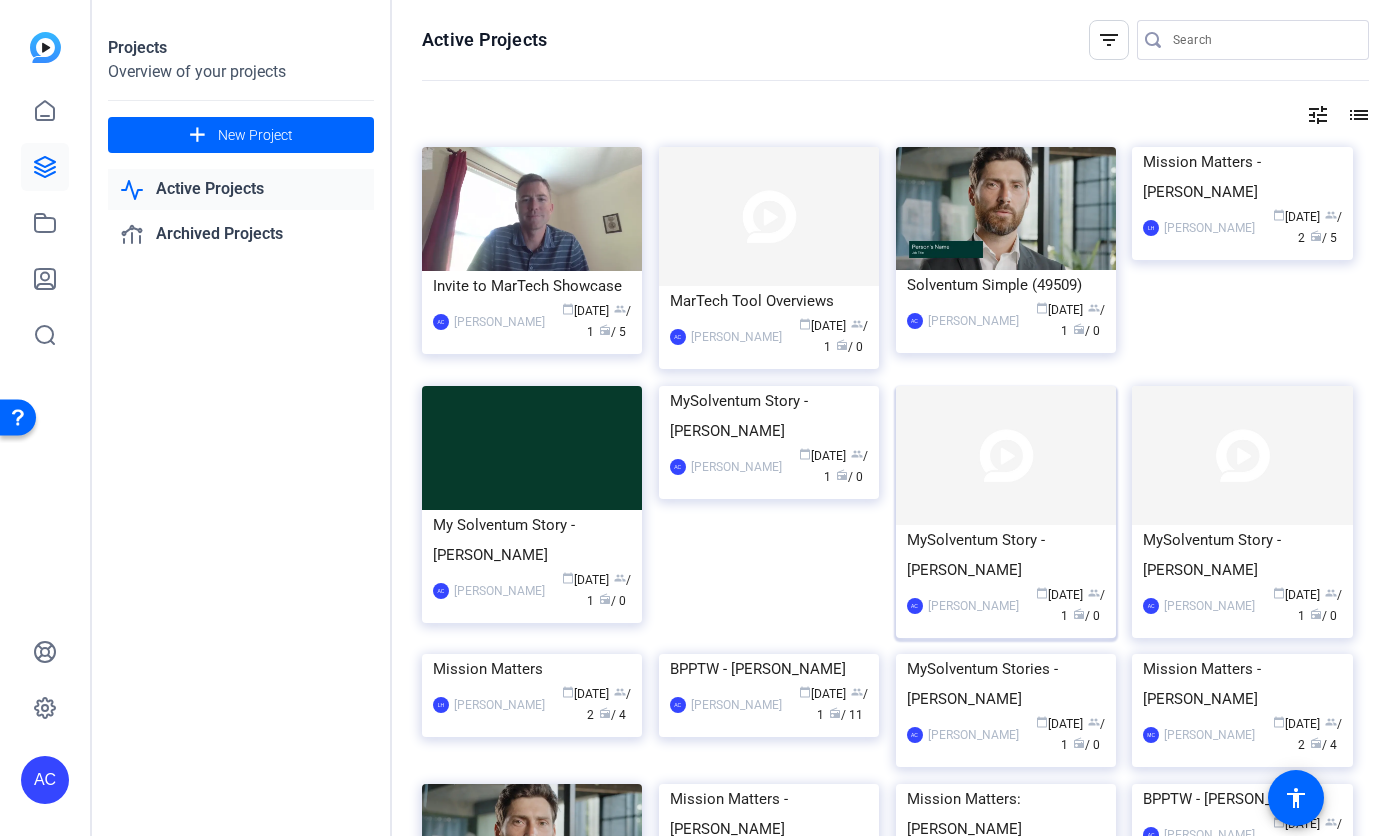 click on "MySolventum Story - [PERSON_NAME]" 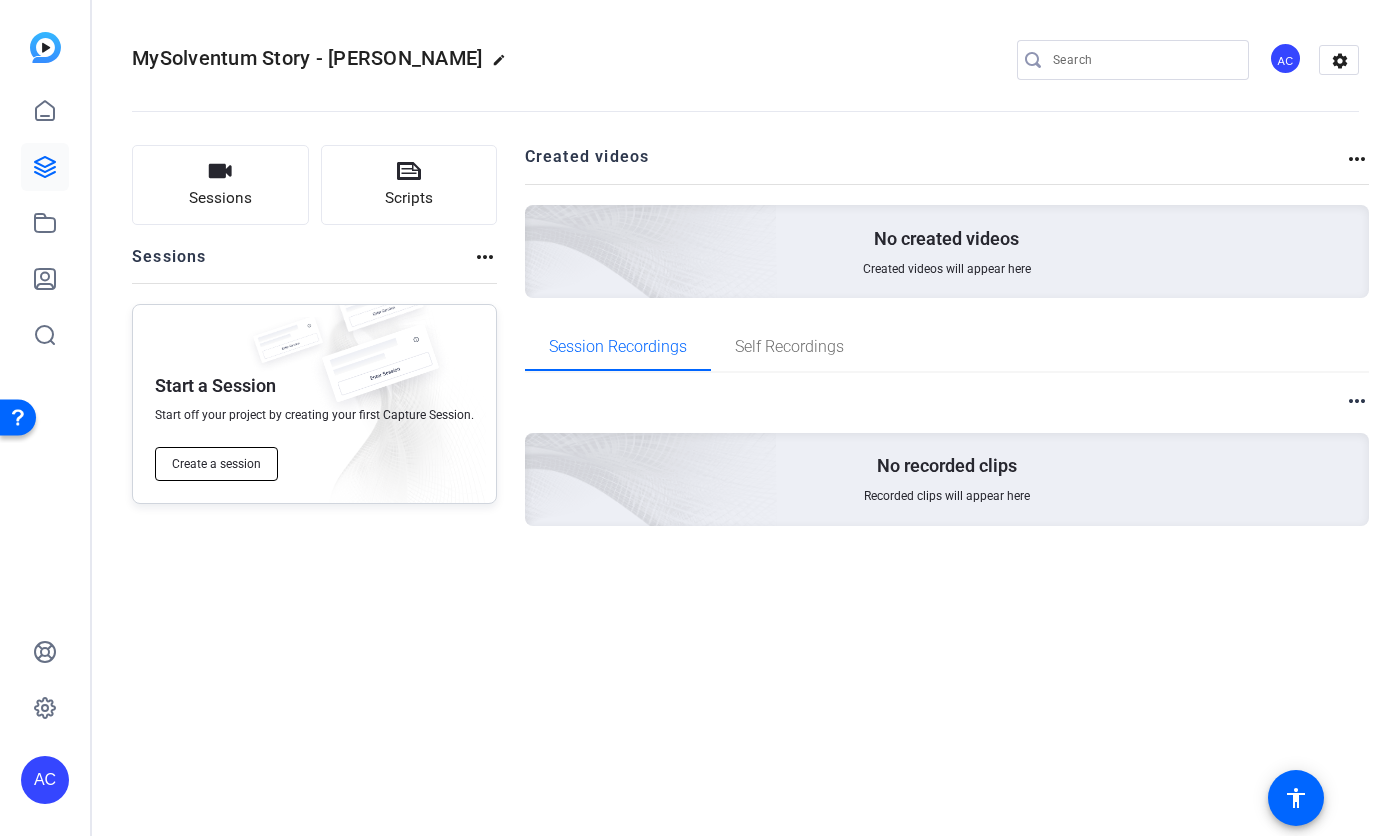 click on "Create a session" 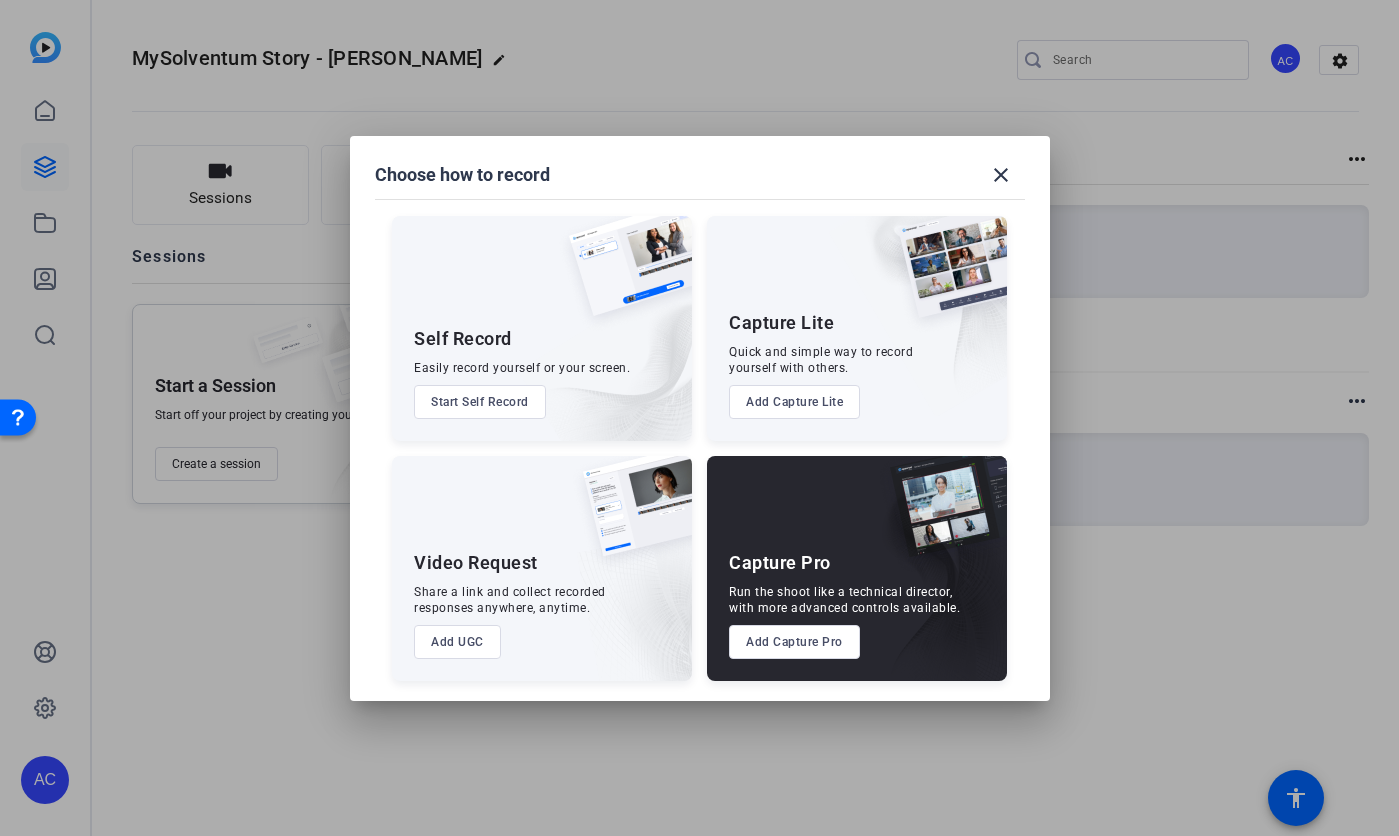 click on "Add Capture Pro" at bounding box center (794, 642) 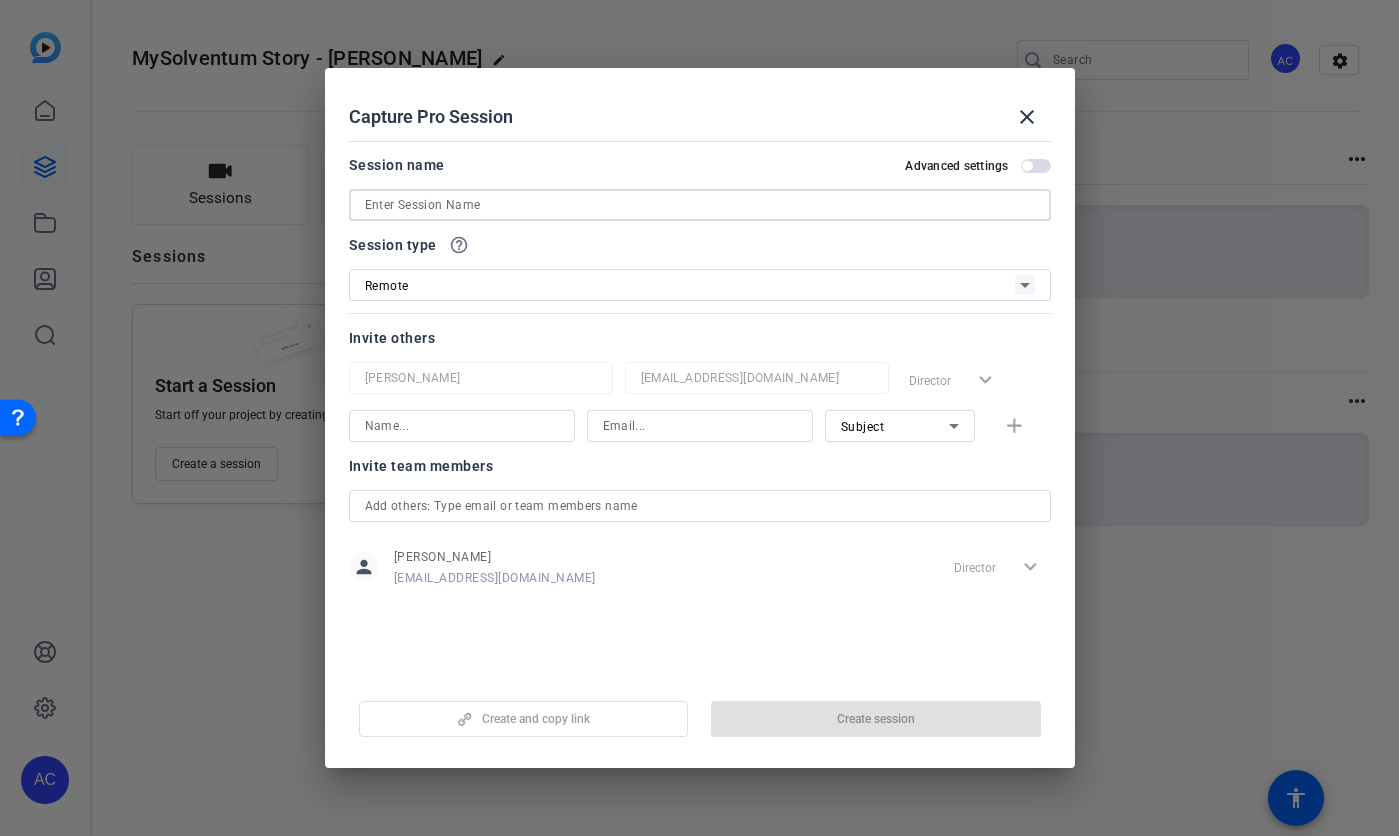 click at bounding box center [700, 205] 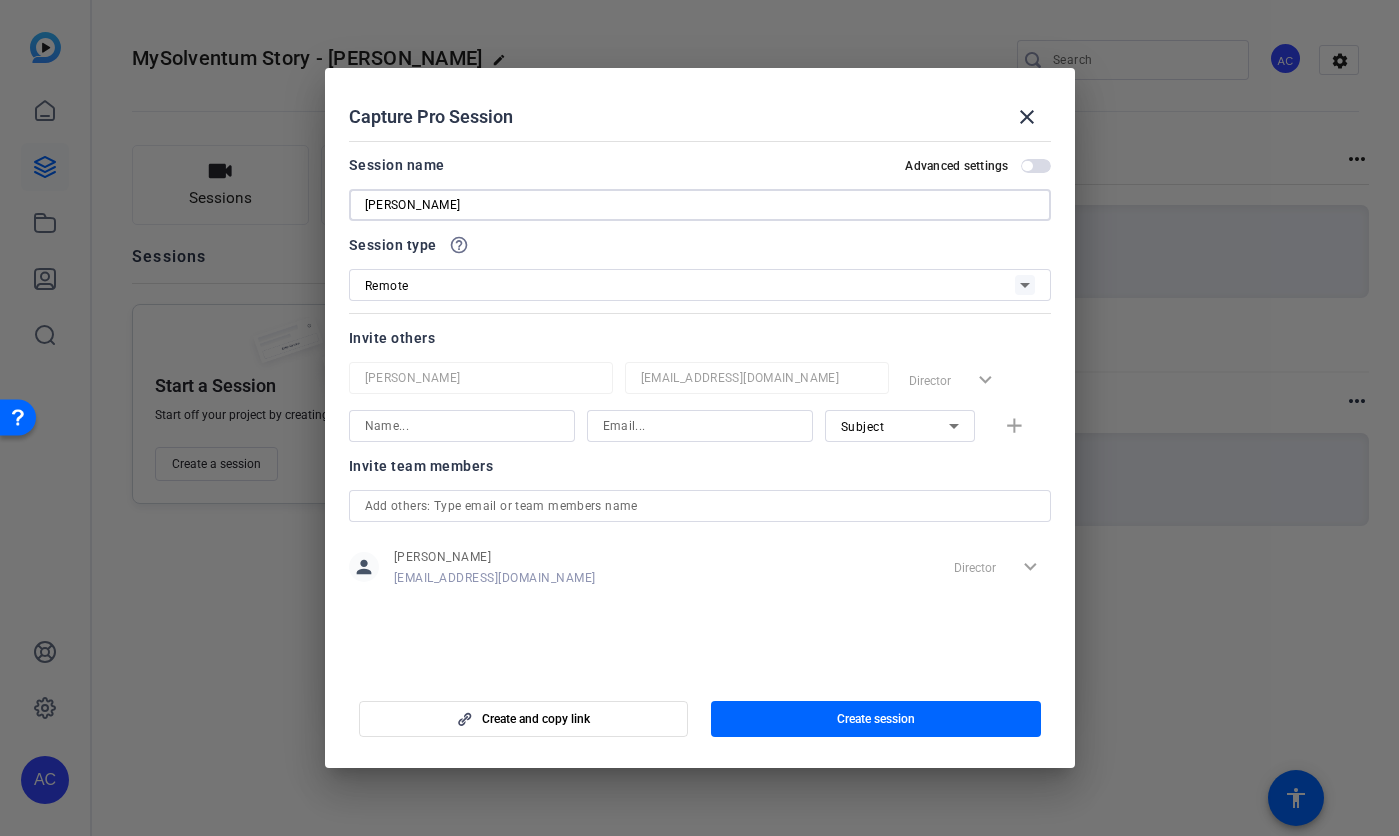 type on "Carla" 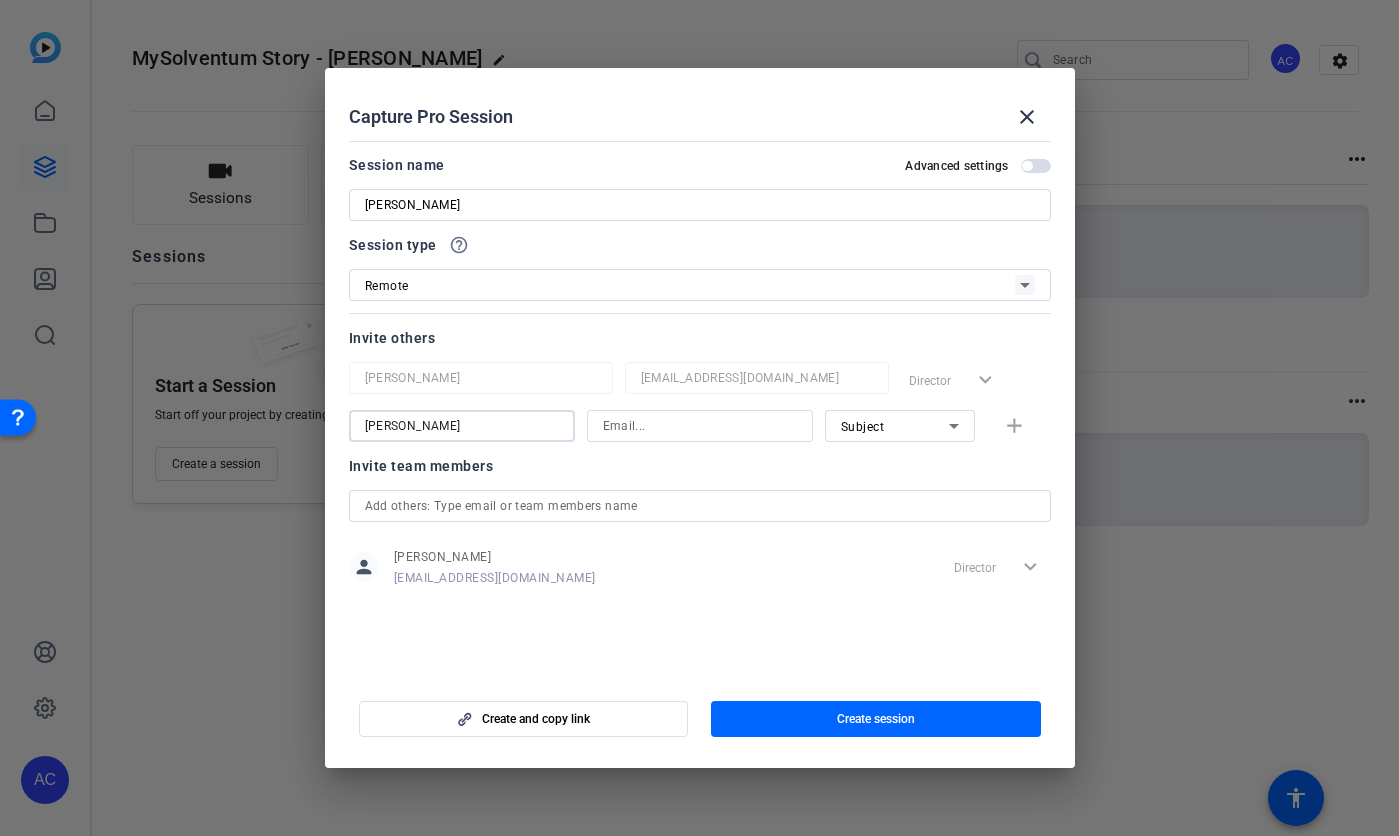 type on "Sue Casement" 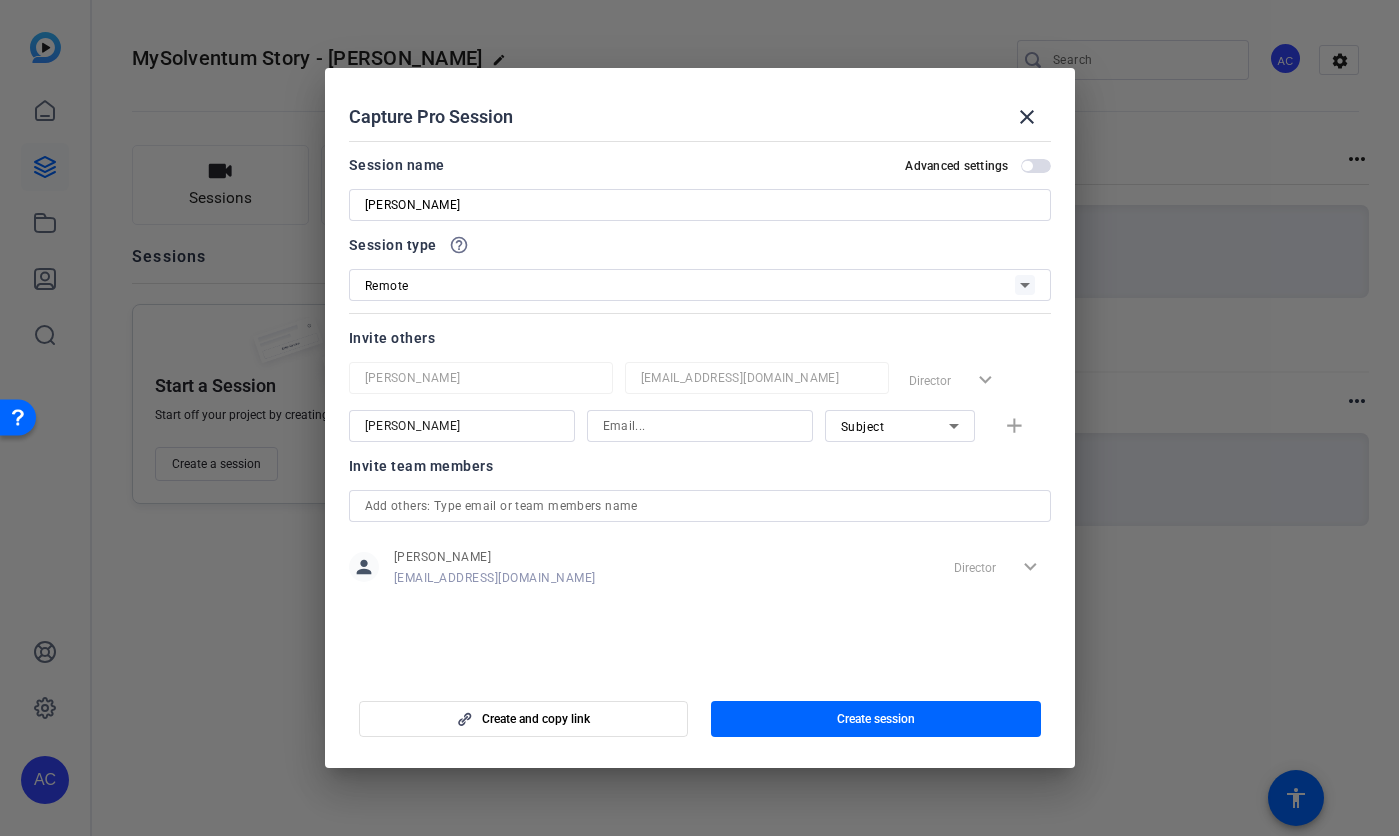 click on "Sue Casement Subject add" 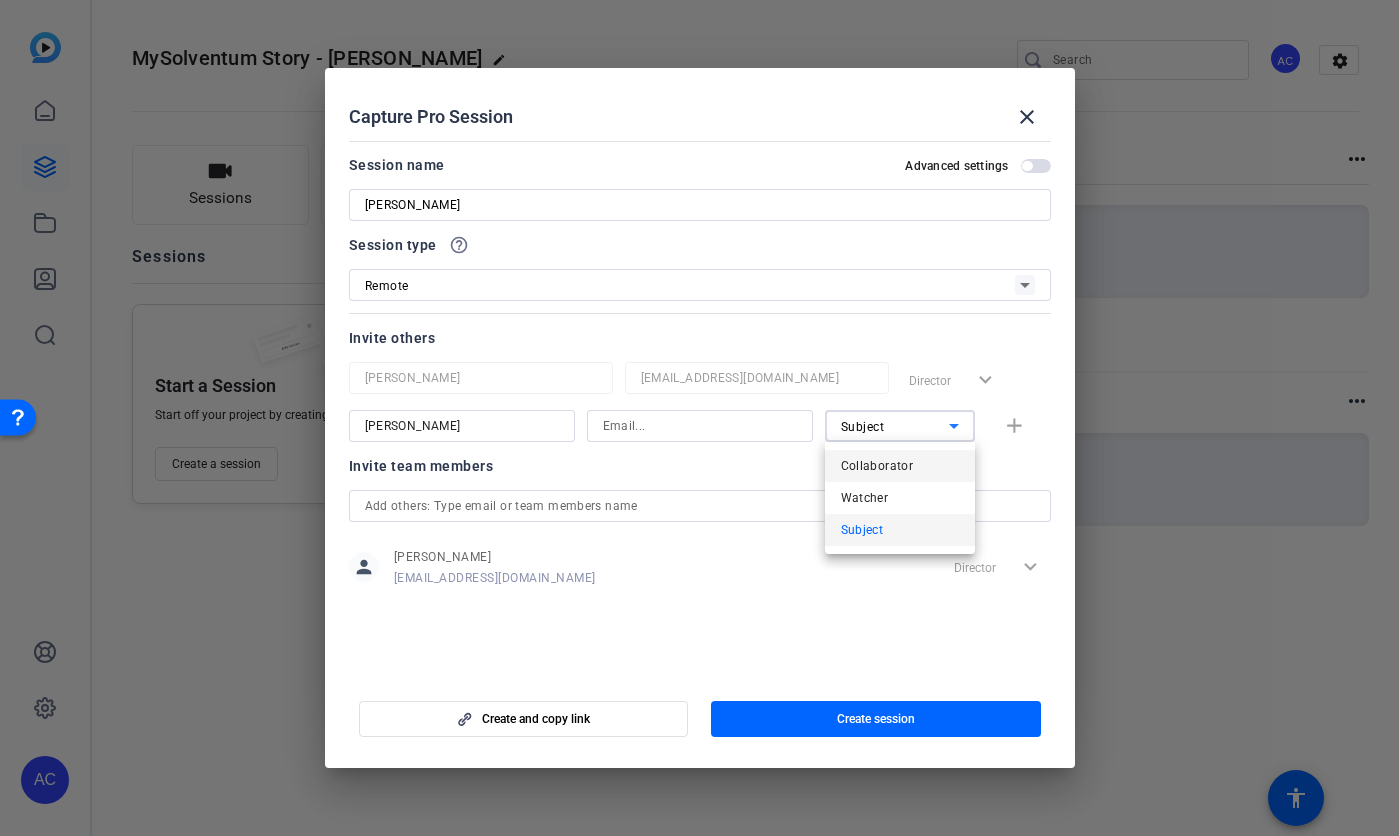 click on "Collaborator" at bounding box center [900, 466] 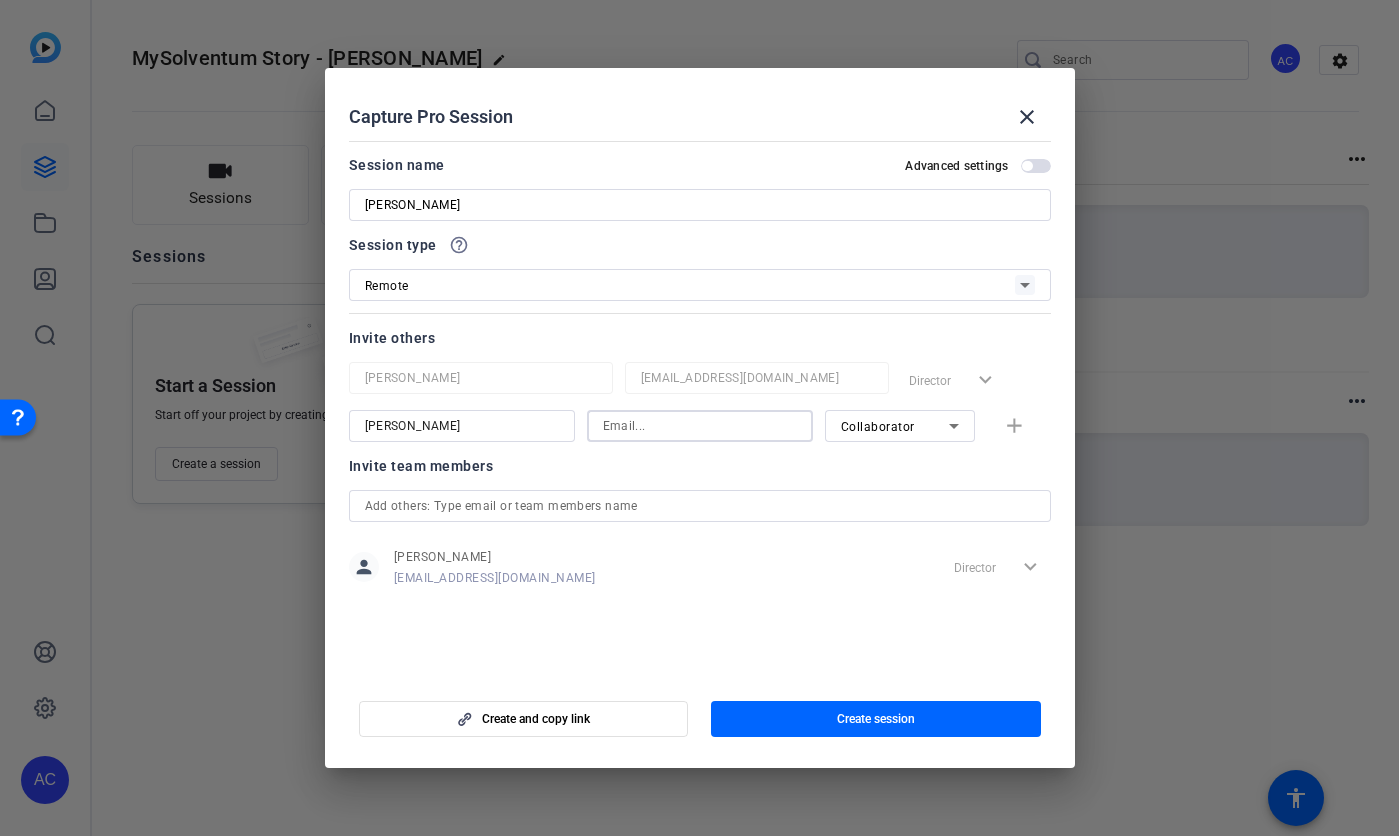 click at bounding box center [700, 426] 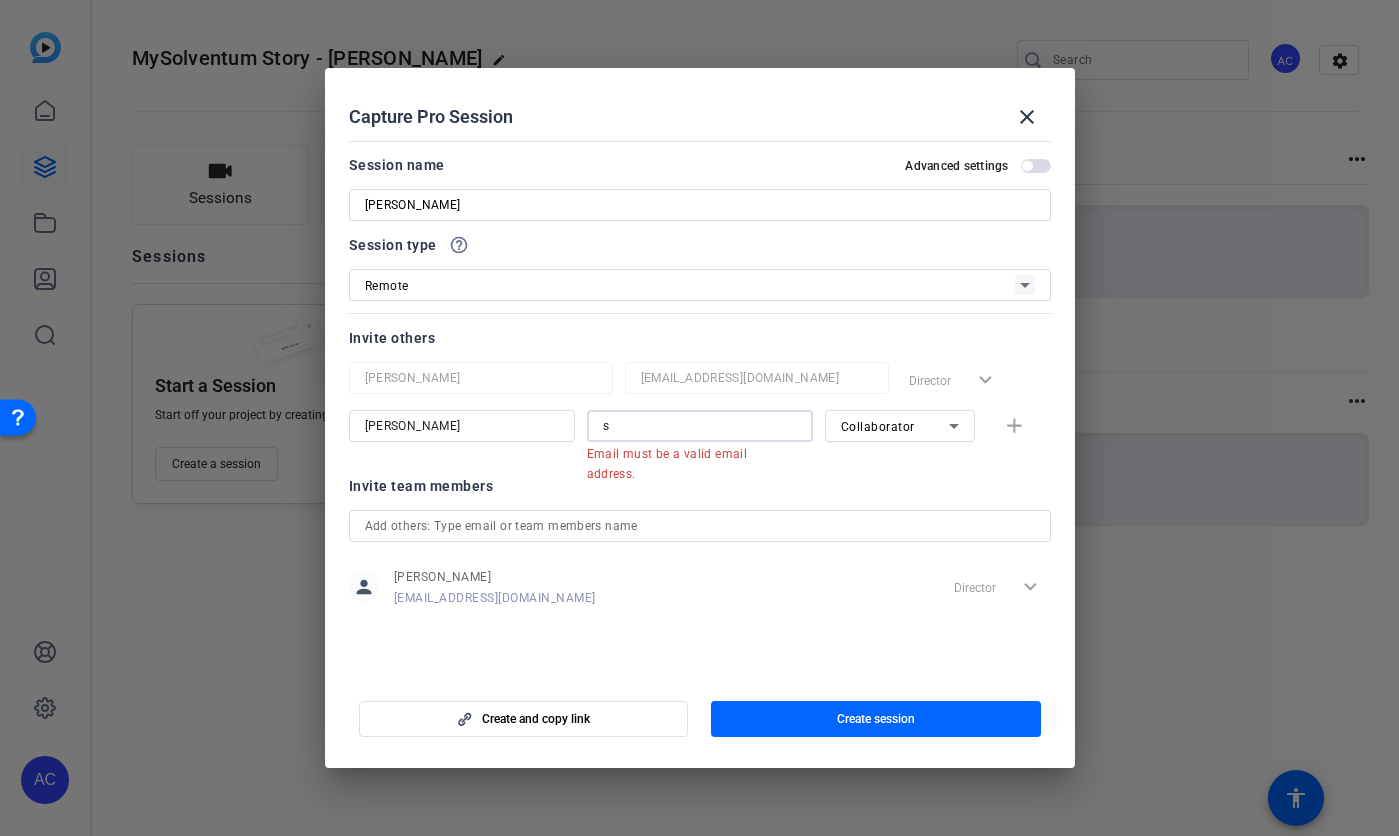 drag, startPoint x: 669, startPoint y: 426, endPoint x: 523, endPoint y: 415, distance: 146.4138 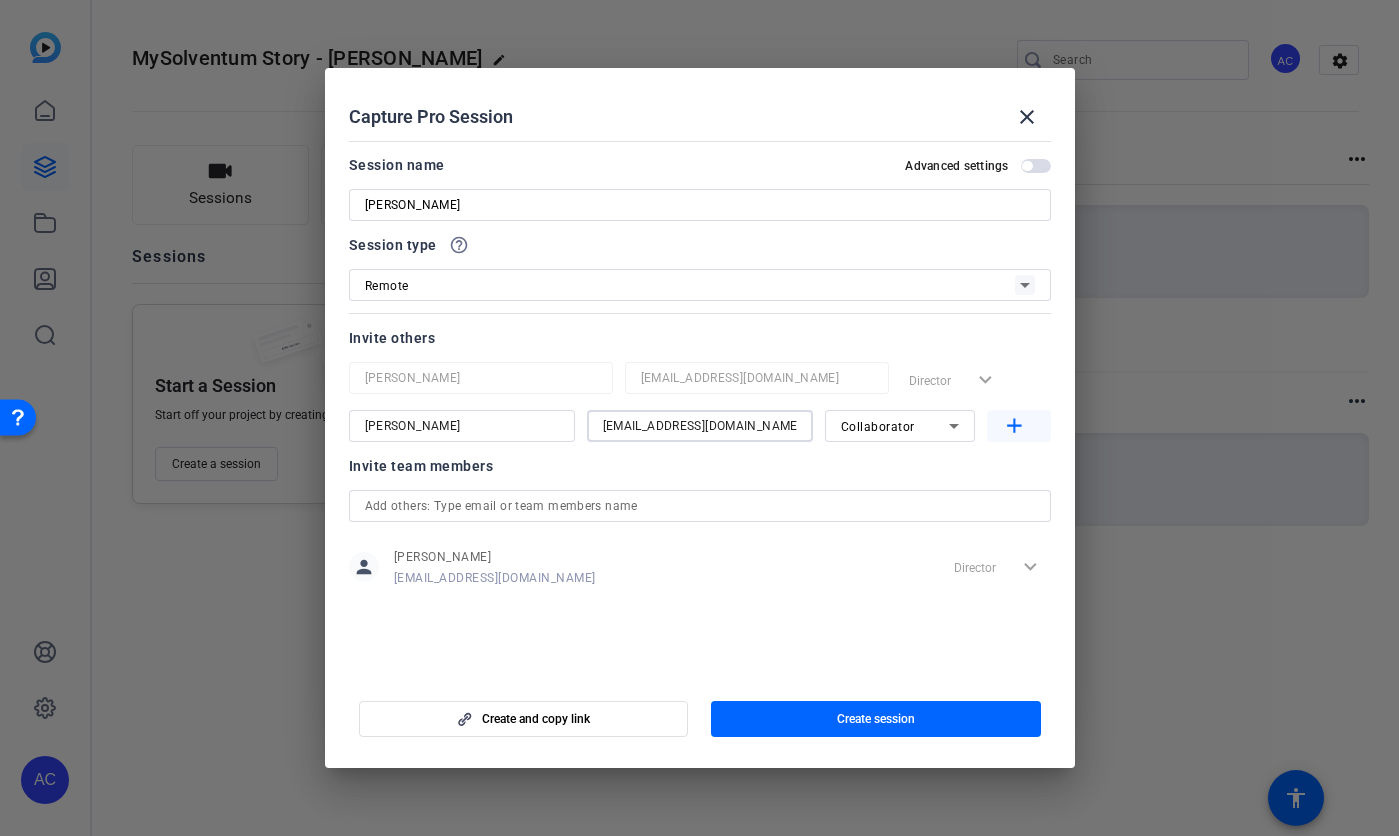 type on "sacasement@solventum.com" 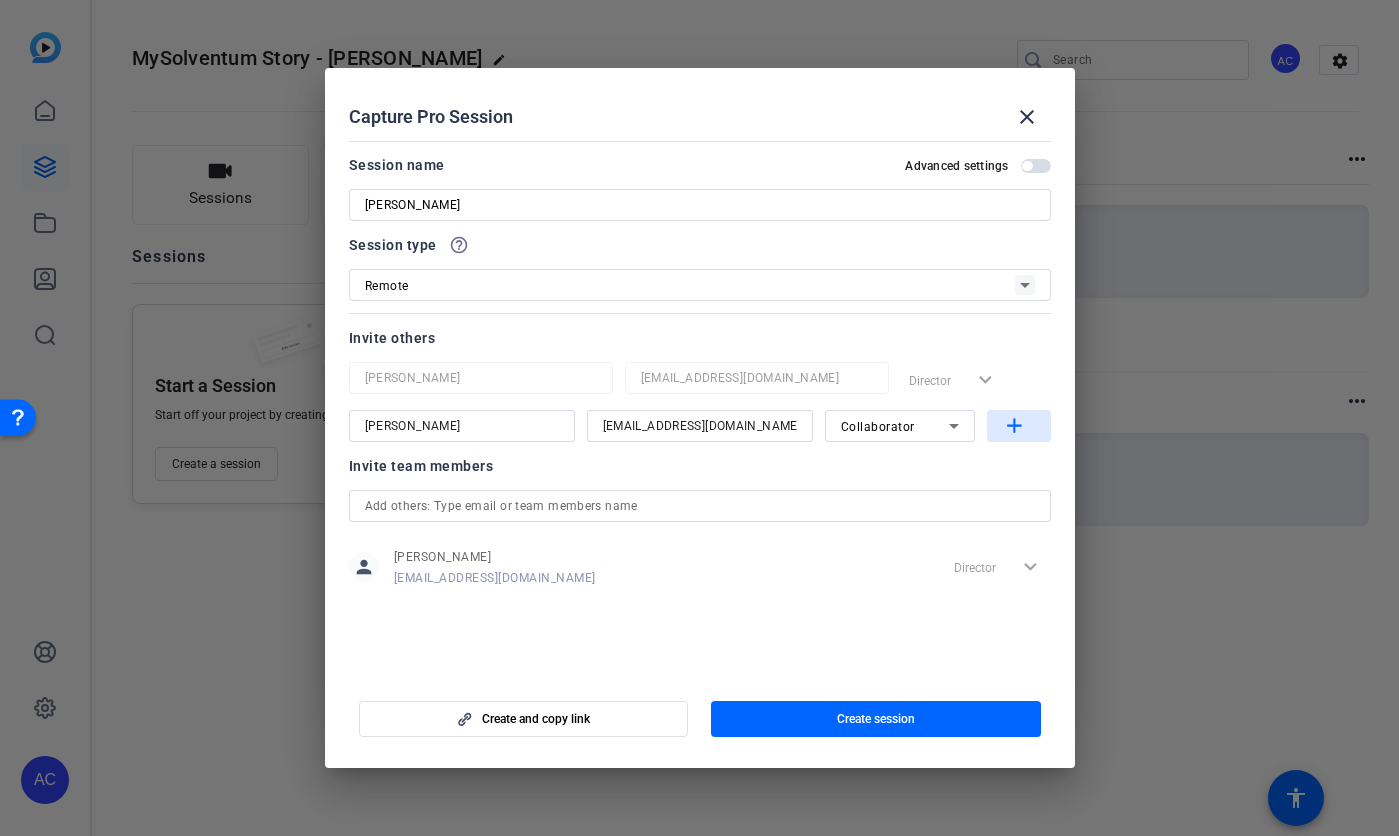 click on "add" 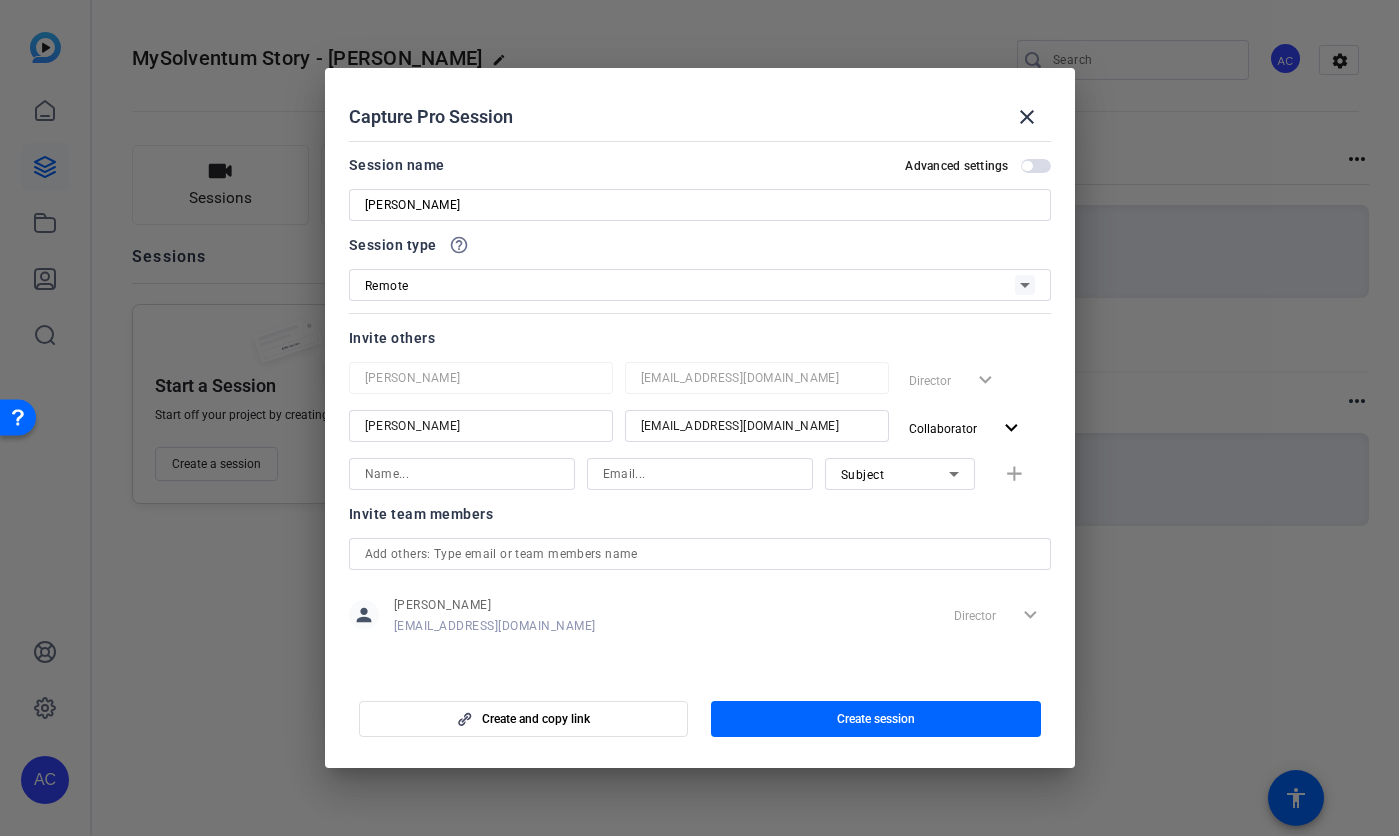 click at bounding box center [462, 474] 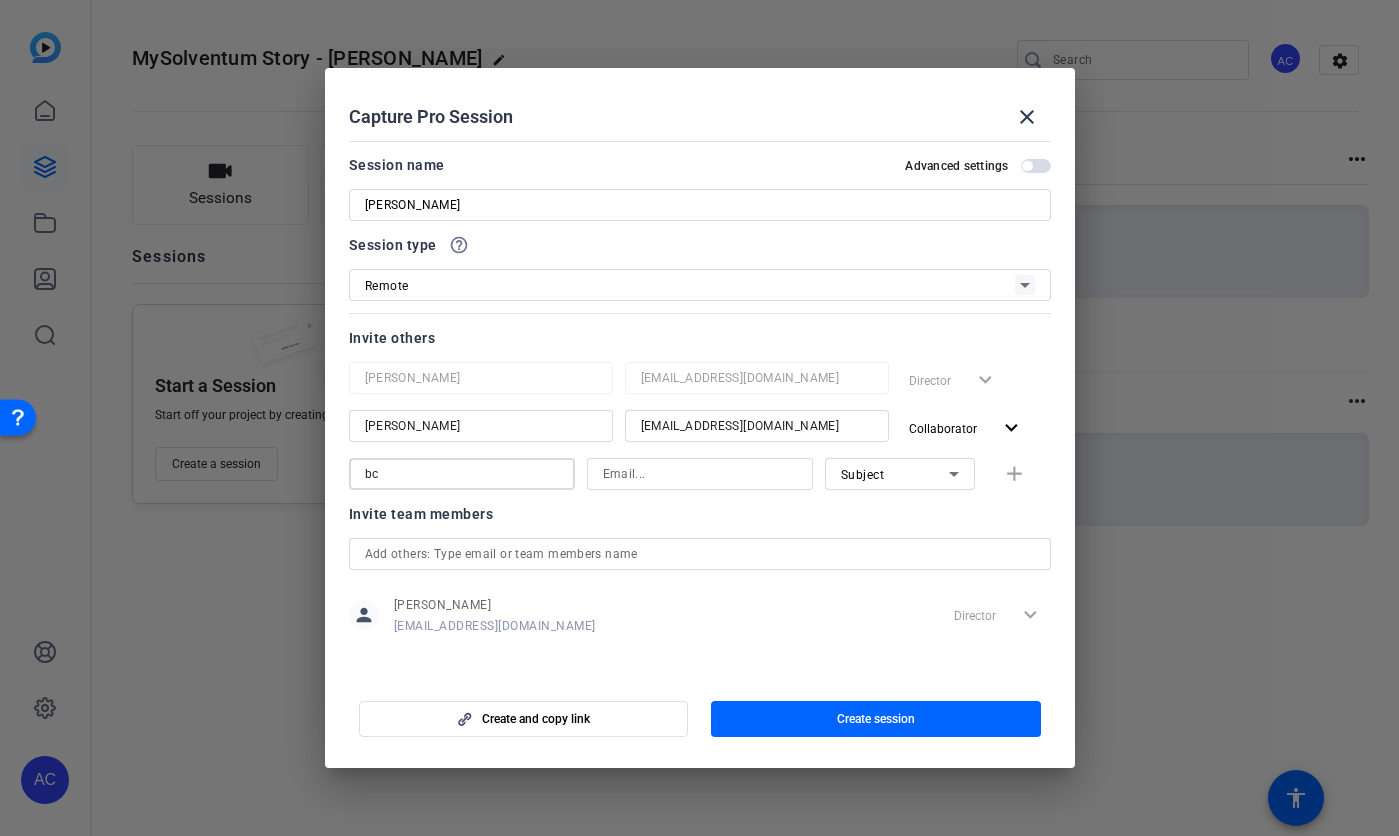 type on "b" 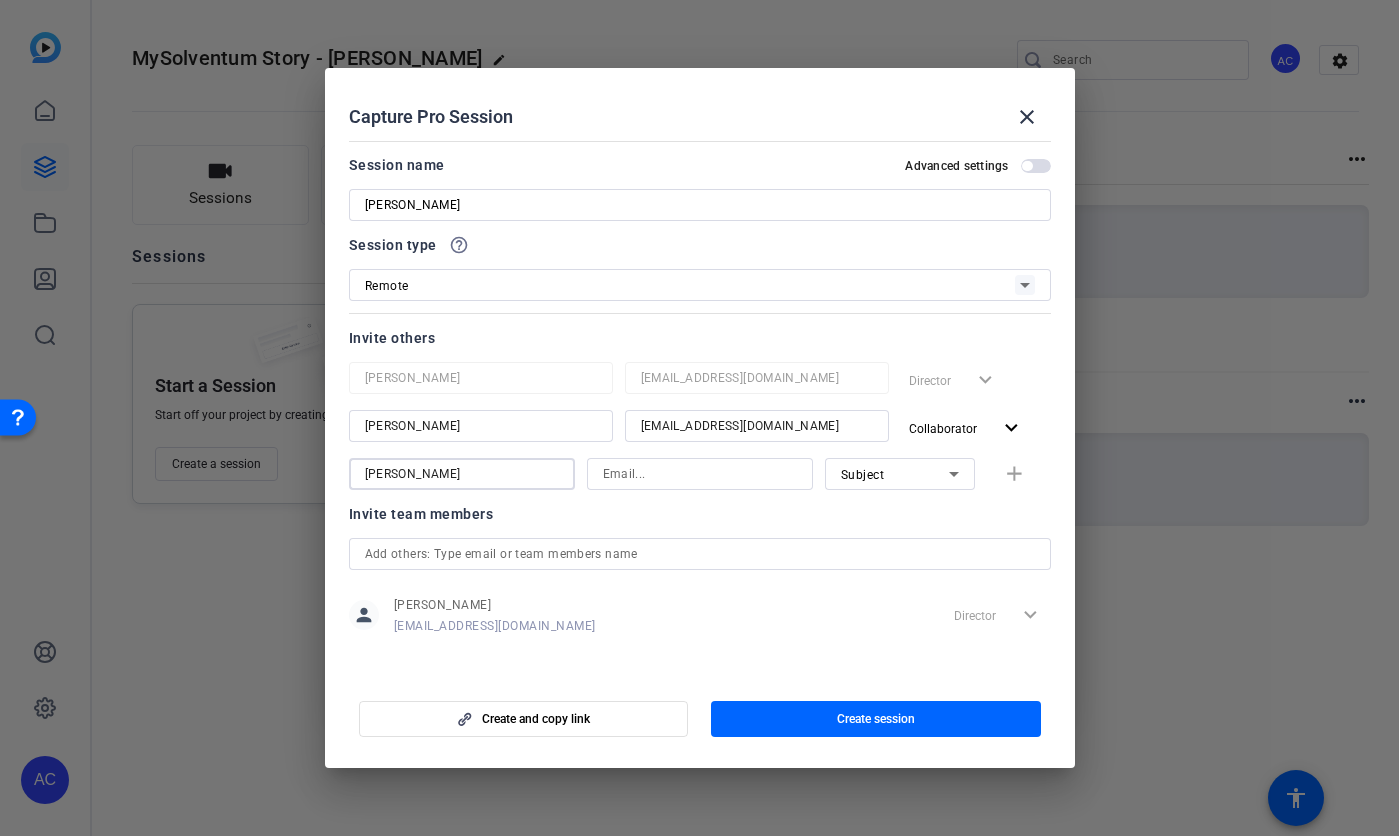 type on "Brenna Cogle" 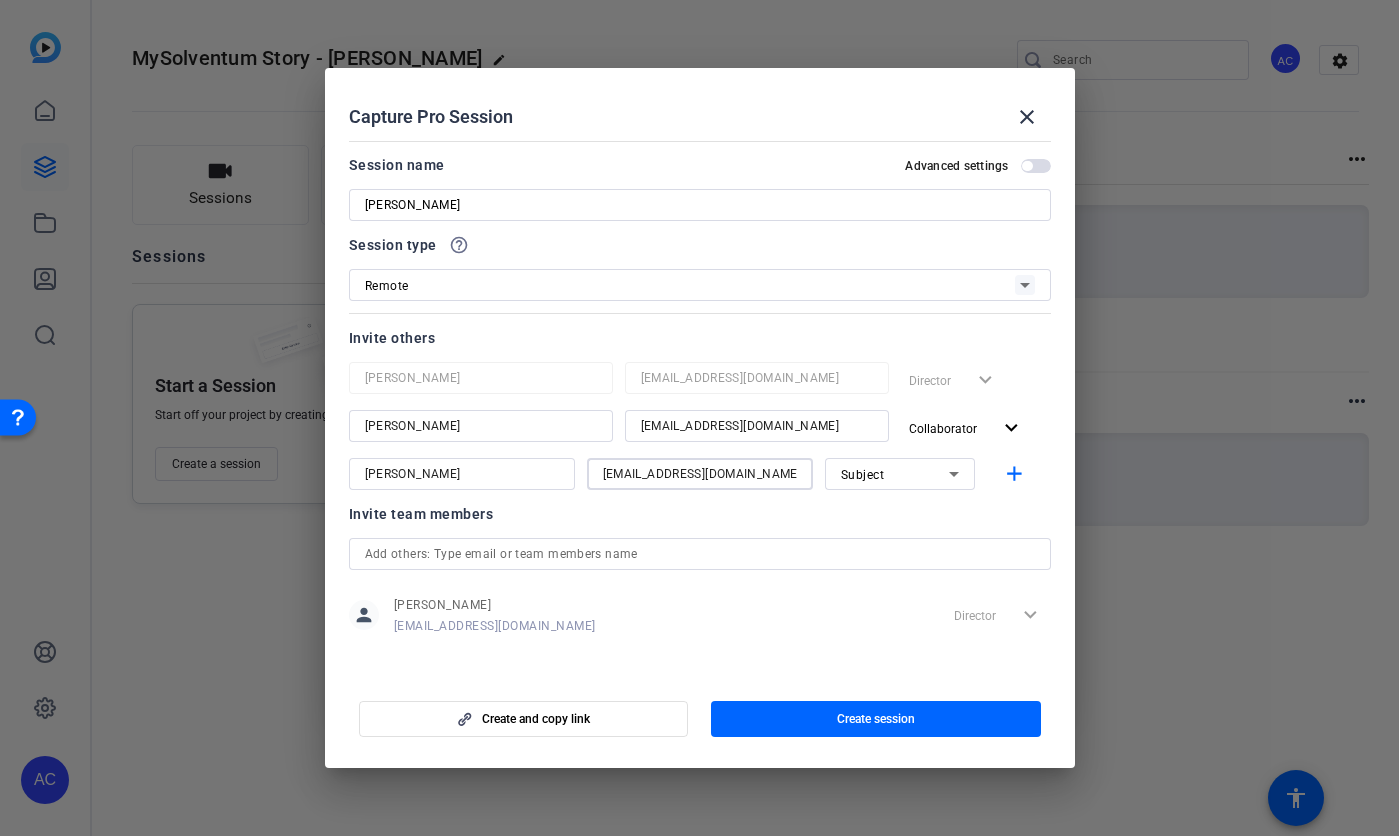 type on "bcogle@solventum.com" 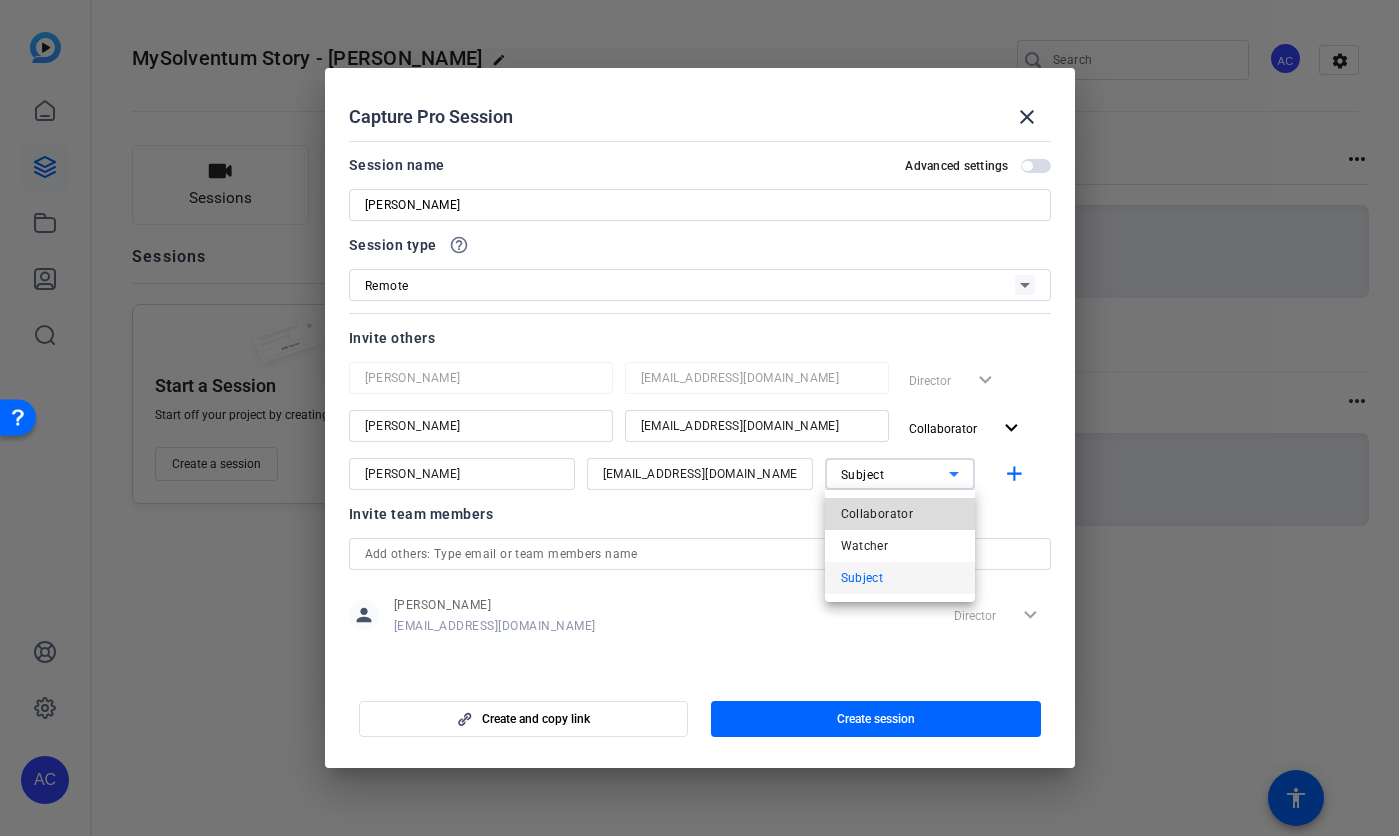 click on "Collaborator" at bounding box center [877, 514] 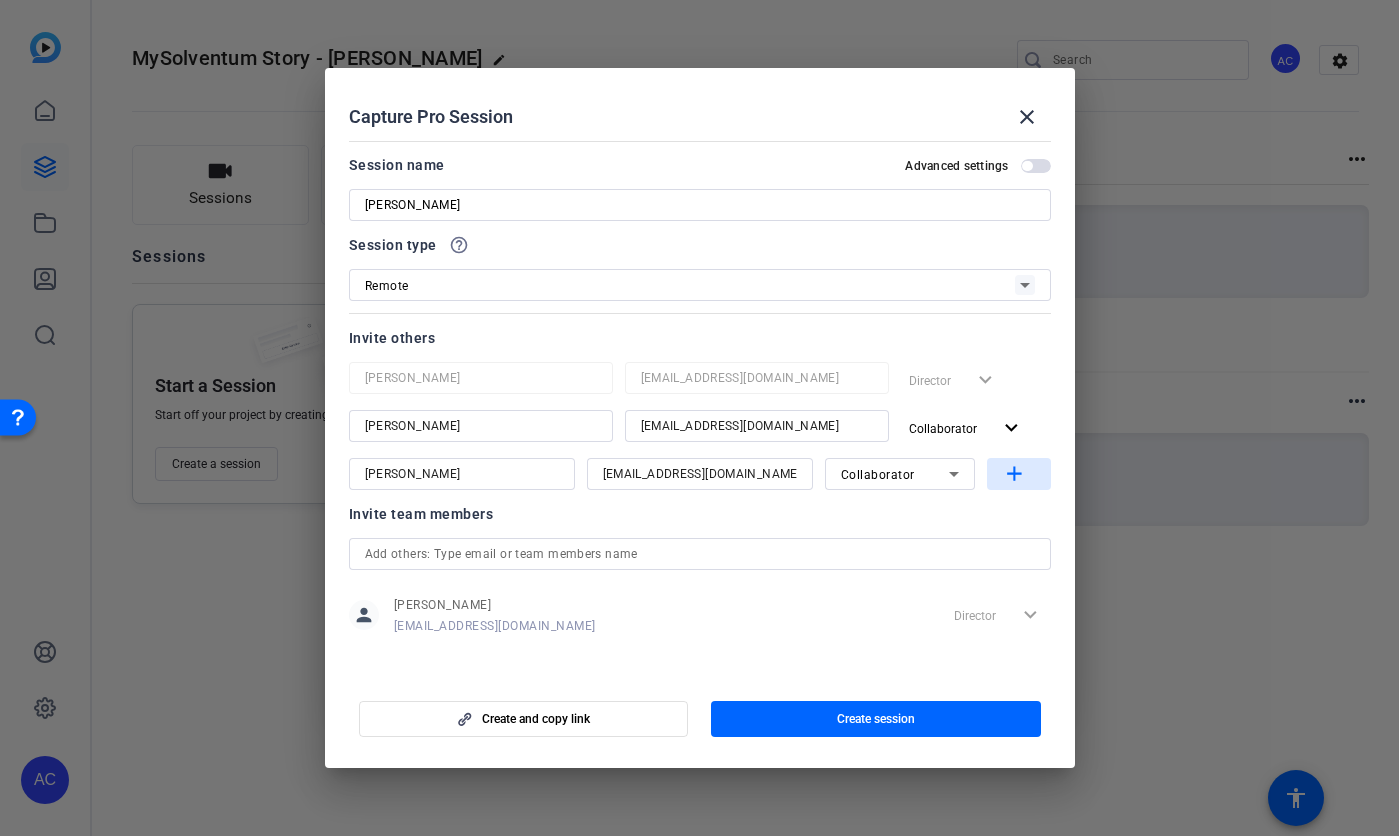 click on "add" 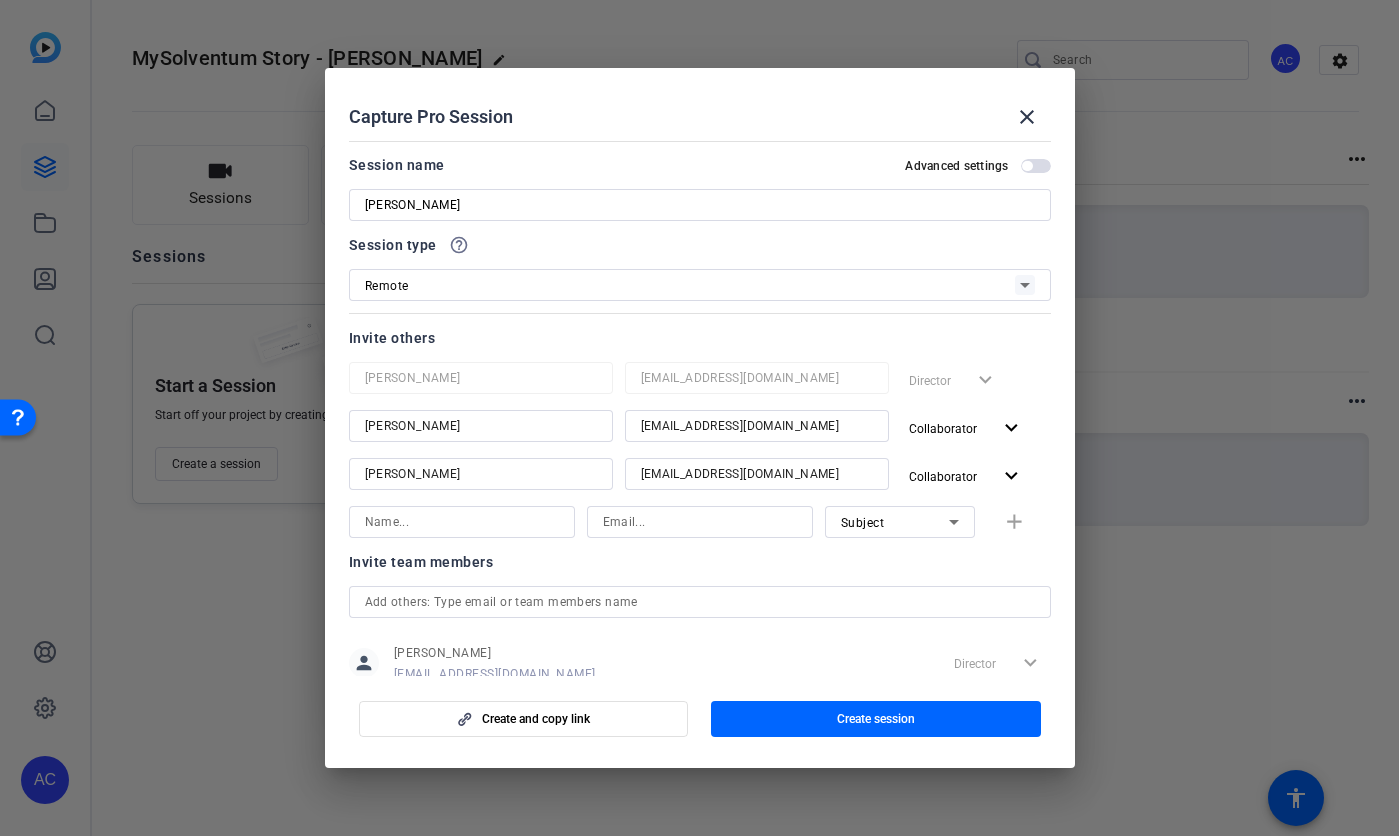 click at bounding box center [462, 522] 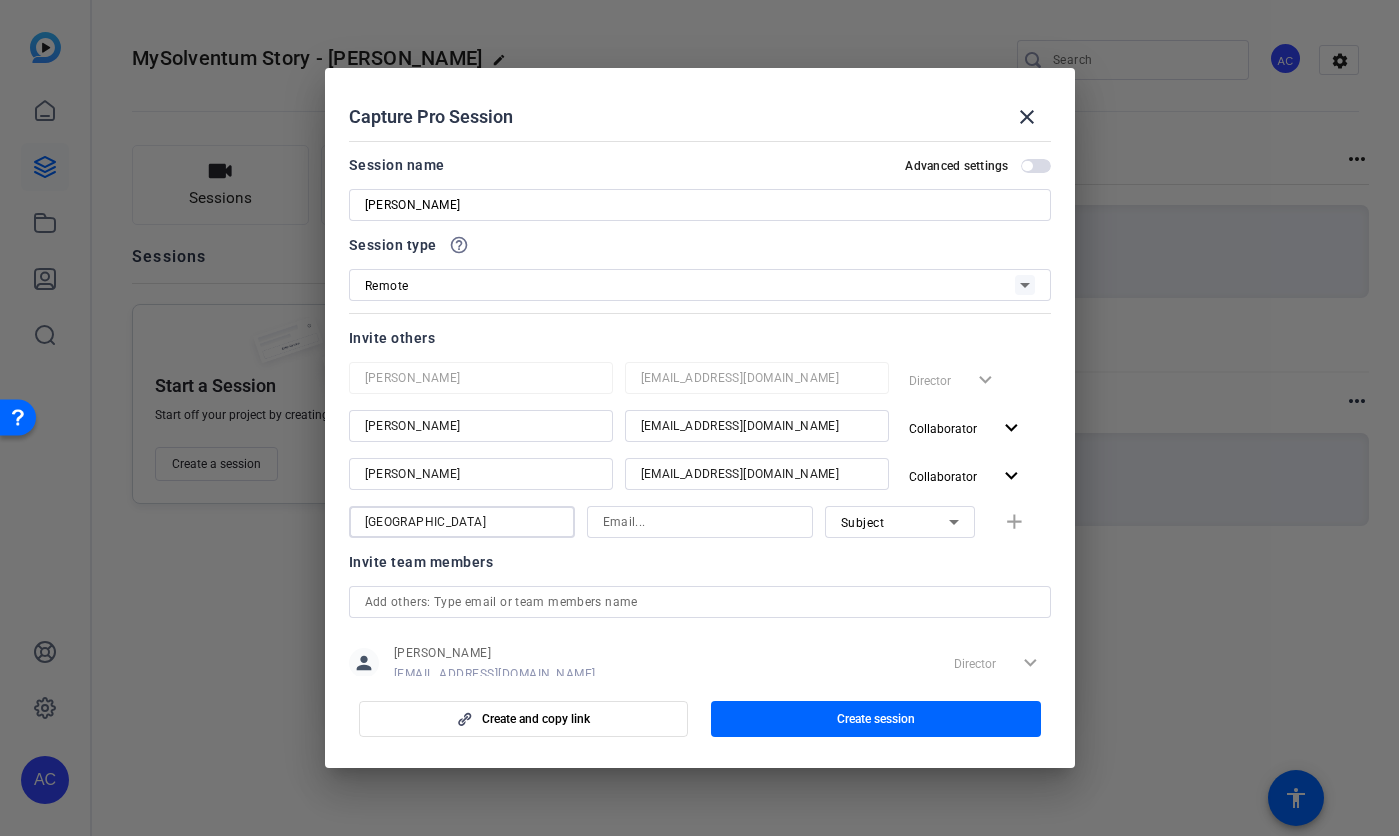 type on "Madison" 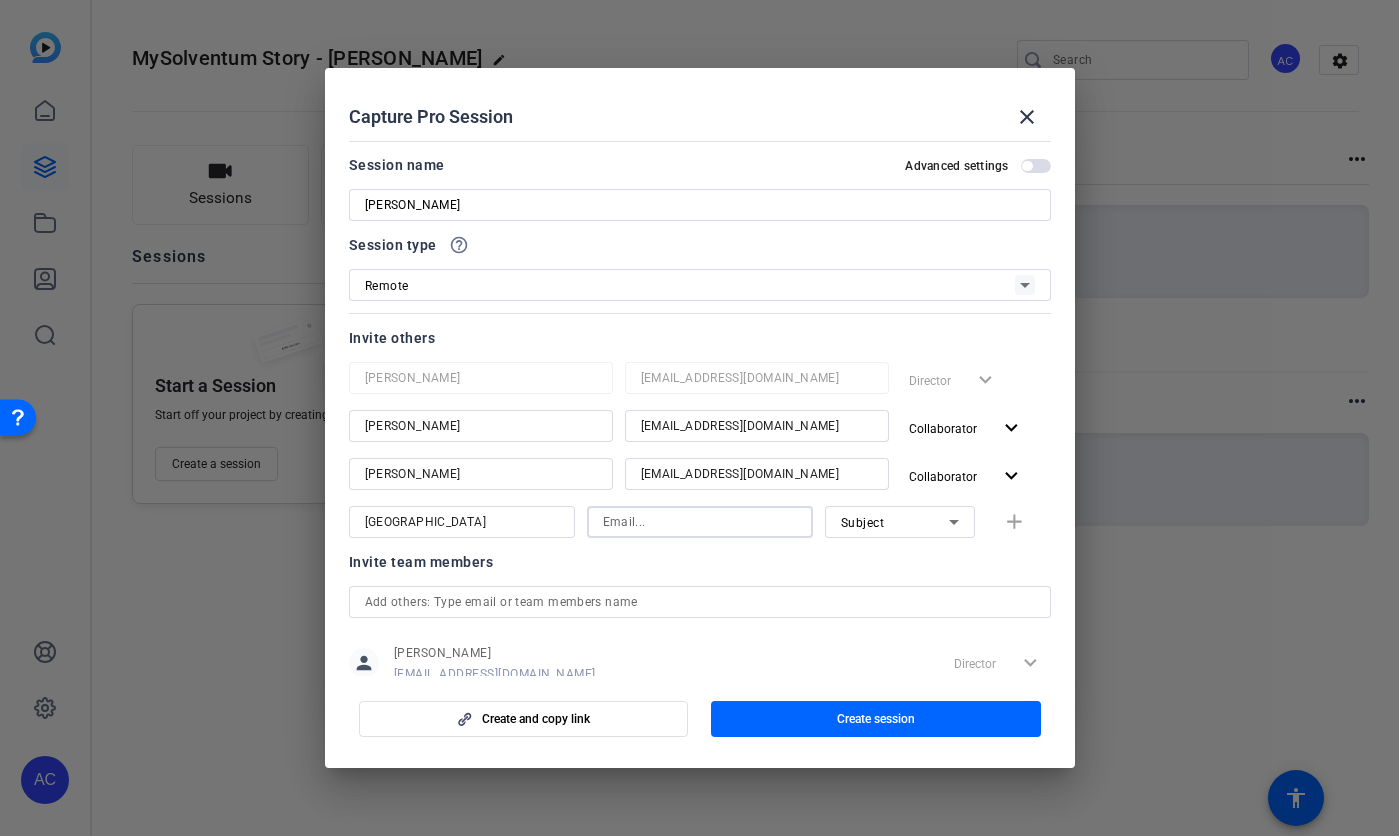 click at bounding box center (700, 522) 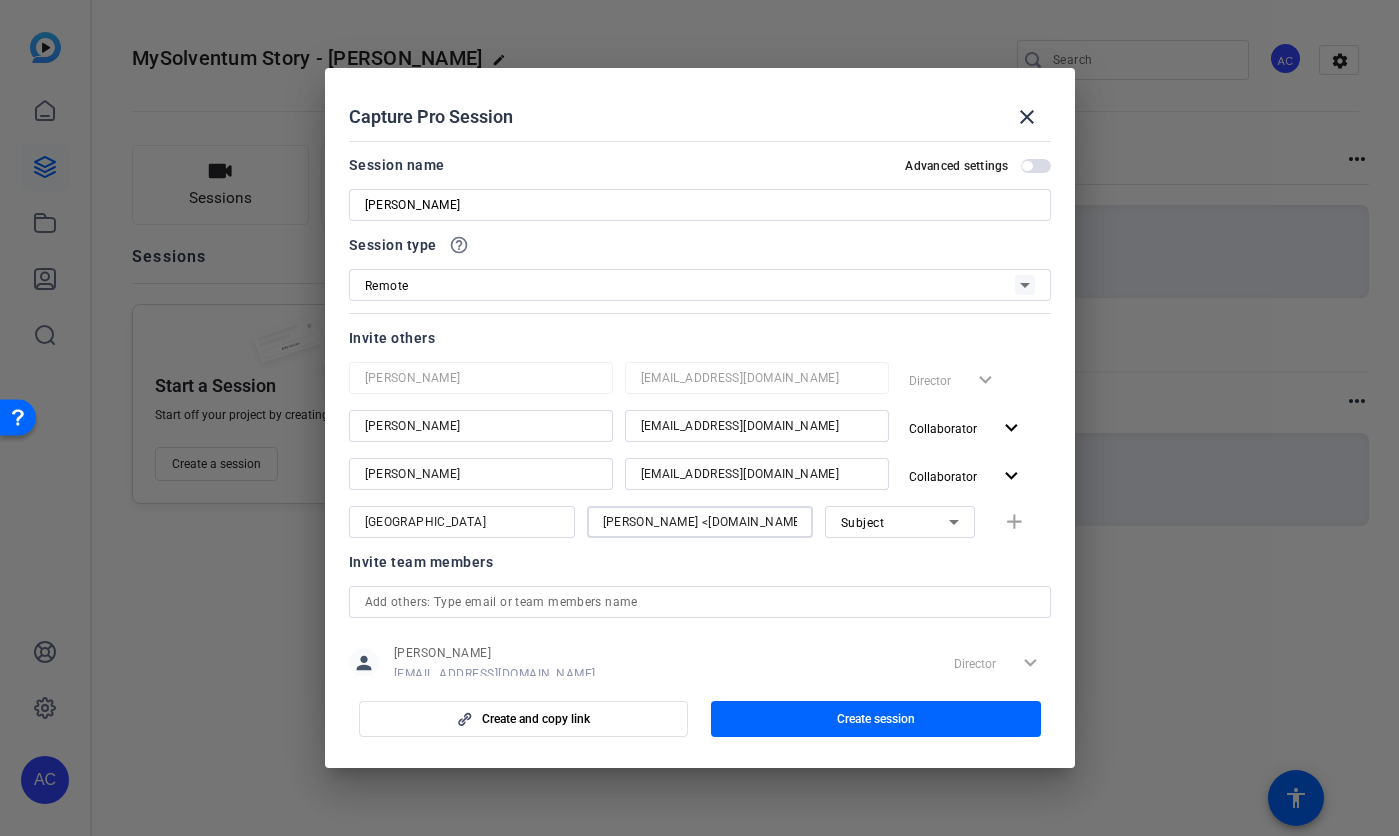 scroll, scrollTop: 0, scrollLeft: 76, axis: horizontal 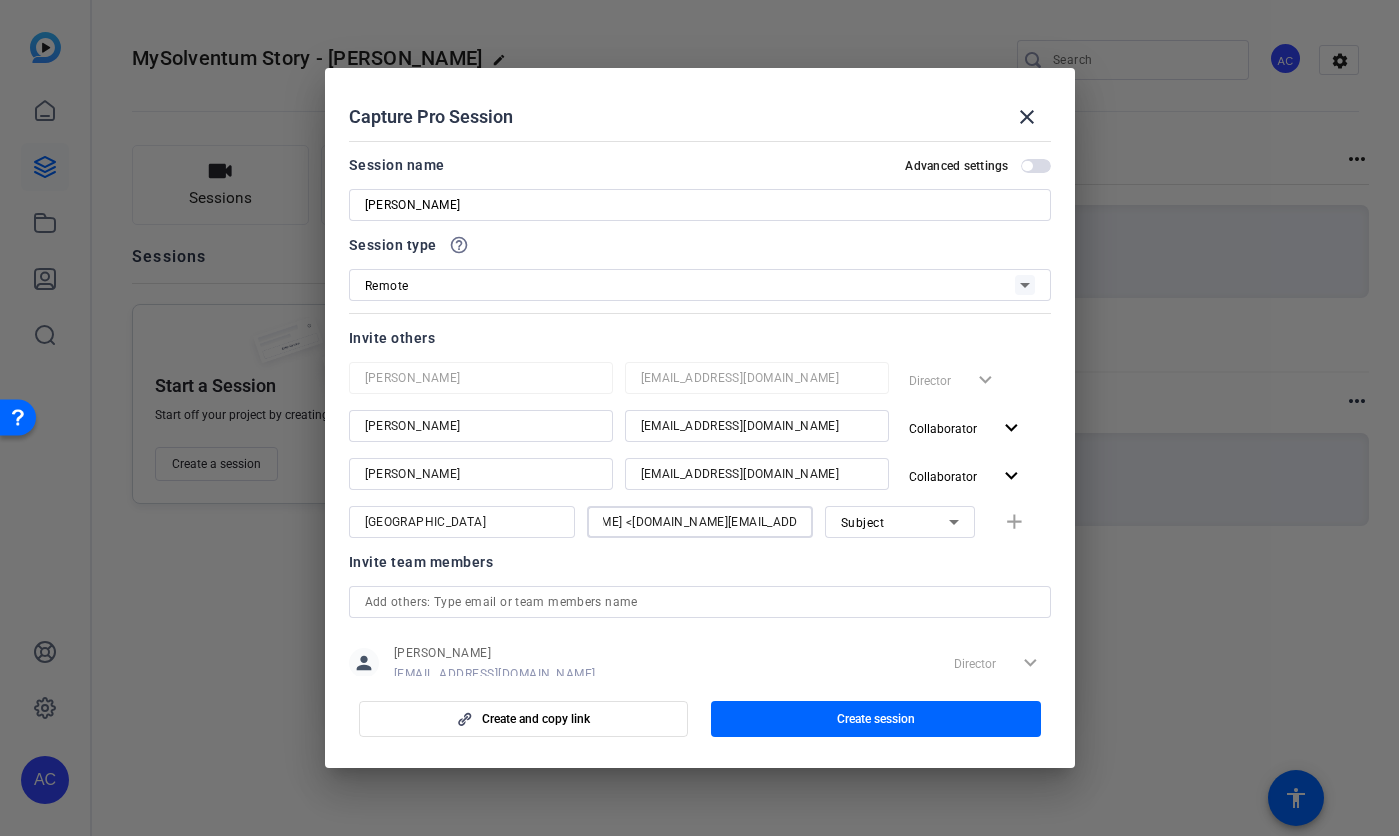 type on "Madison Fulin cw <mfulin.cw@solventum.com>" 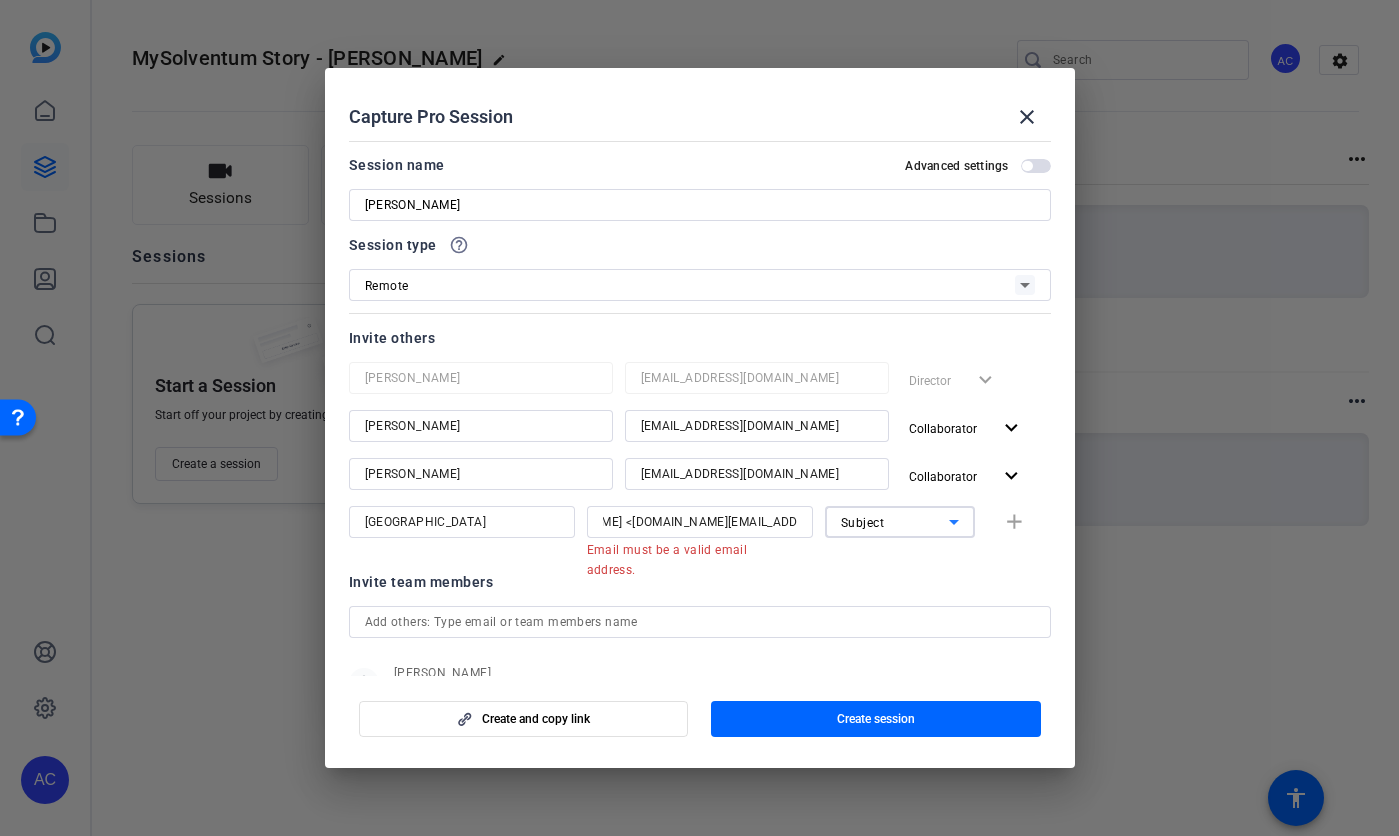 click on "Subject" at bounding box center (895, 522) 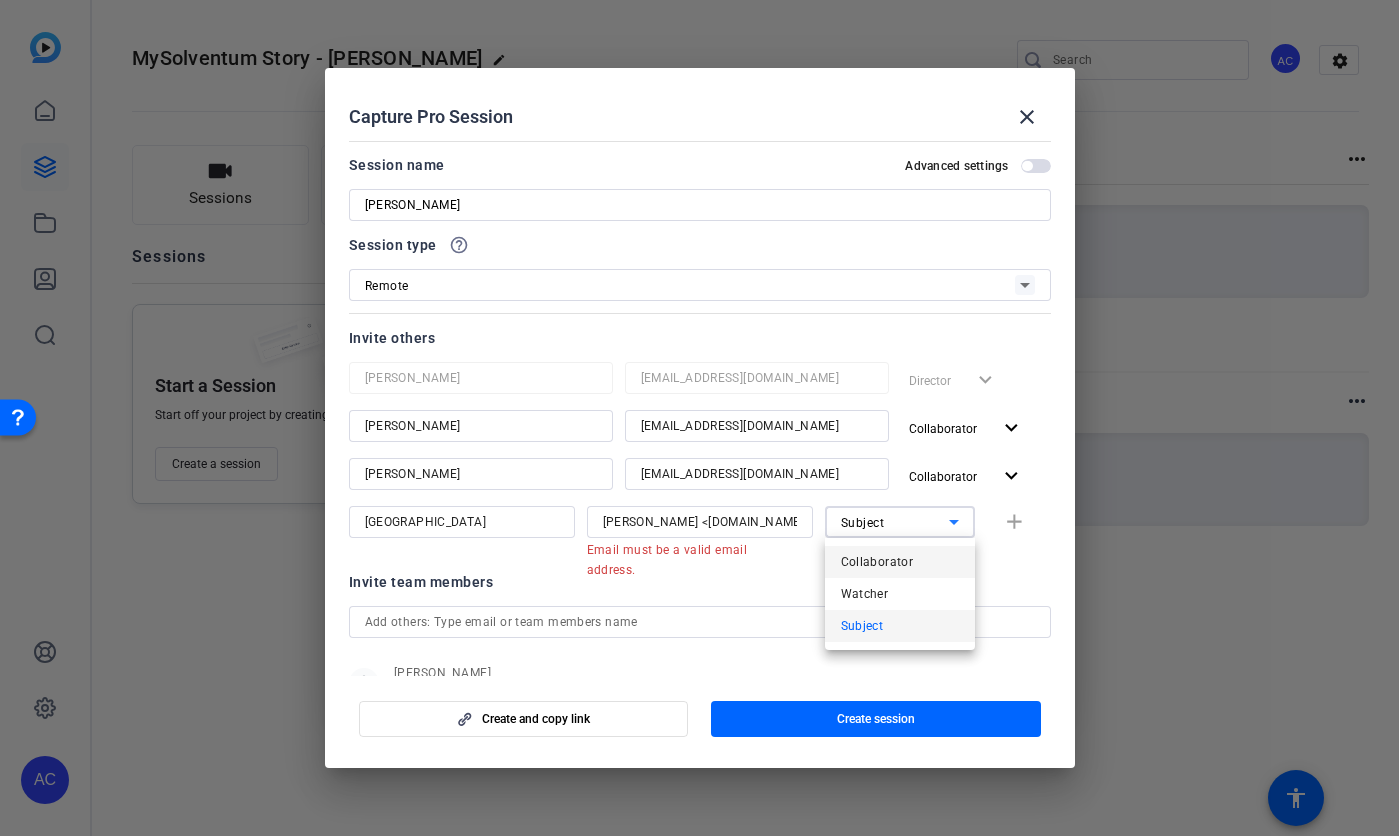 click on "Collaborator" at bounding box center [900, 562] 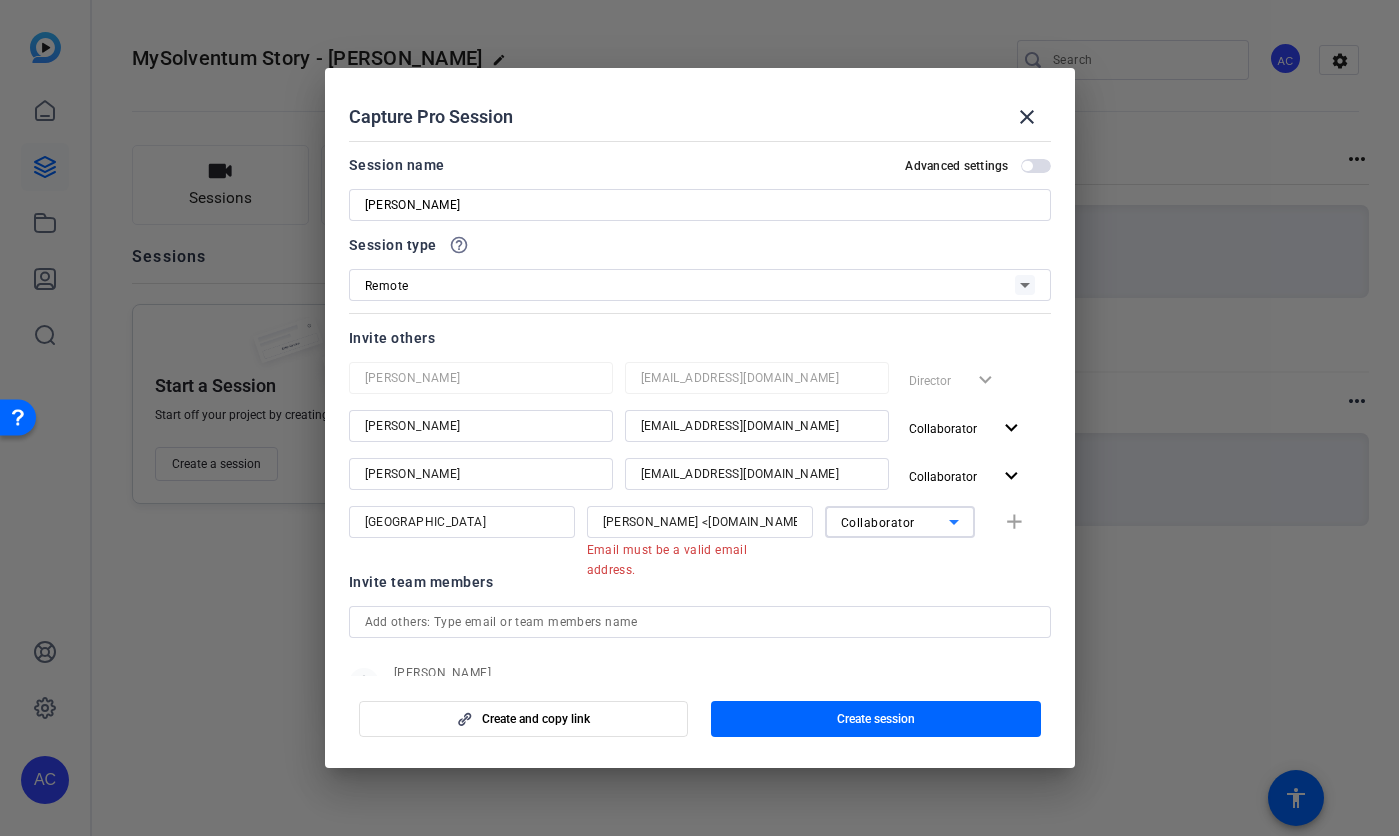click on "Collaborator" at bounding box center (878, 523) 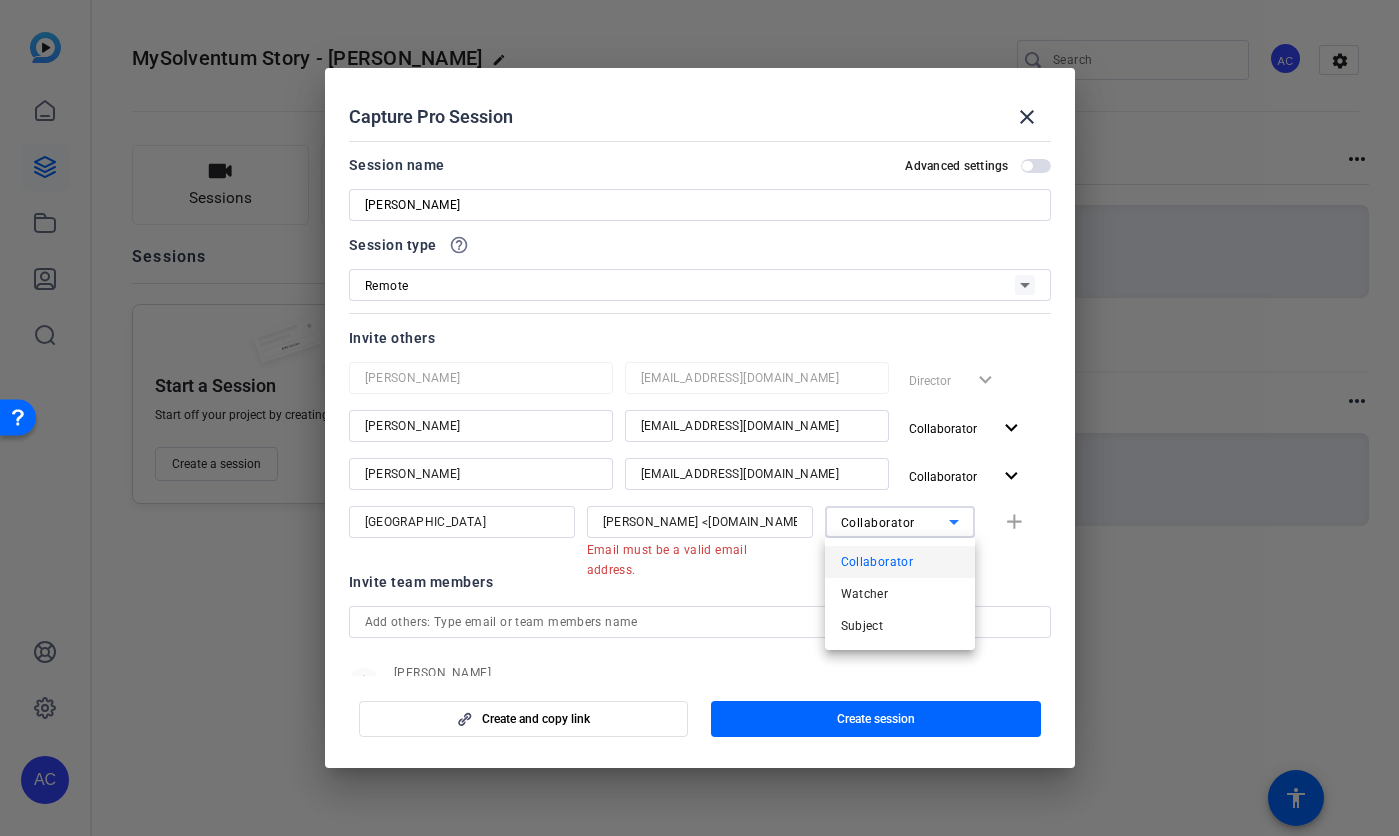 click at bounding box center [699, 418] 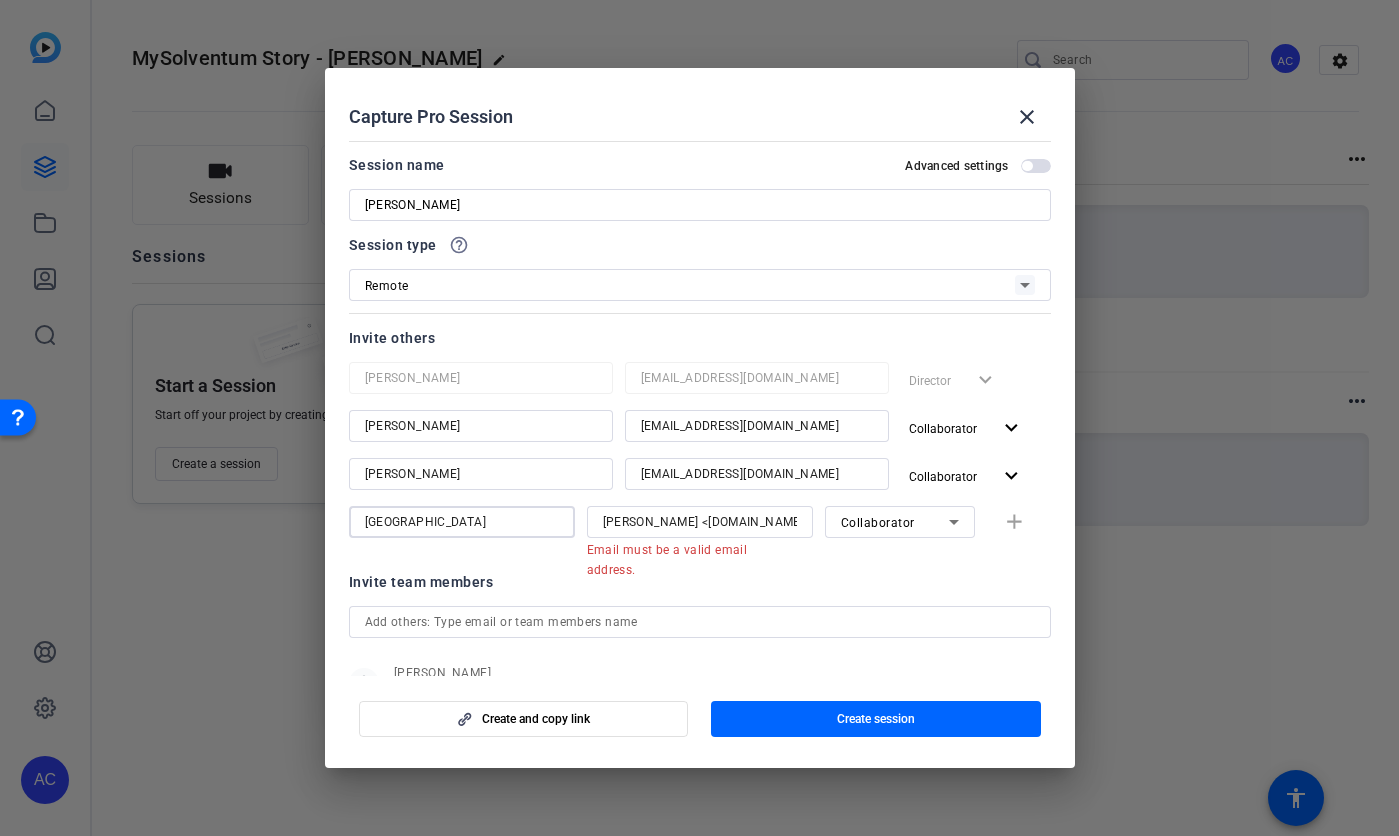 click on "Madison" at bounding box center [462, 522] 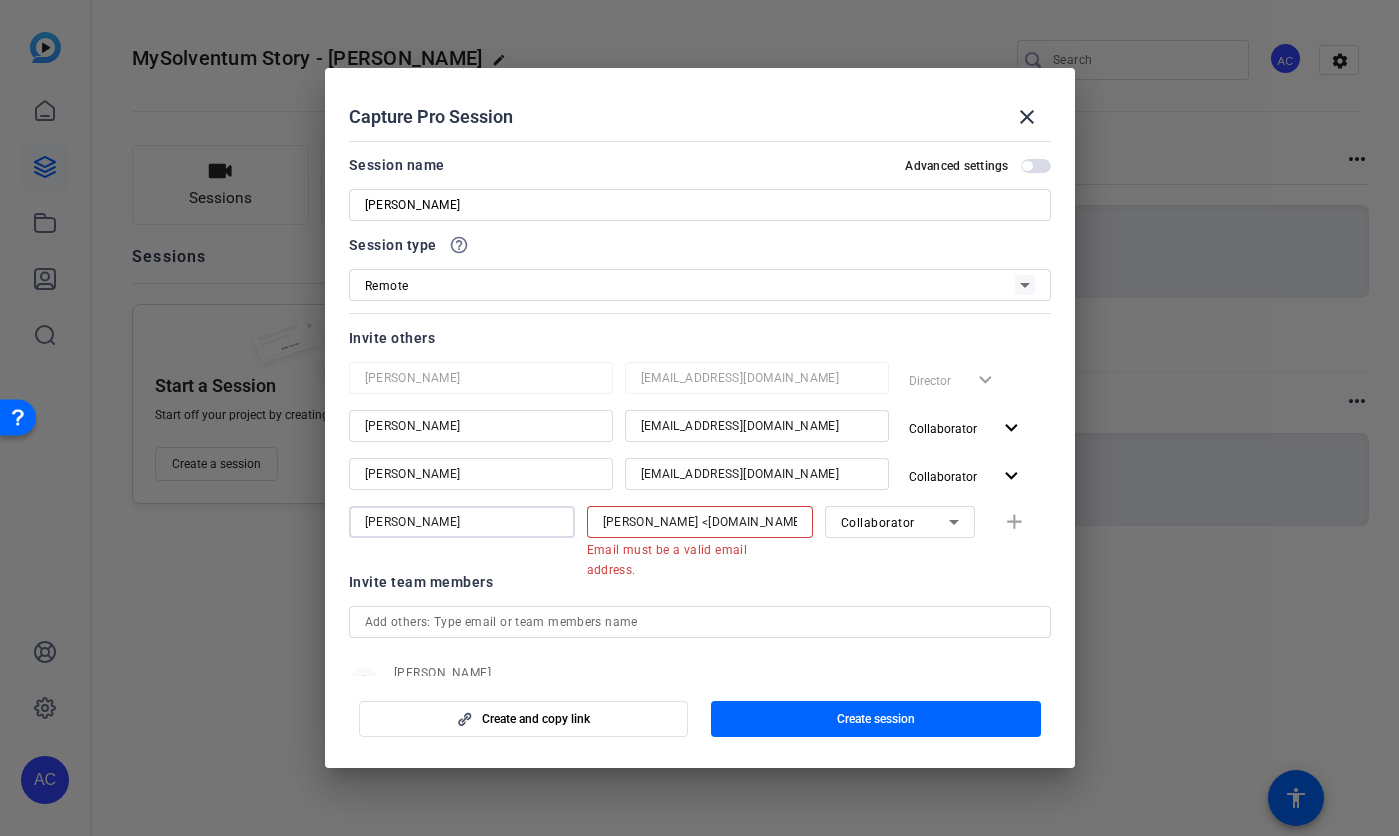 type on "Madison Fulin" 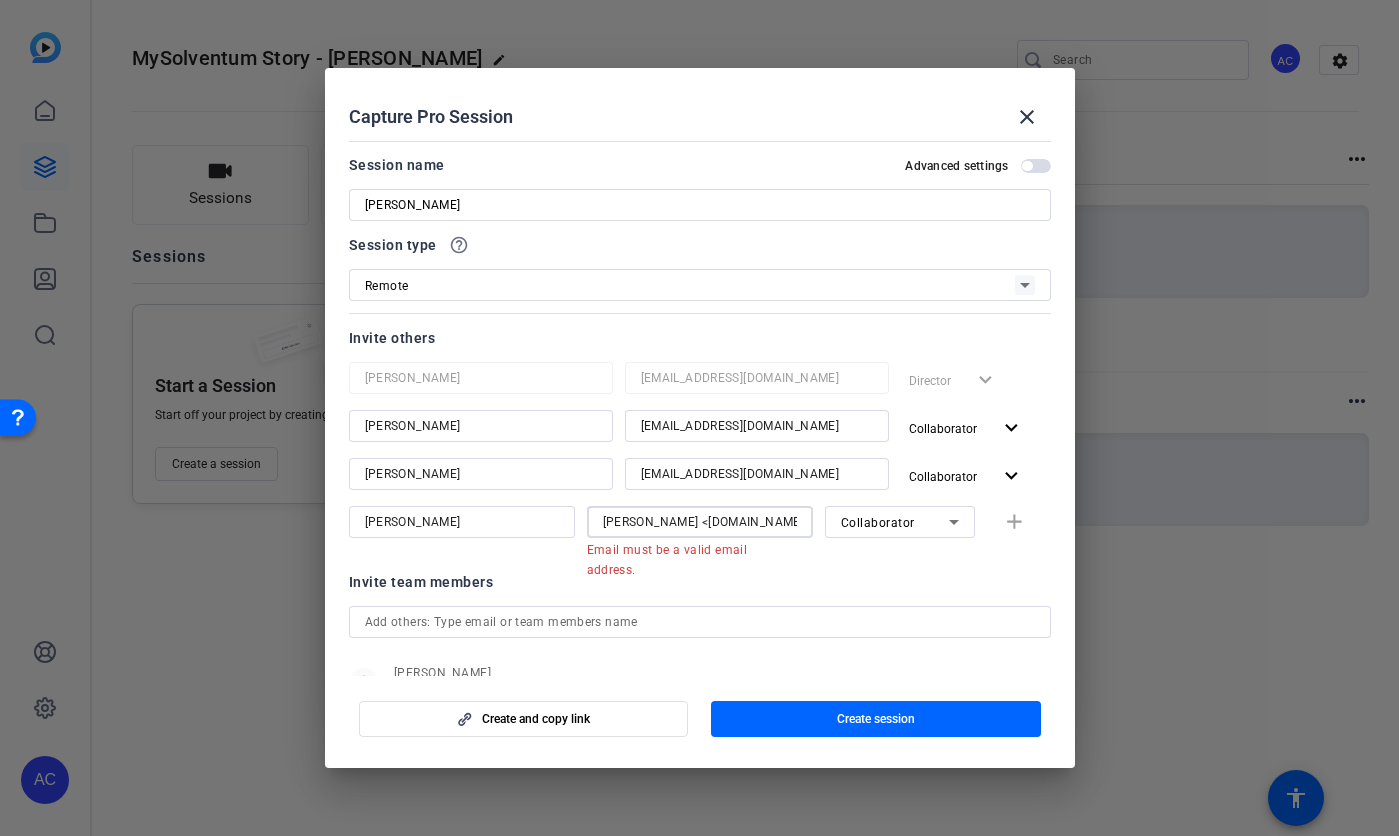 drag, startPoint x: 712, startPoint y: 517, endPoint x: 561, endPoint y: 518, distance: 151.00331 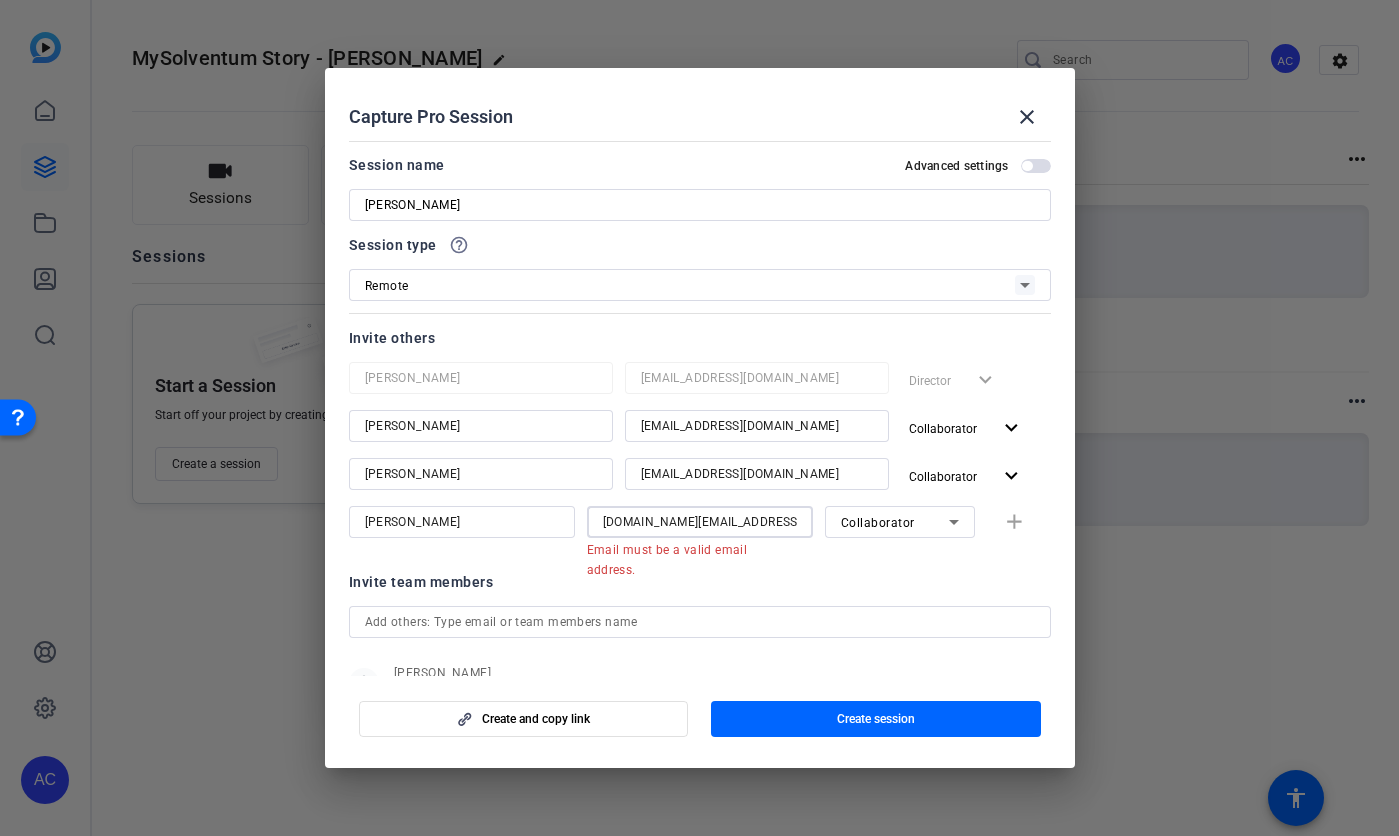 drag, startPoint x: 753, startPoint y: 520, endPoint x: 854, endPoint y: 526, distance: 101.17806 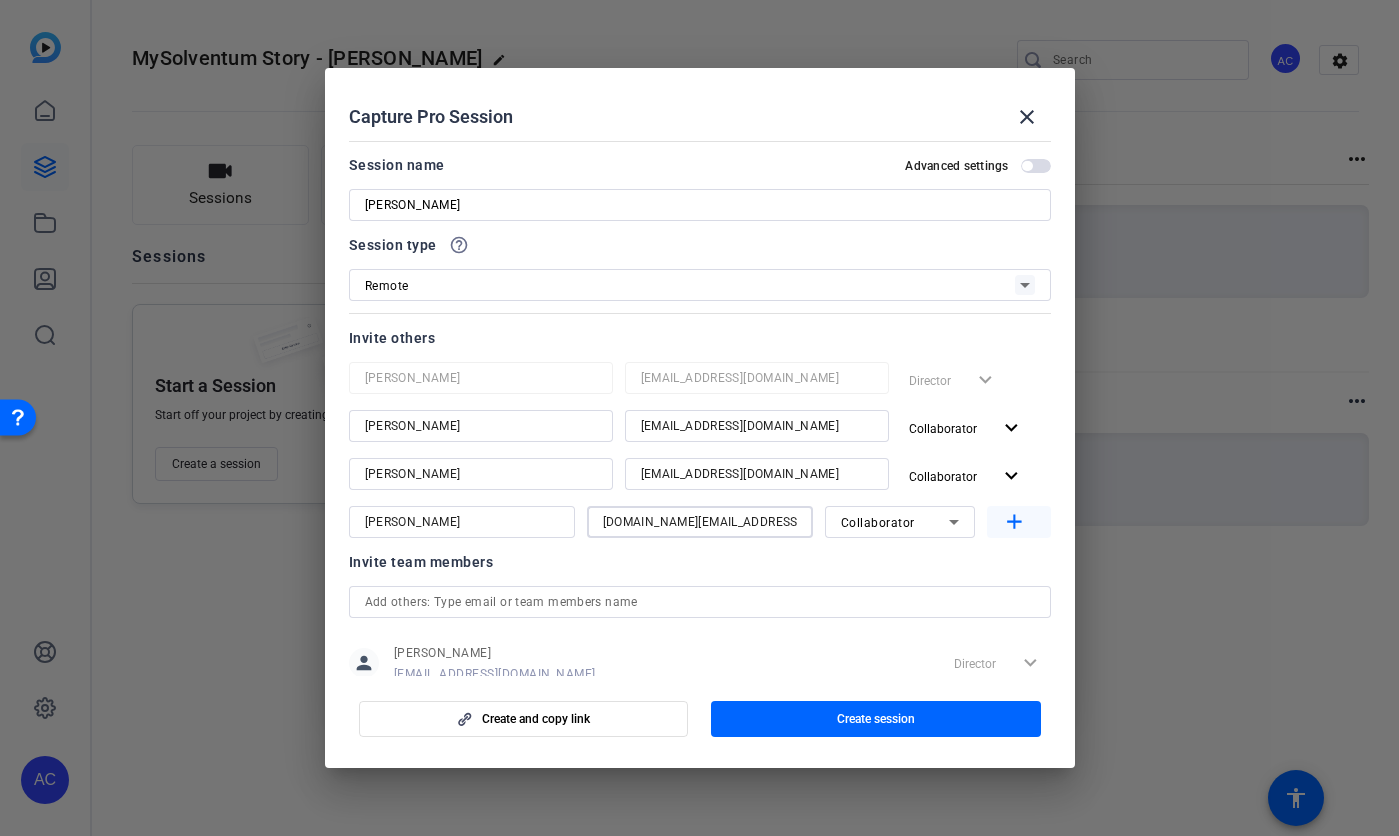 type on "mfulin.cw@solventum.com" 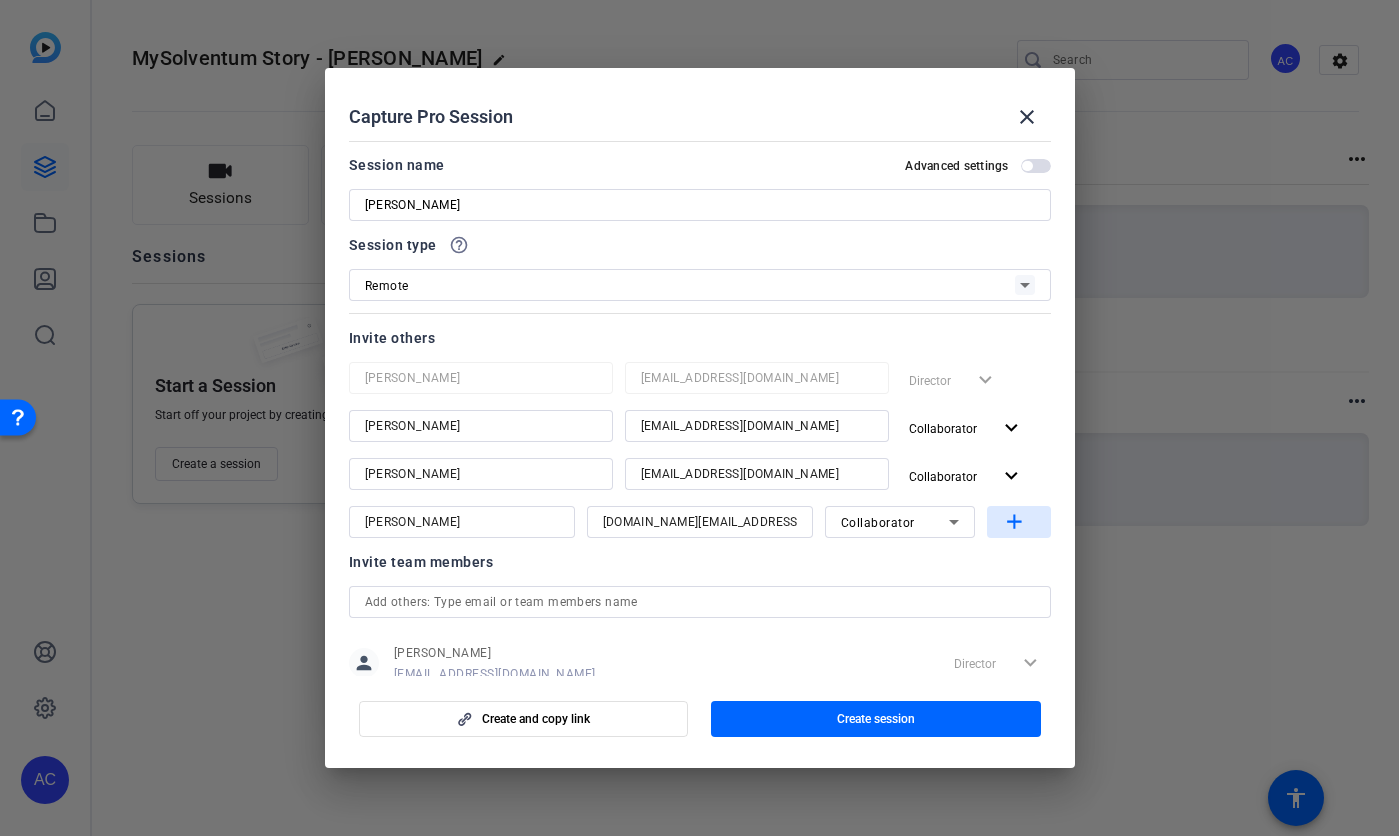 click on "add" 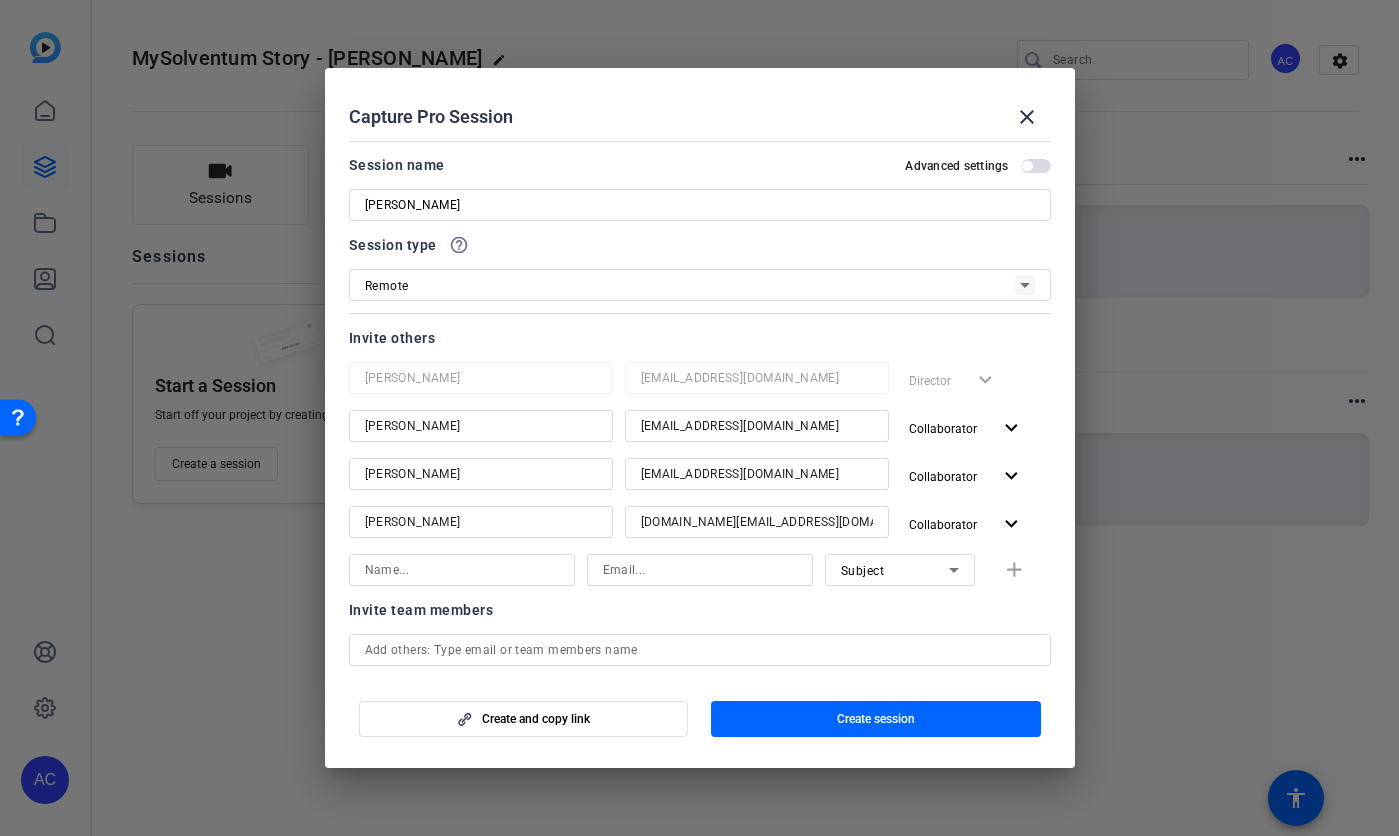 scroll, scrollTop: 102, scrollLeft: 0, axis: vertical 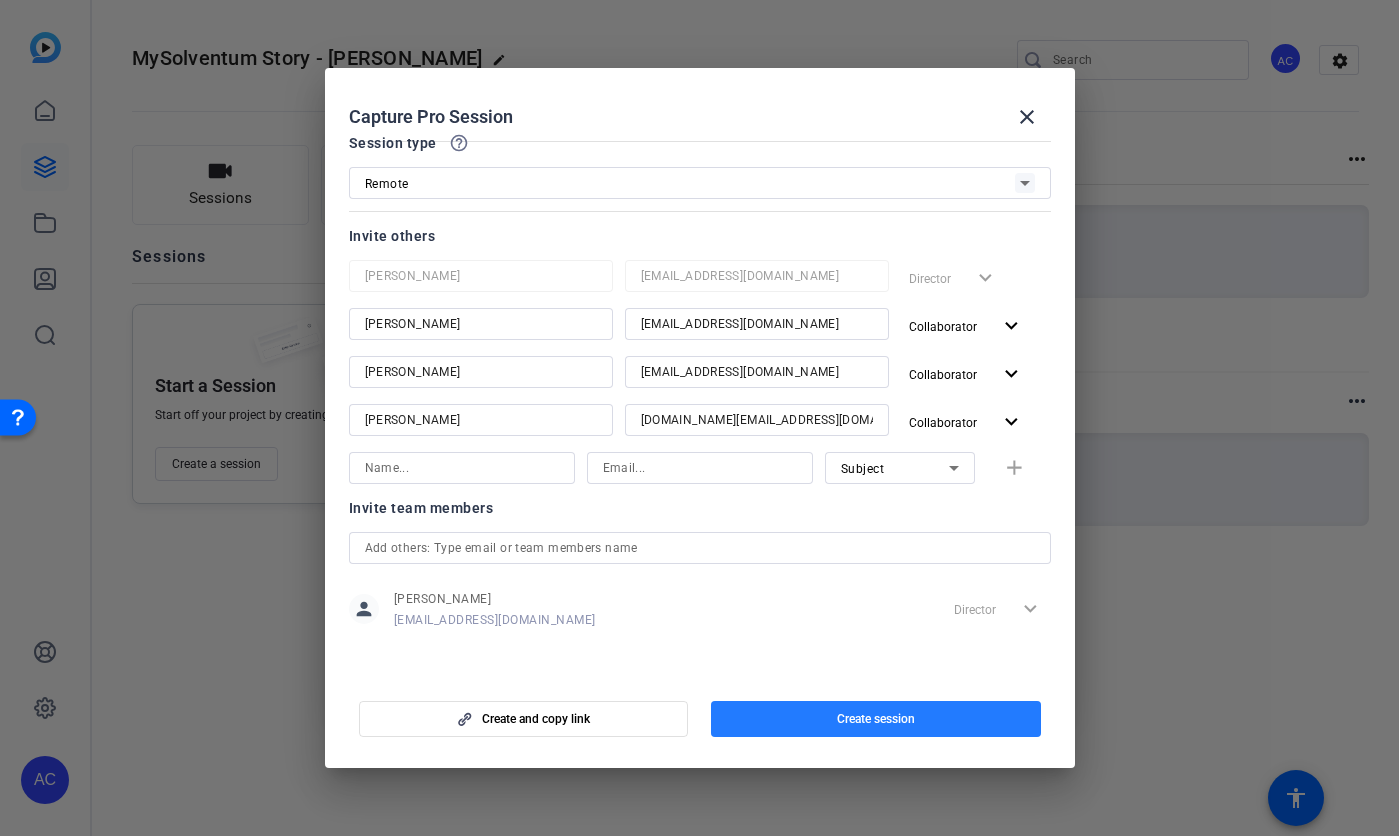 click on "Create session" 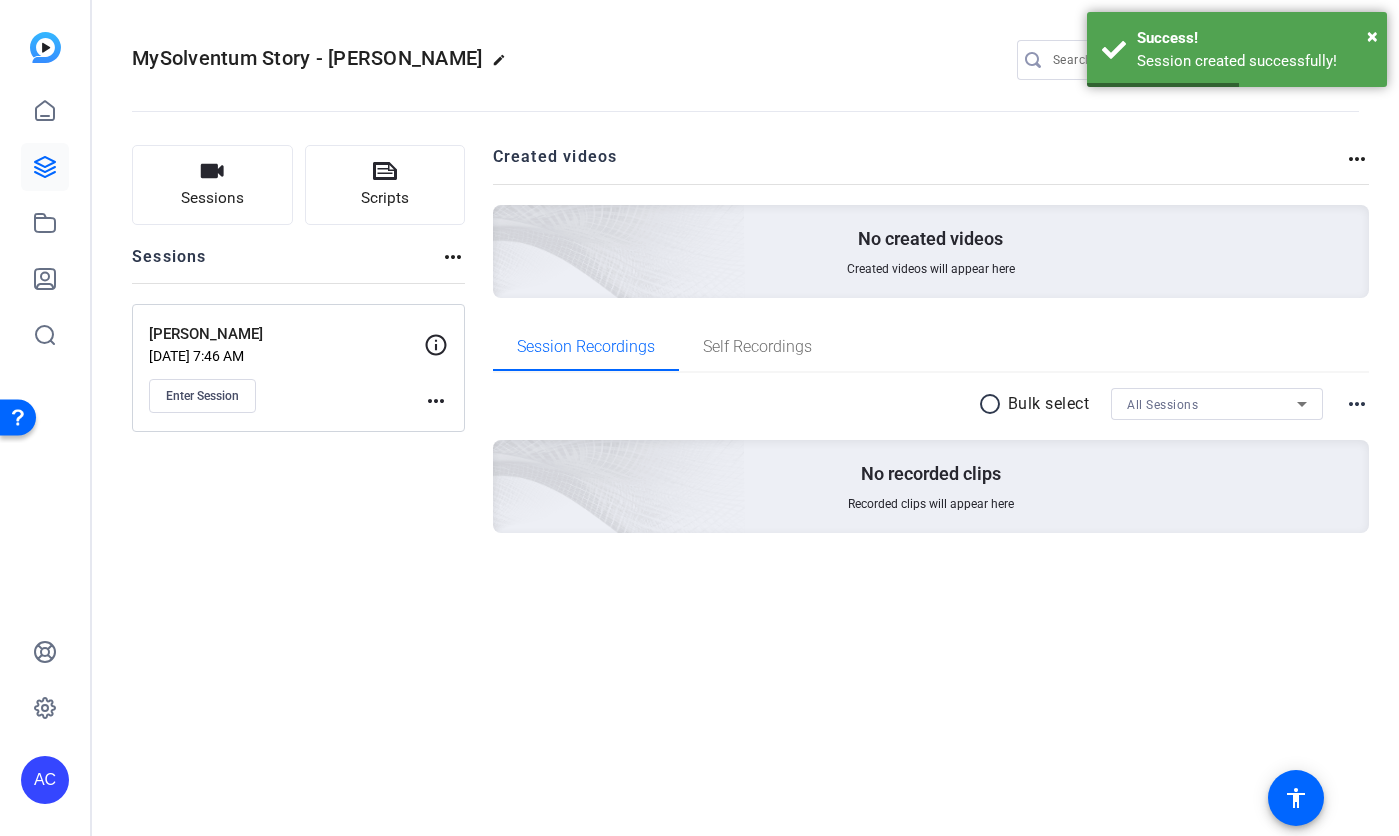 click on "more_horiz" 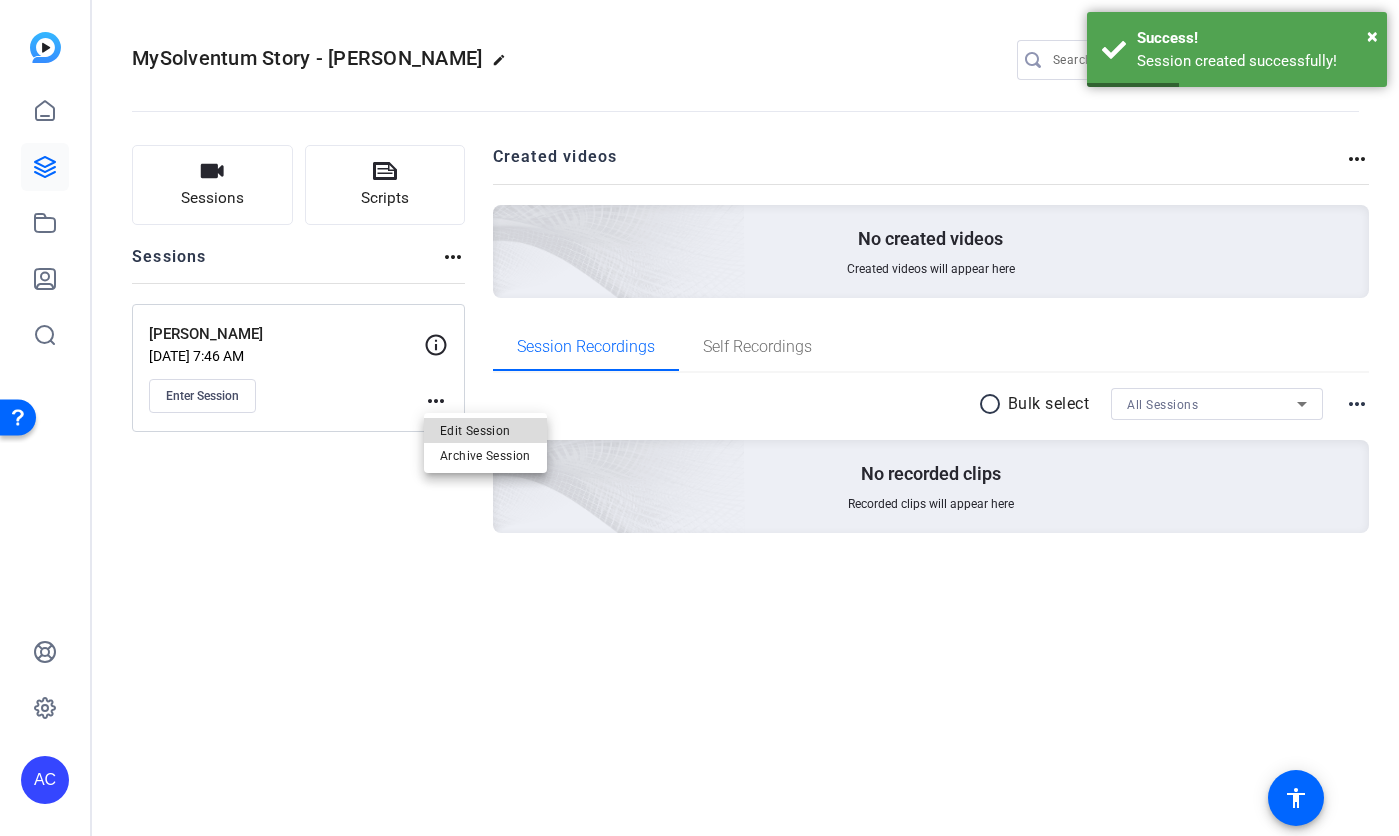 click on "Edit Session" at bounding box center [485, 430] 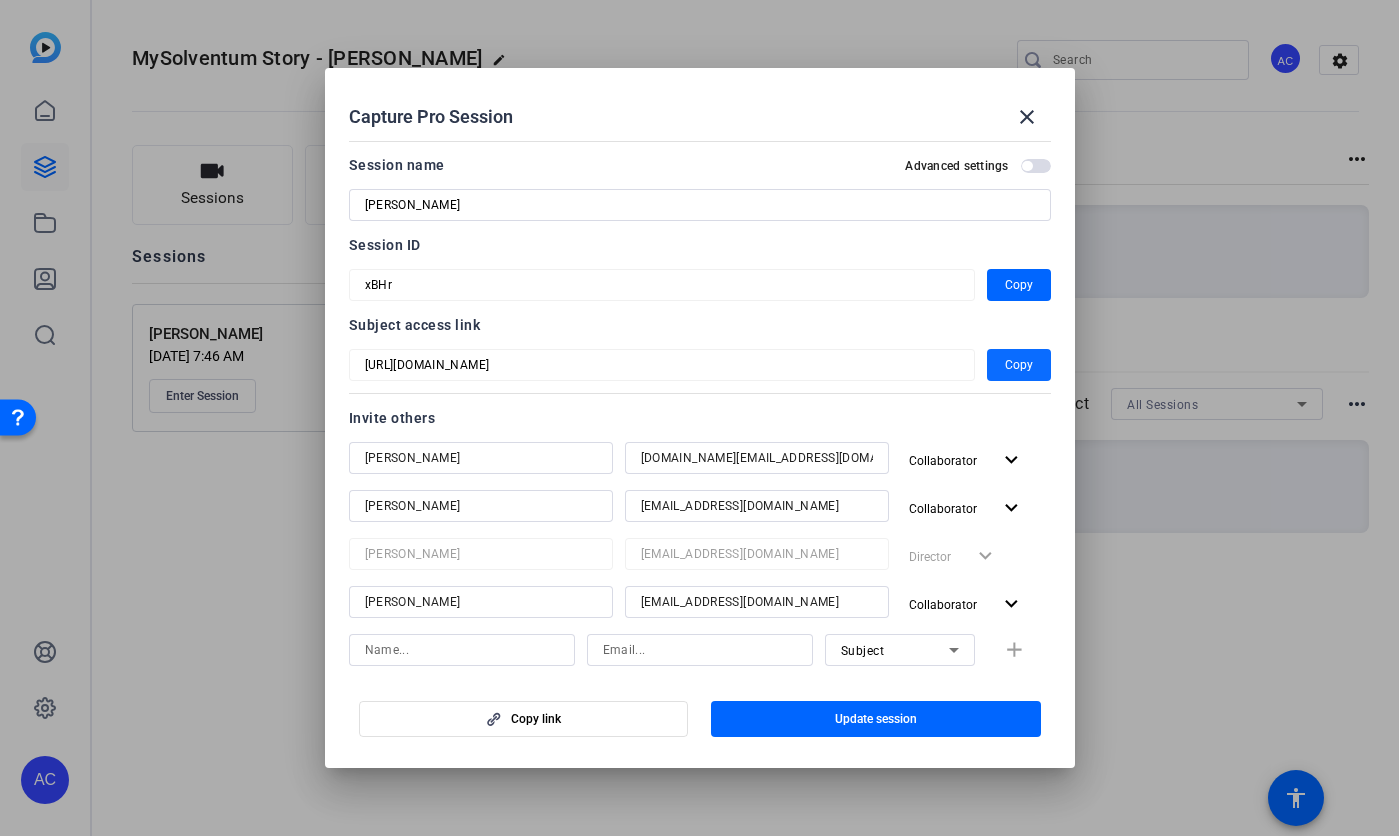 click on "Copy" at bounding box center [1019, 365] 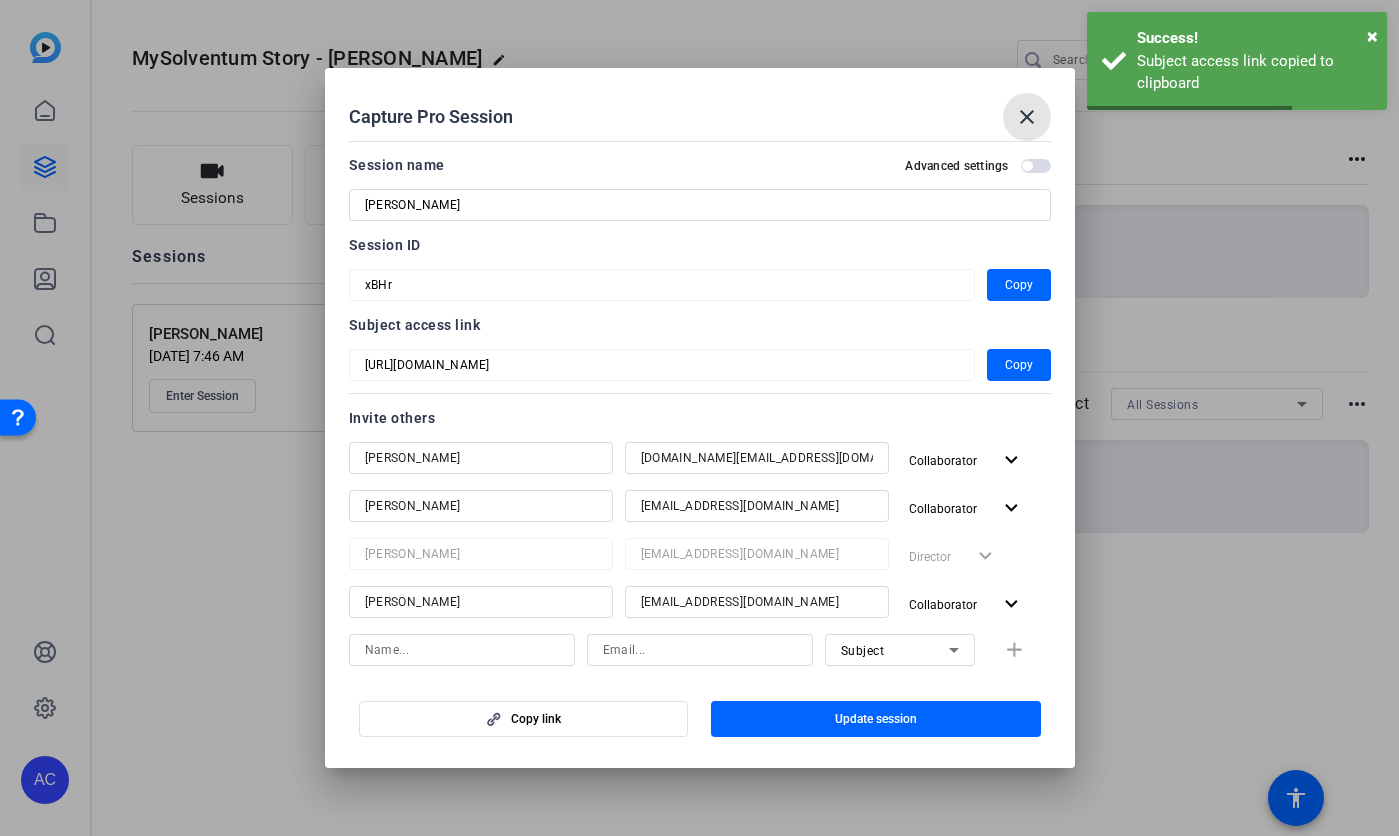 drag, startPoint x: 1025, startPoint y: 106, endPoint x: 1287, endPoint y: 246, distance: 297.05893 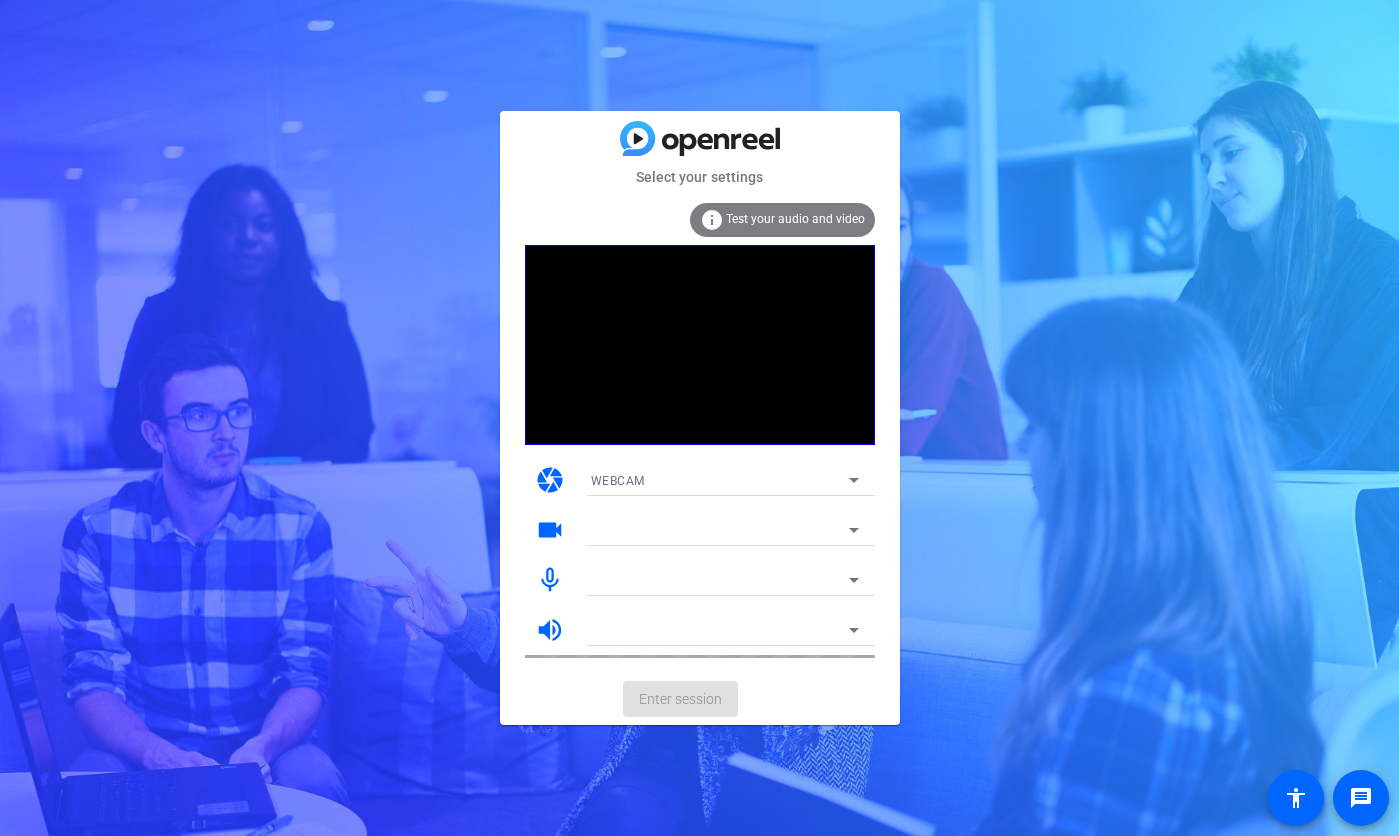scroll, scrollTop: 0, scrollLeft: 0, axis: both 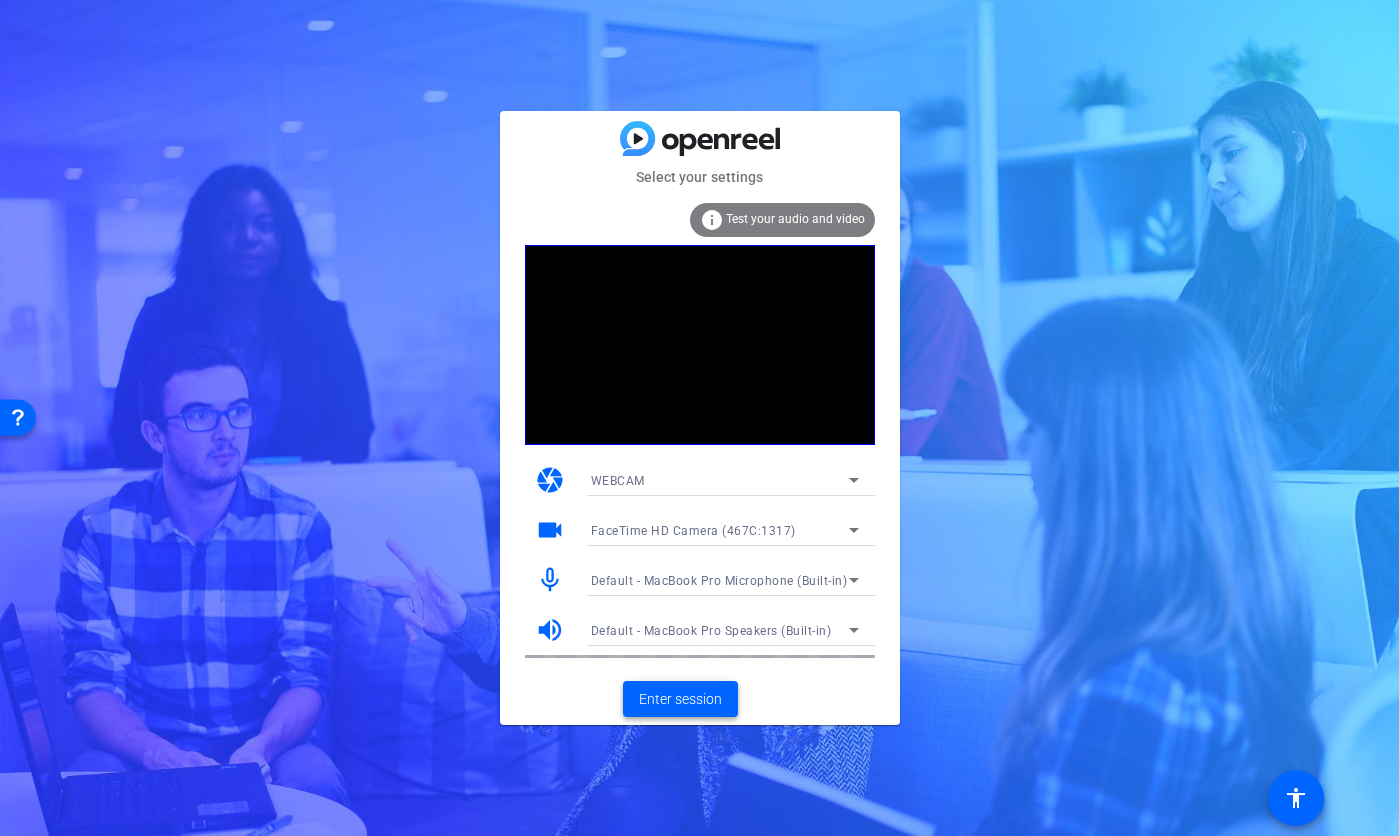 click on "Enter session" 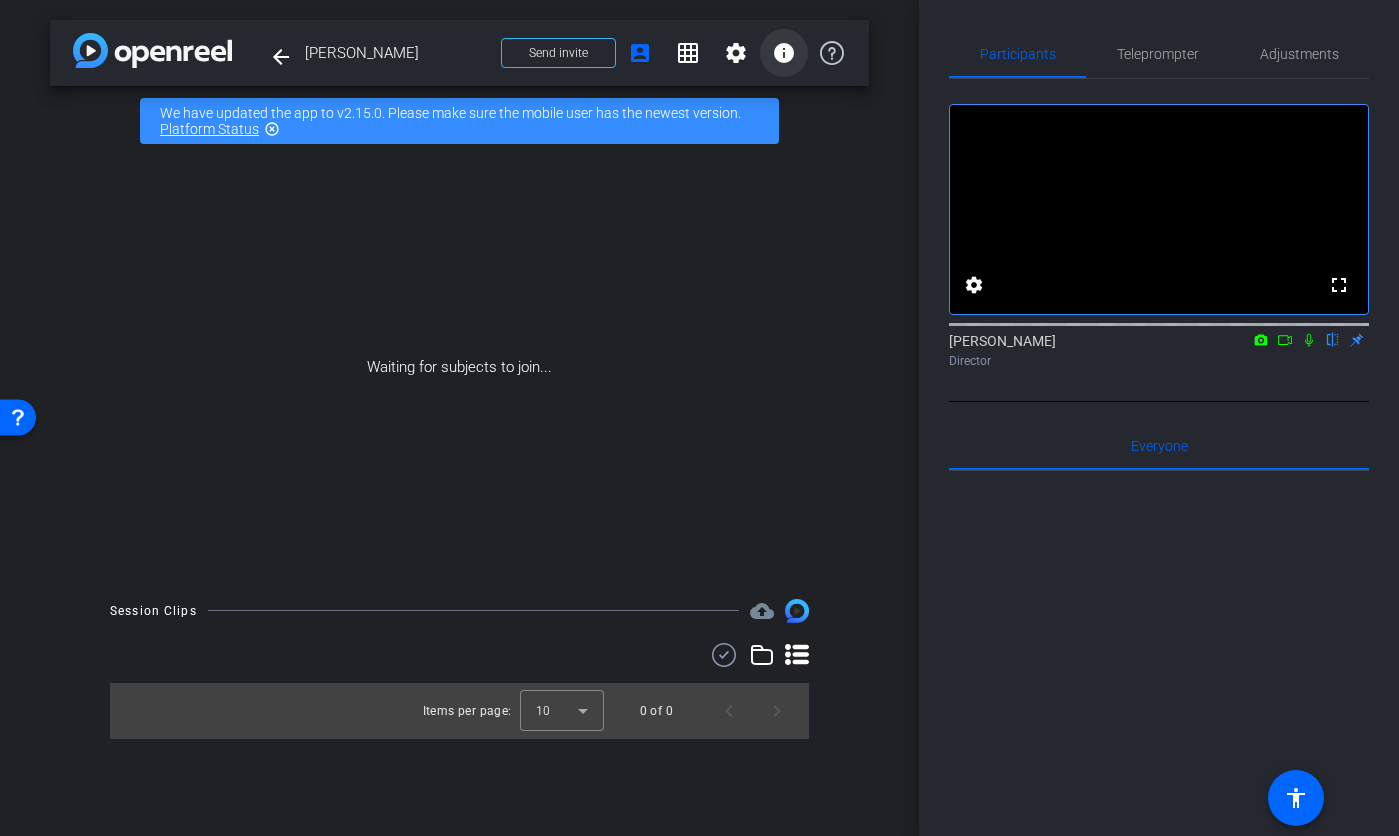 click on "info" at bounding box center [784, 53] 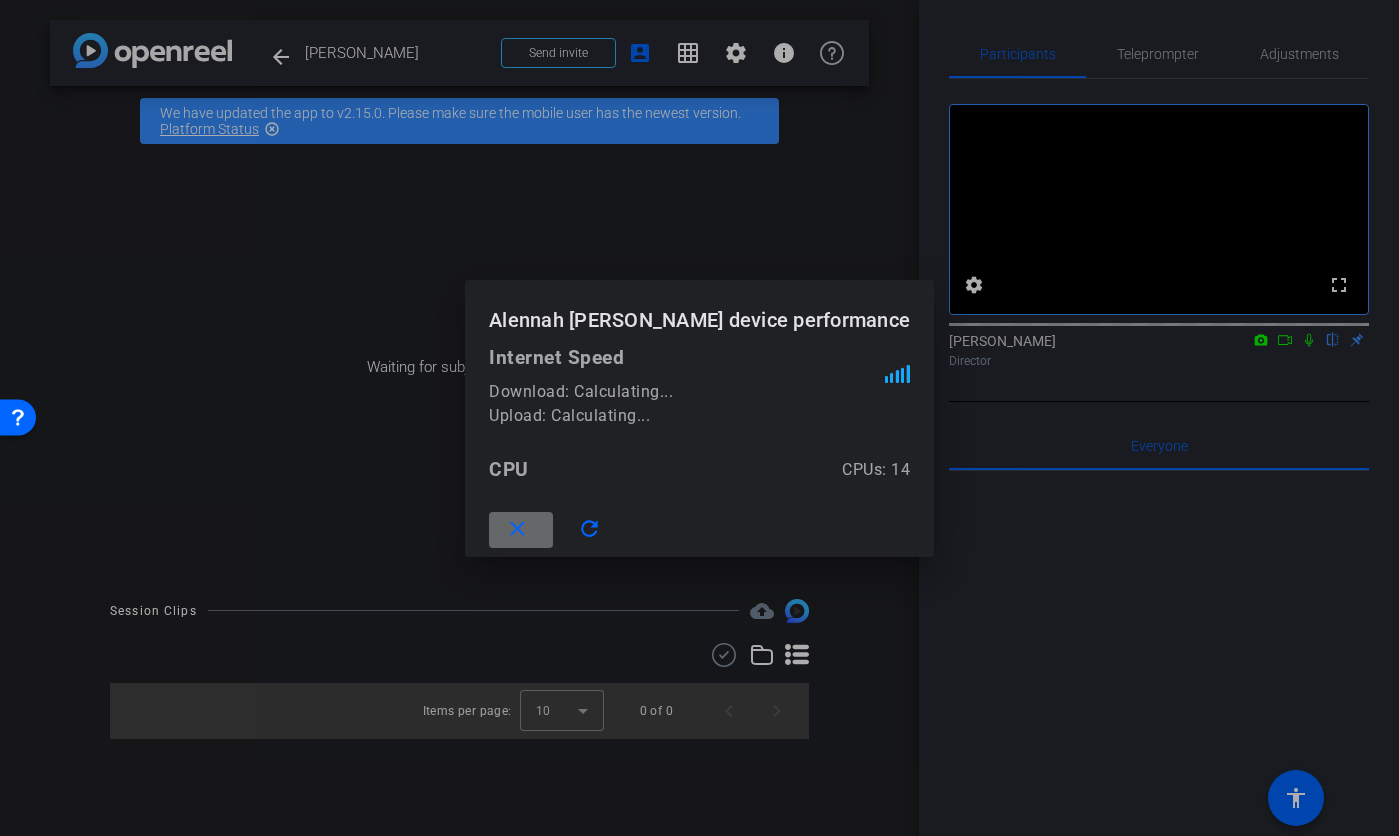 click on "close" at bounding box center [517, 529] 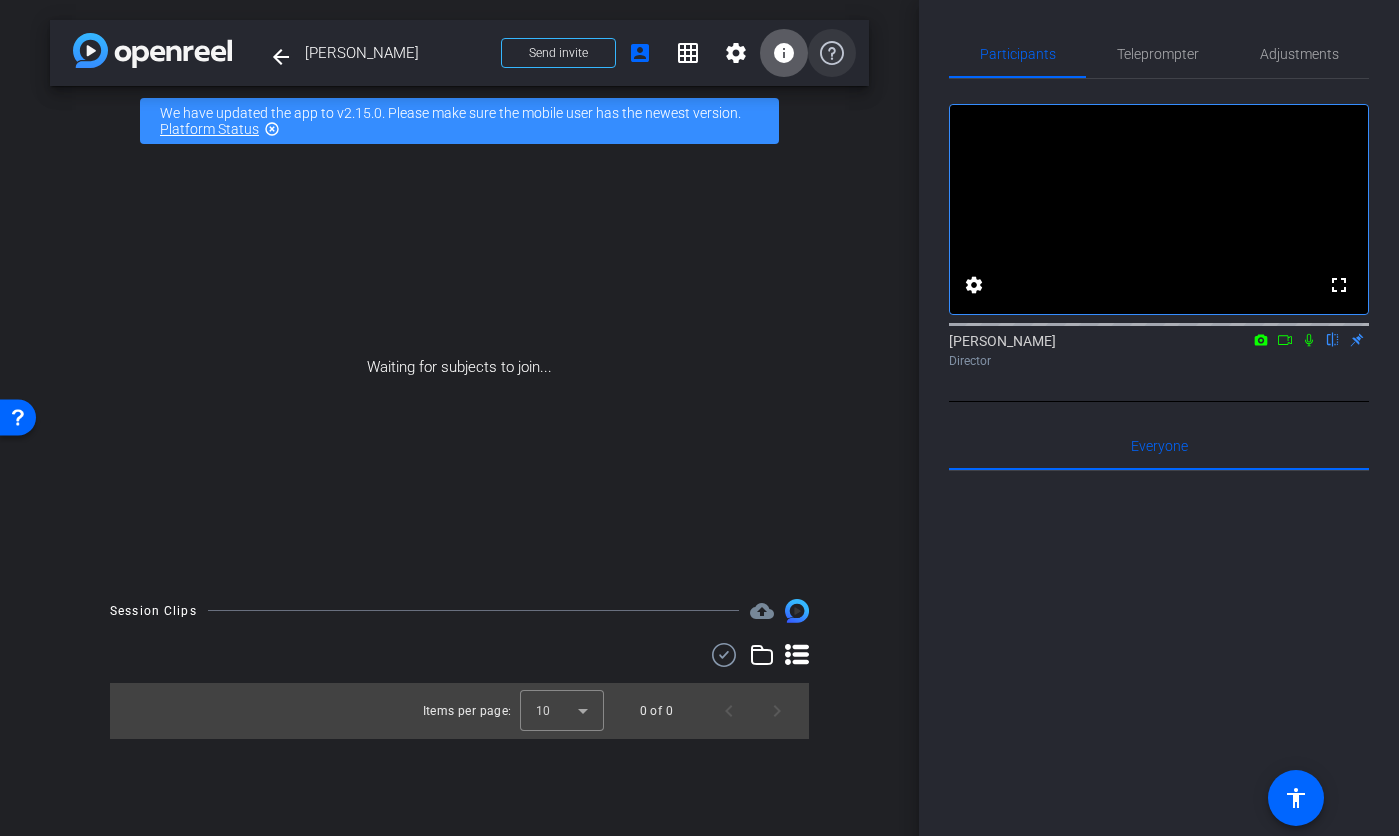 click 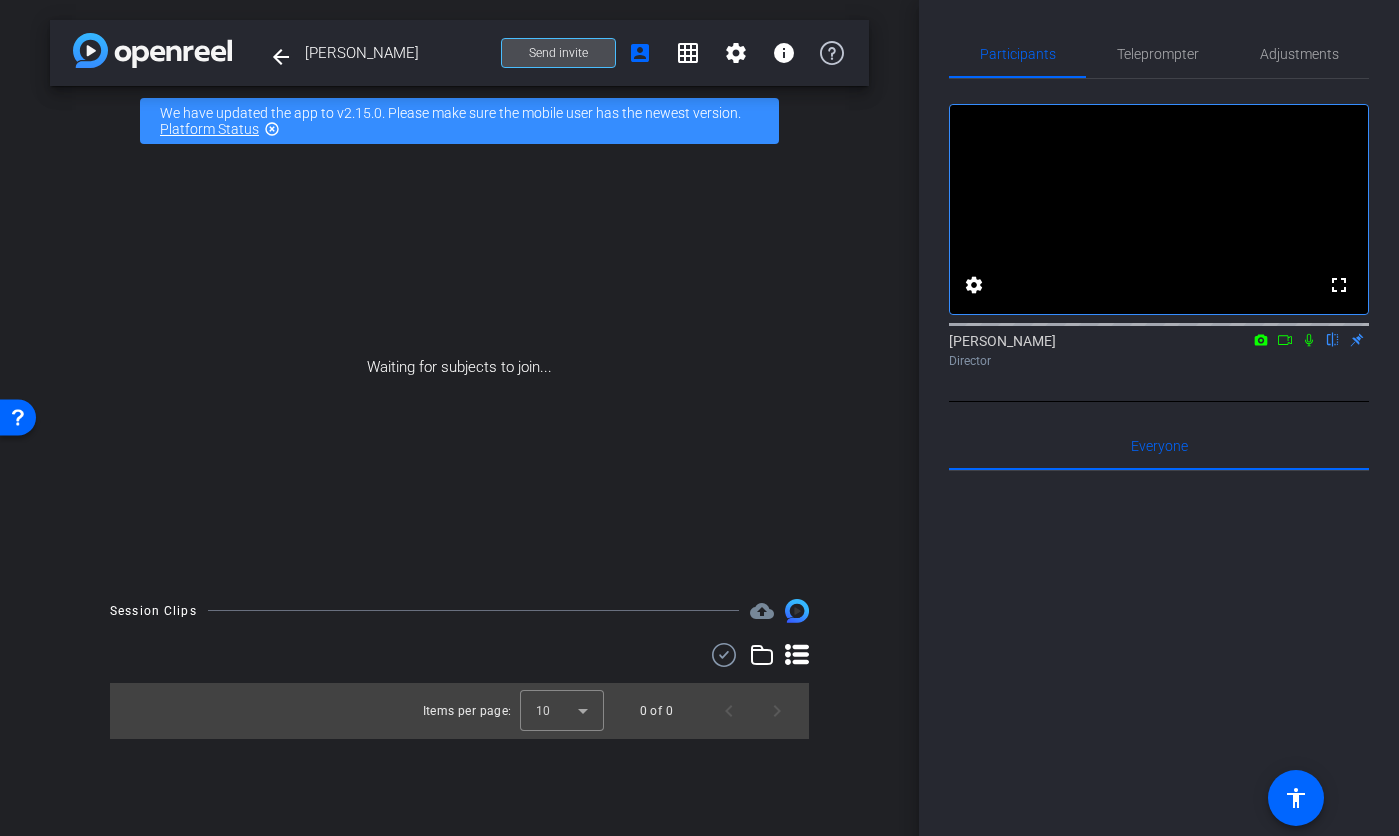 click at bounding box center [558, 53] 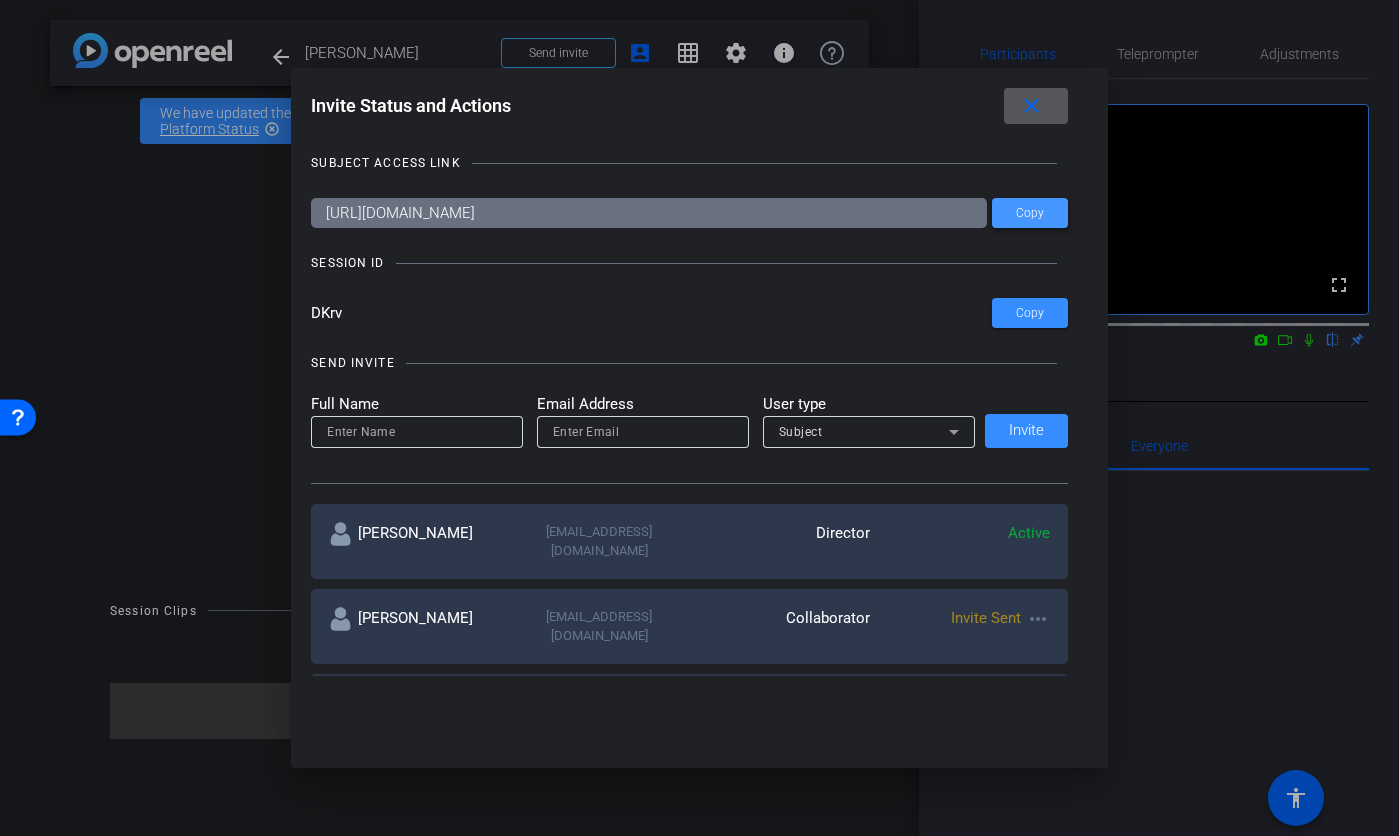 click at bounding box center (1030, 213) 